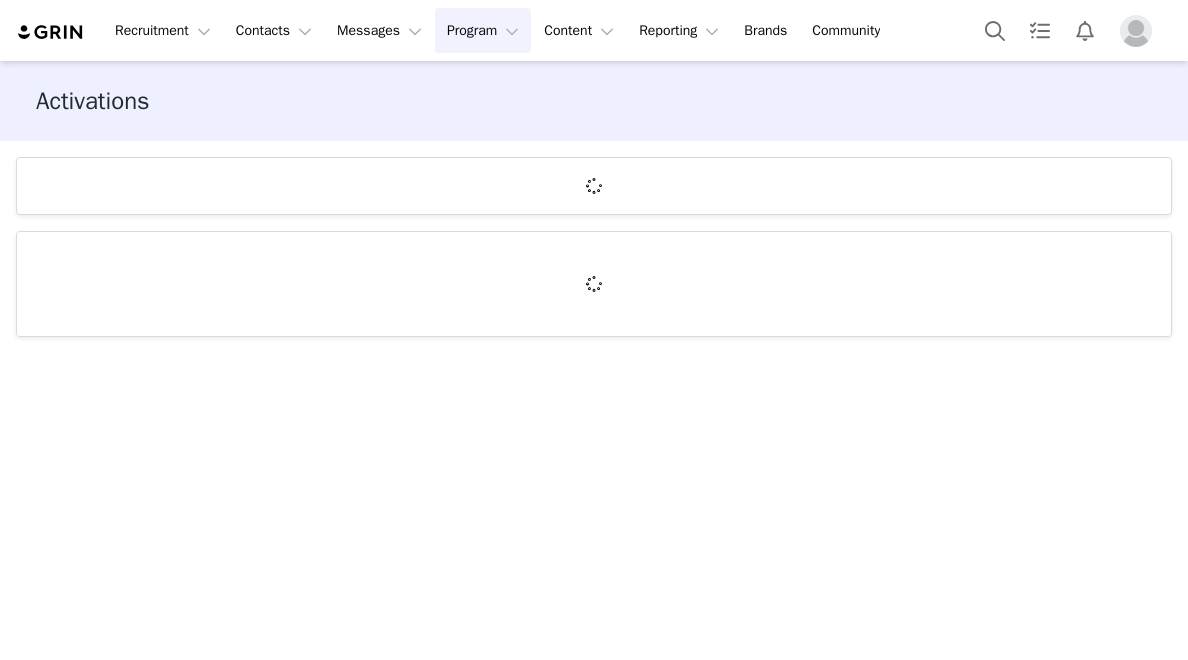 scroll, scrollTop: 0, scrollLeft: 0, axis: both 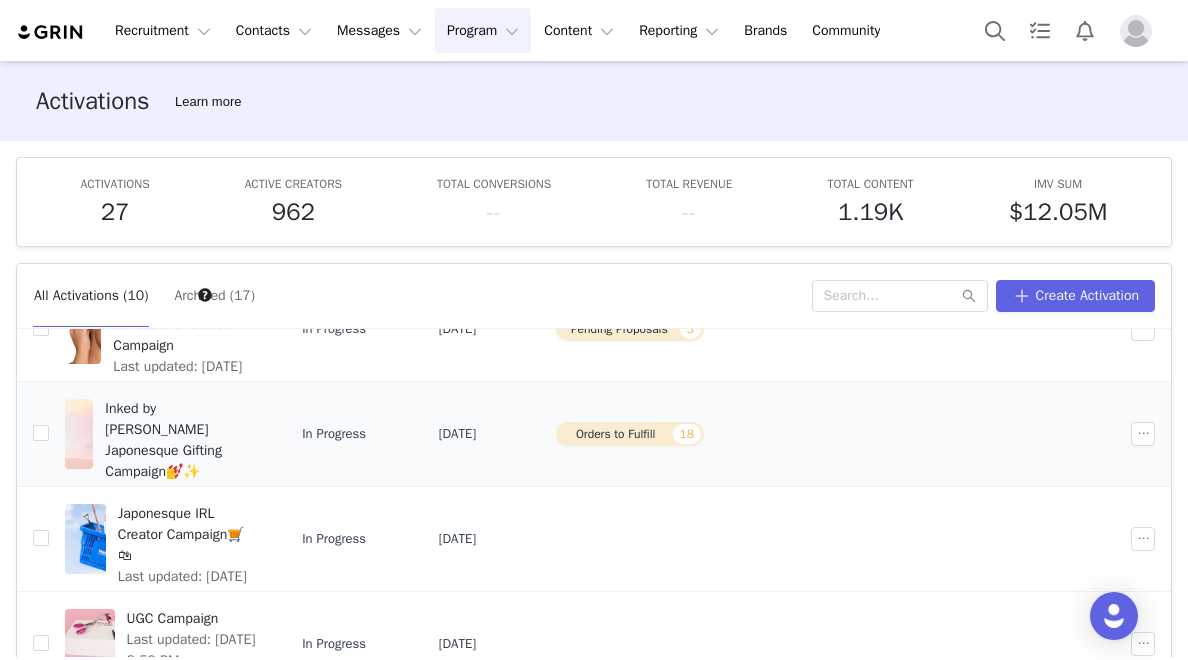 click on "Inked by [PERSON_NAME] Japonesque Gifting Campaign💅✨ Last updated: [DATE] 6:44 PM" at bounding box center (181, 434) 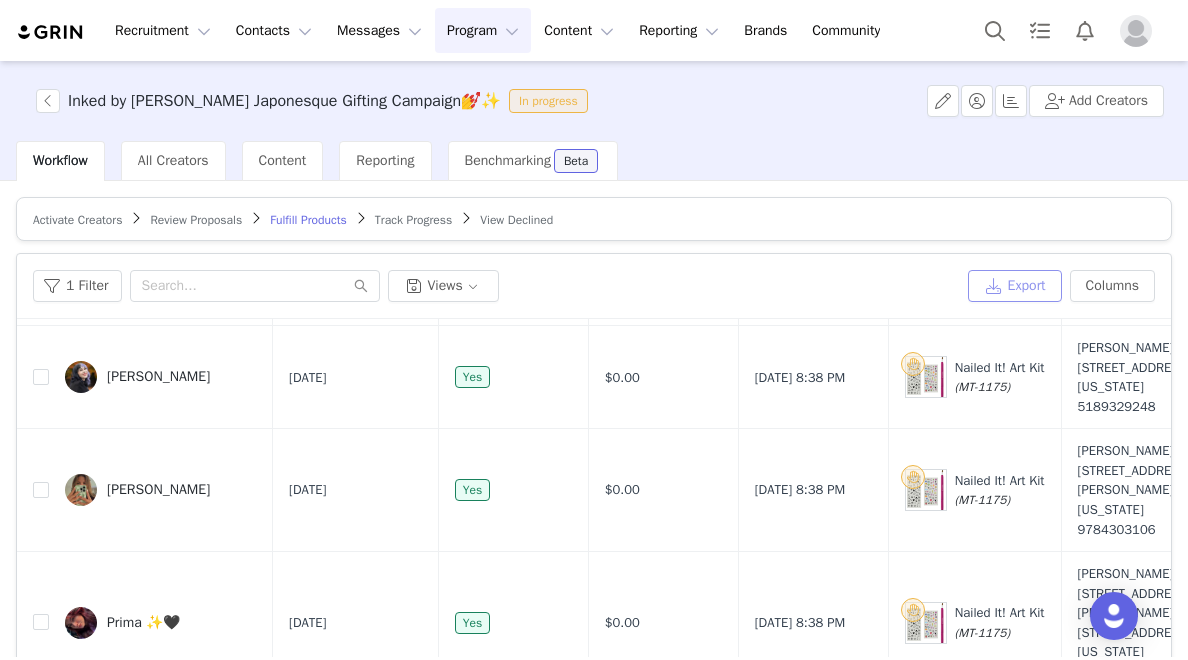 scroll, scrollTop: 585, scrollLeft: 0, axis: vertical 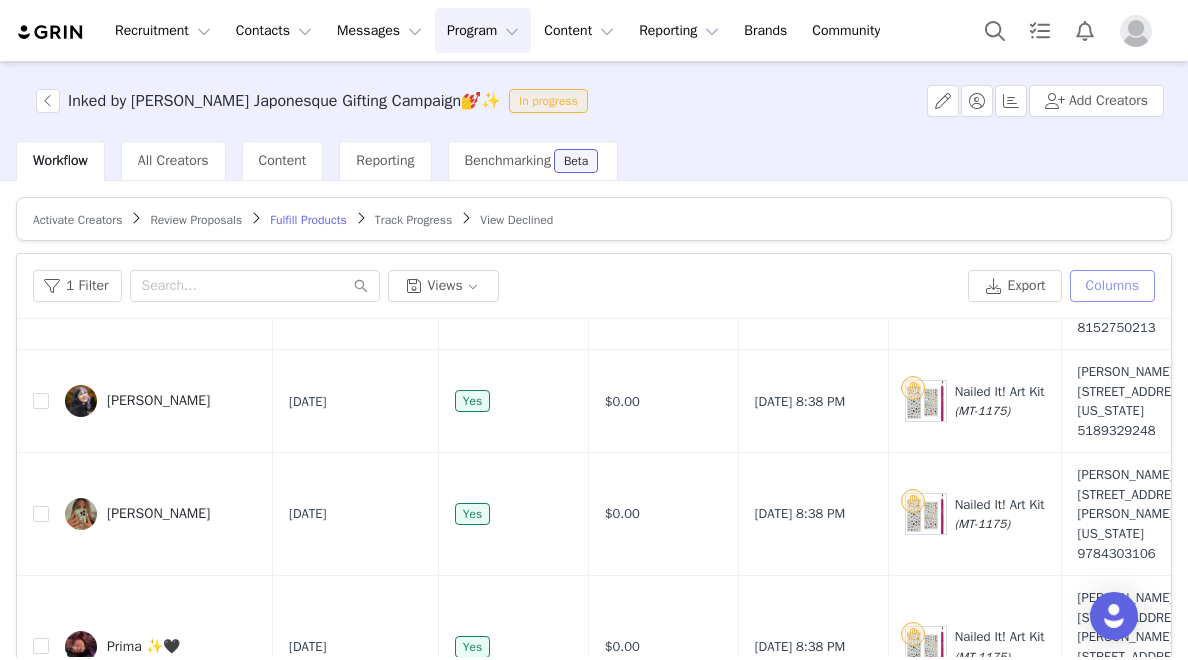 click on "Columns" at bounding box center [1112, 286] 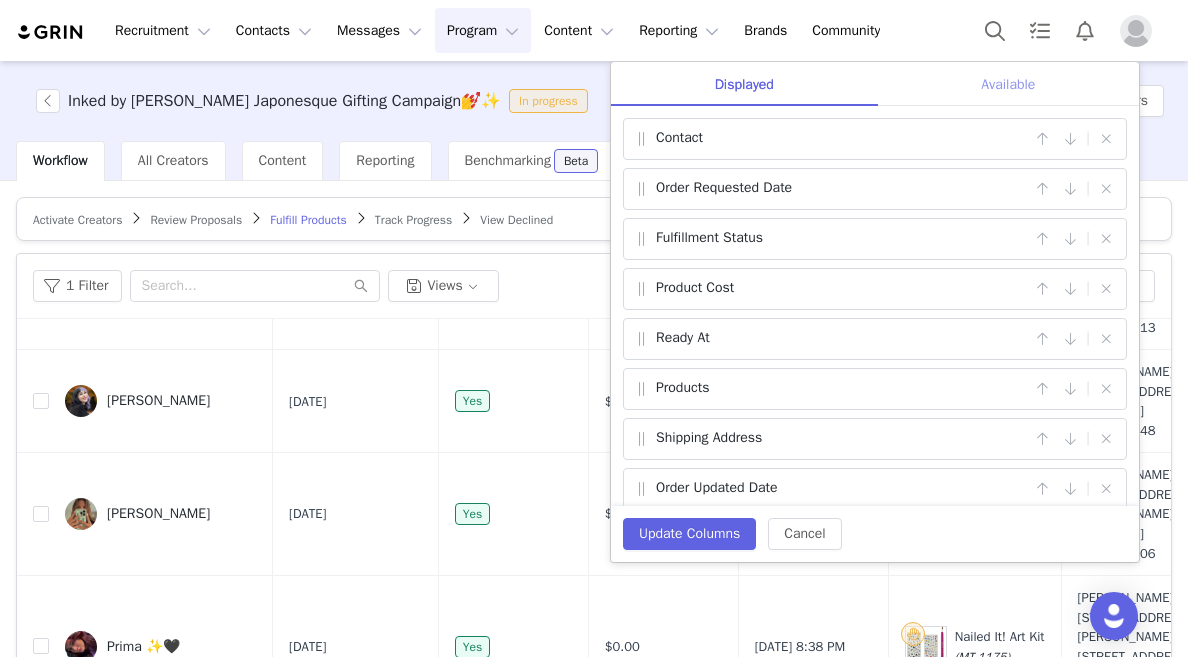 click on "Available" at bounding box center [1008, 84] 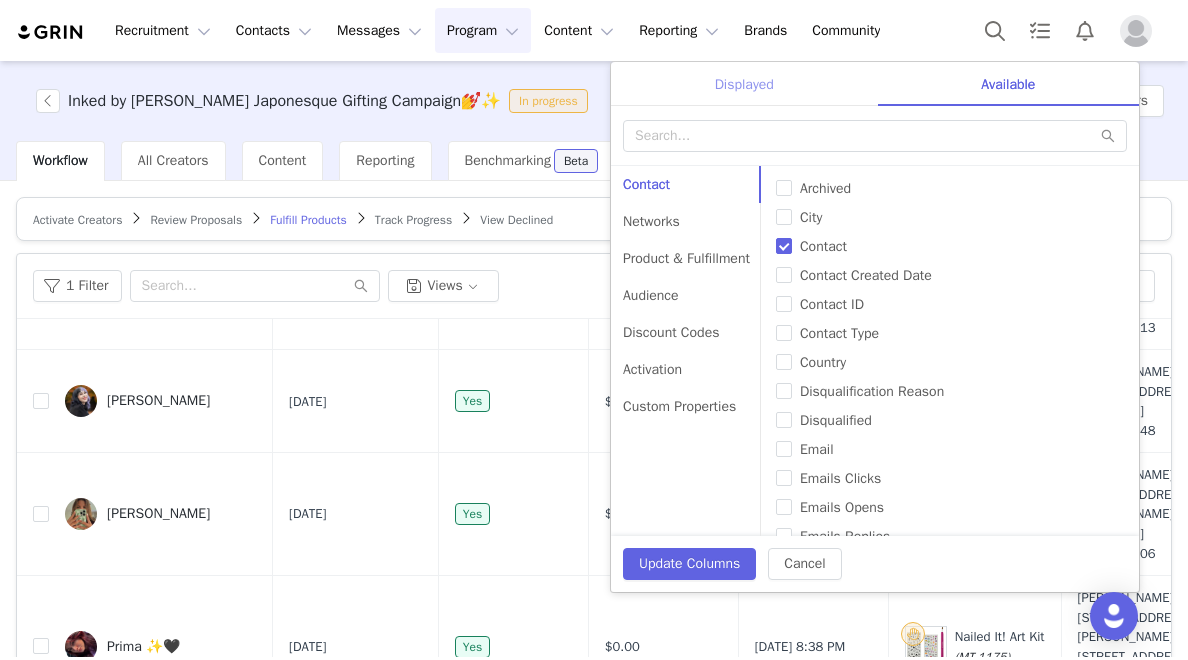 click on "Displayed" at bounding box center (744, 84) 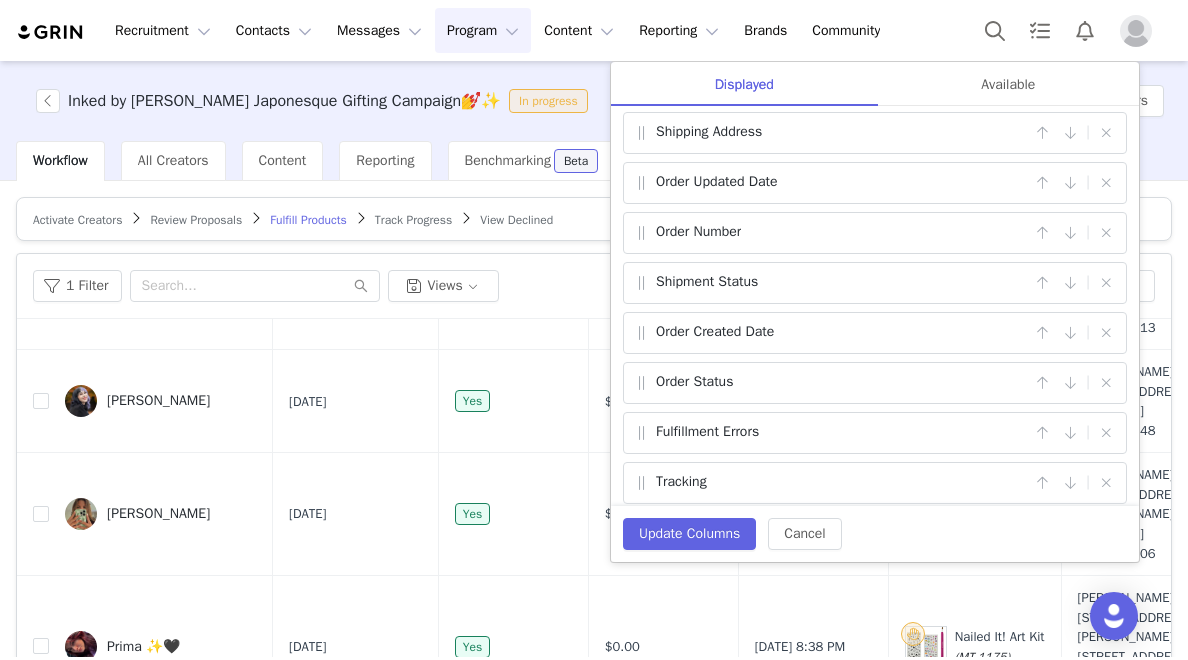 scroll, scrollTop: 0, scrollLeft: 0, axis: both 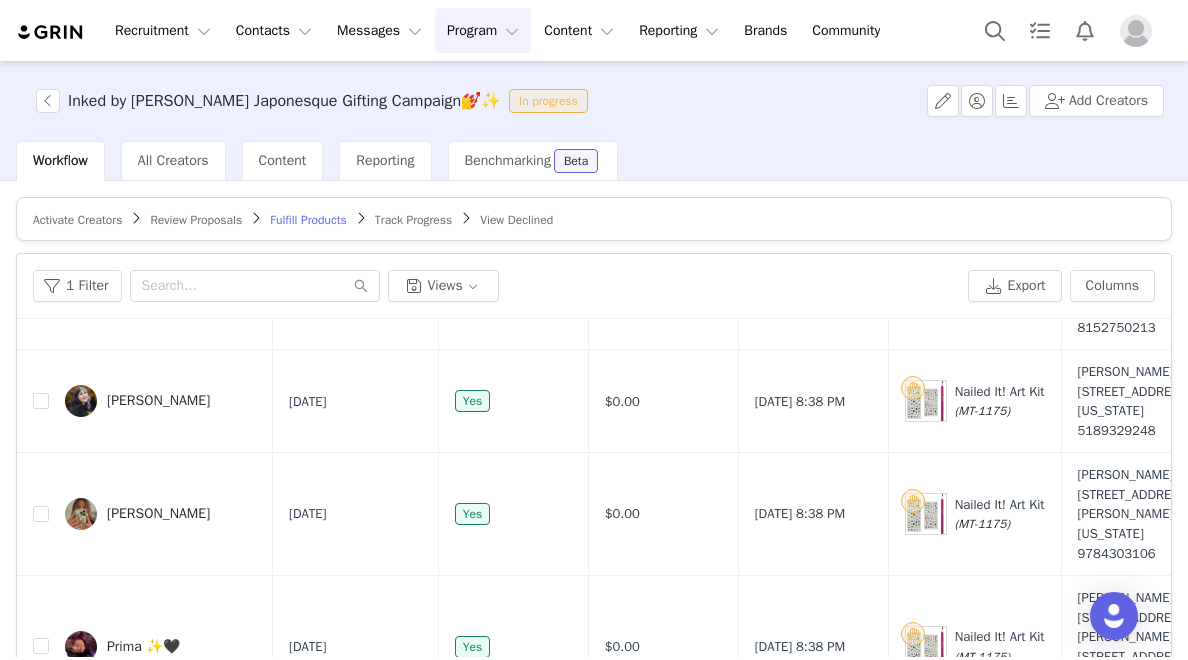 click on "Inked by Dani x Japonesque Gifting Campaign💅✨ In progress     Add Creators" at bounding box center (594, 101) 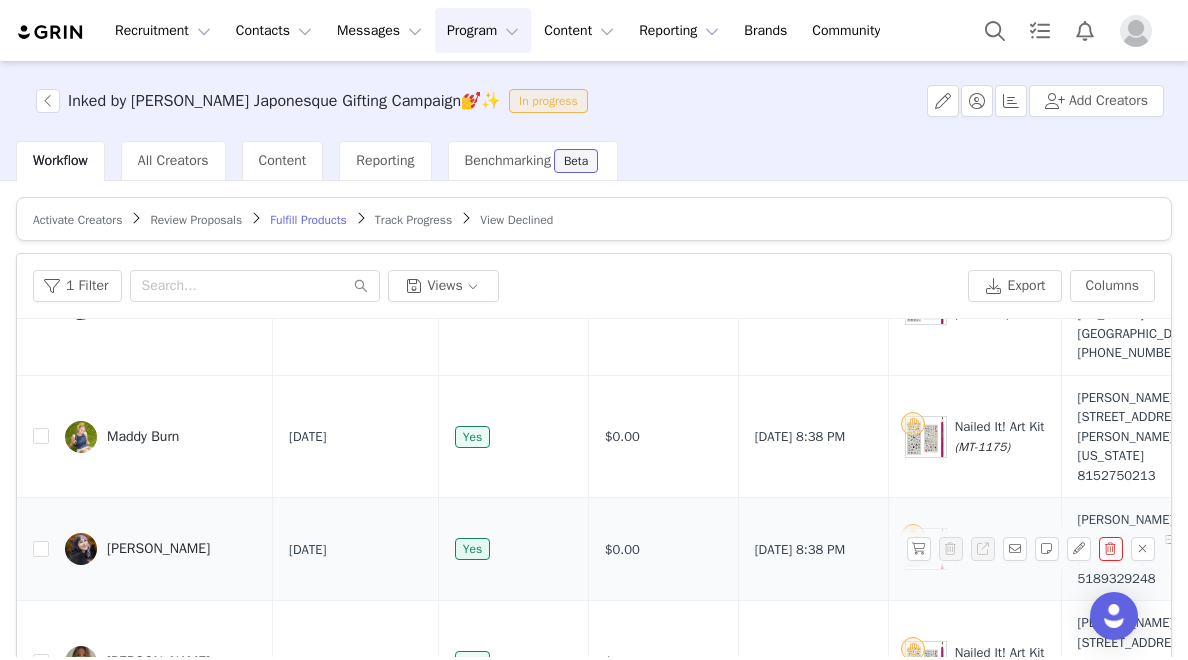 scroll, scrollTop: 0, scrollLeft: 0, axis: both 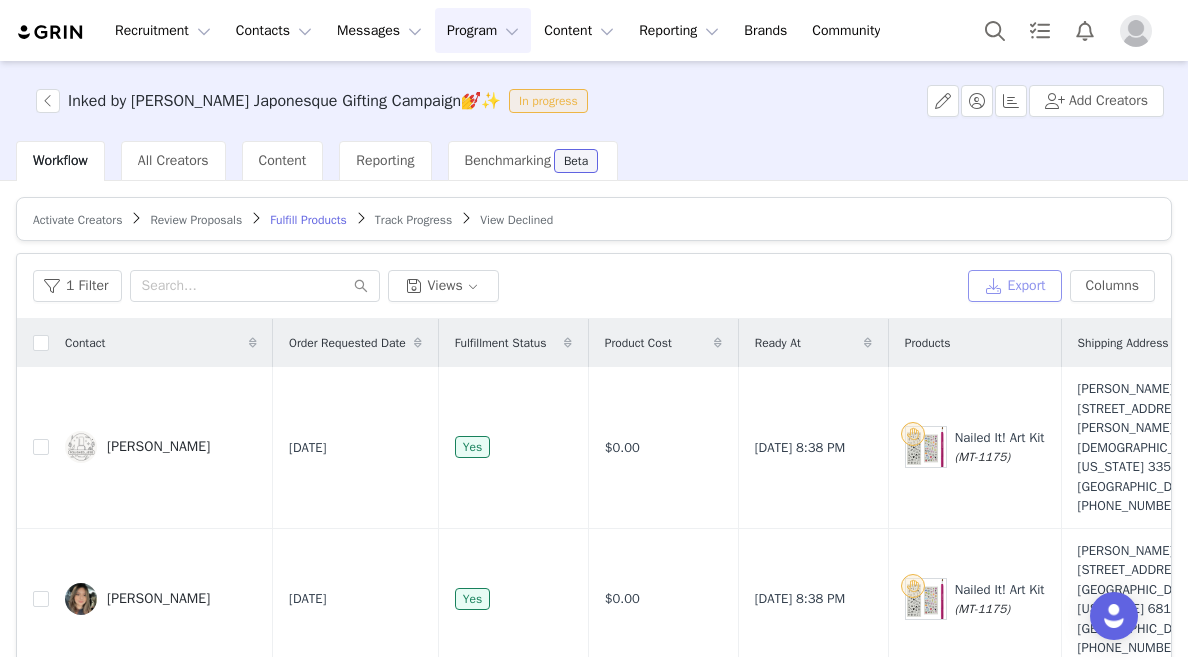 drag, startPoint x: 978, startPoint y: 291, endPoint x: 946, endPoint y: 291, distance: 32 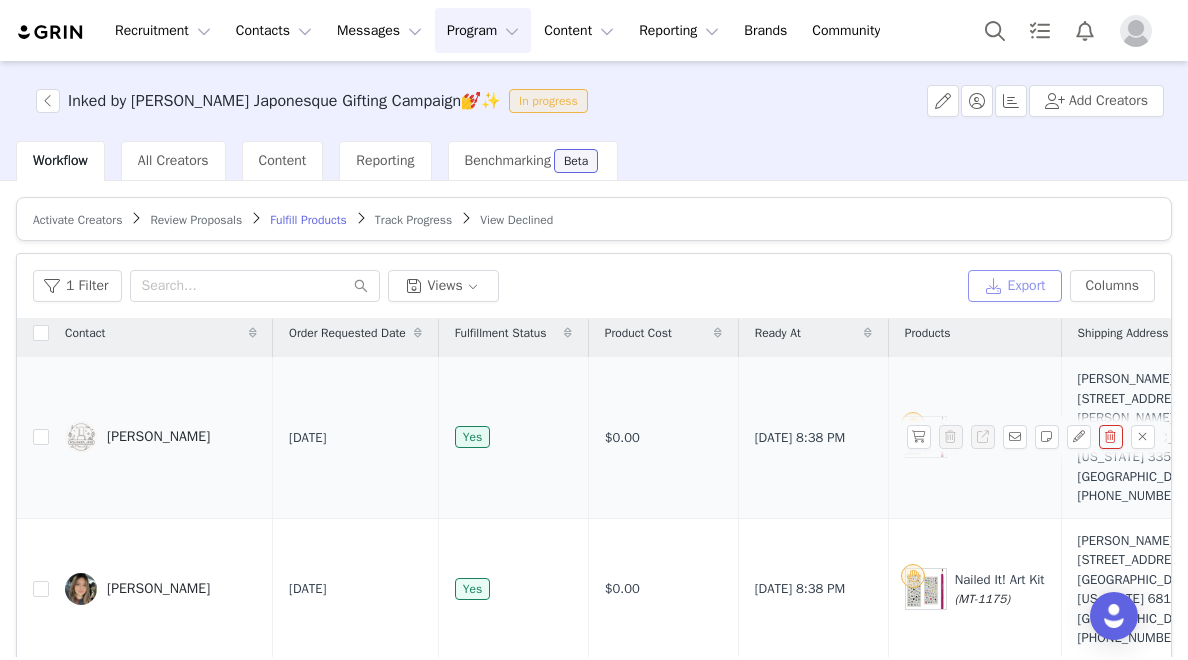 scroll, scrollTop: 0, scrollLeft: 0, axis: both 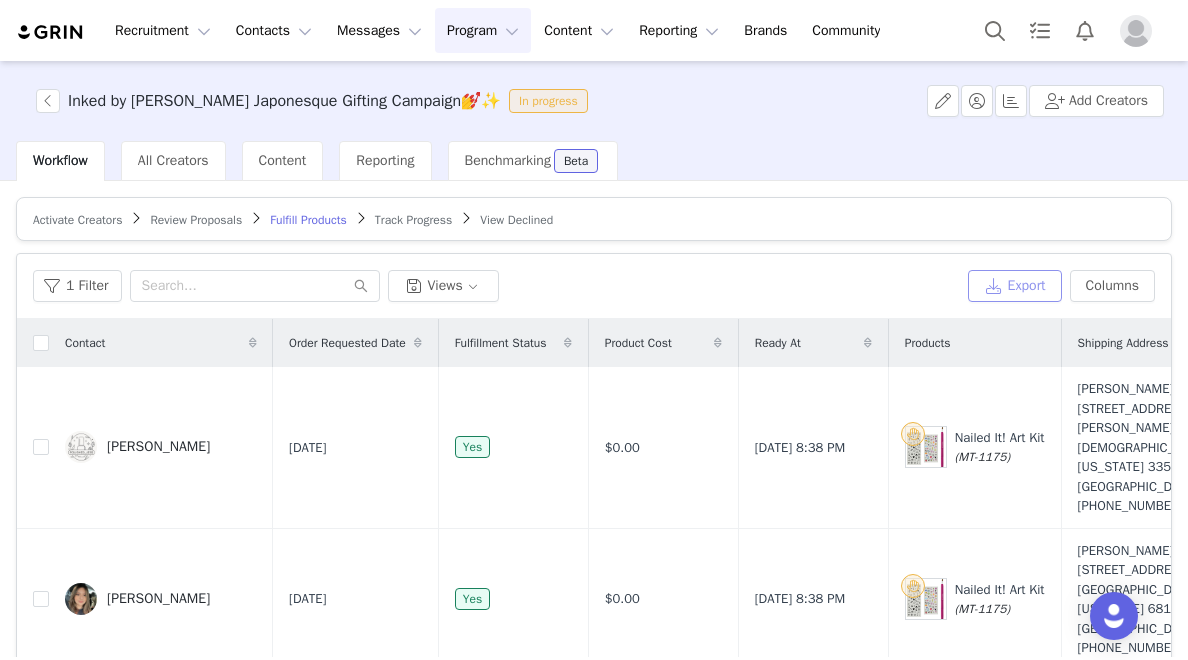 click on "Export" at bounding box center [1015, 286] 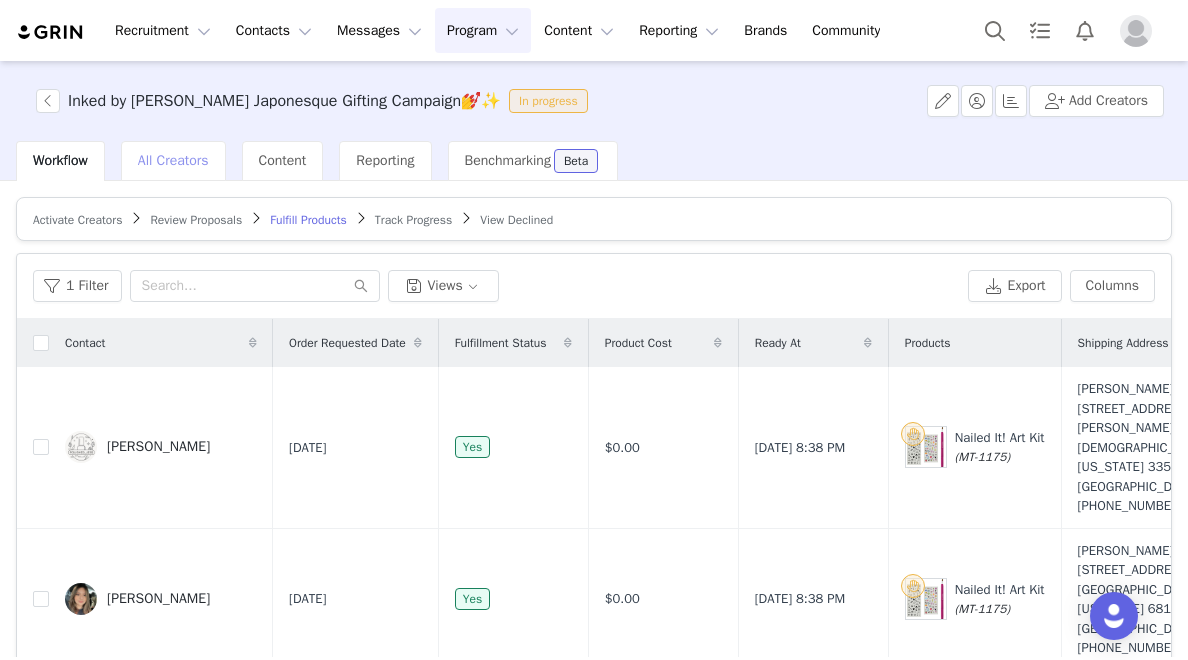 click on "All Creators" at bounding box center (173, 160) 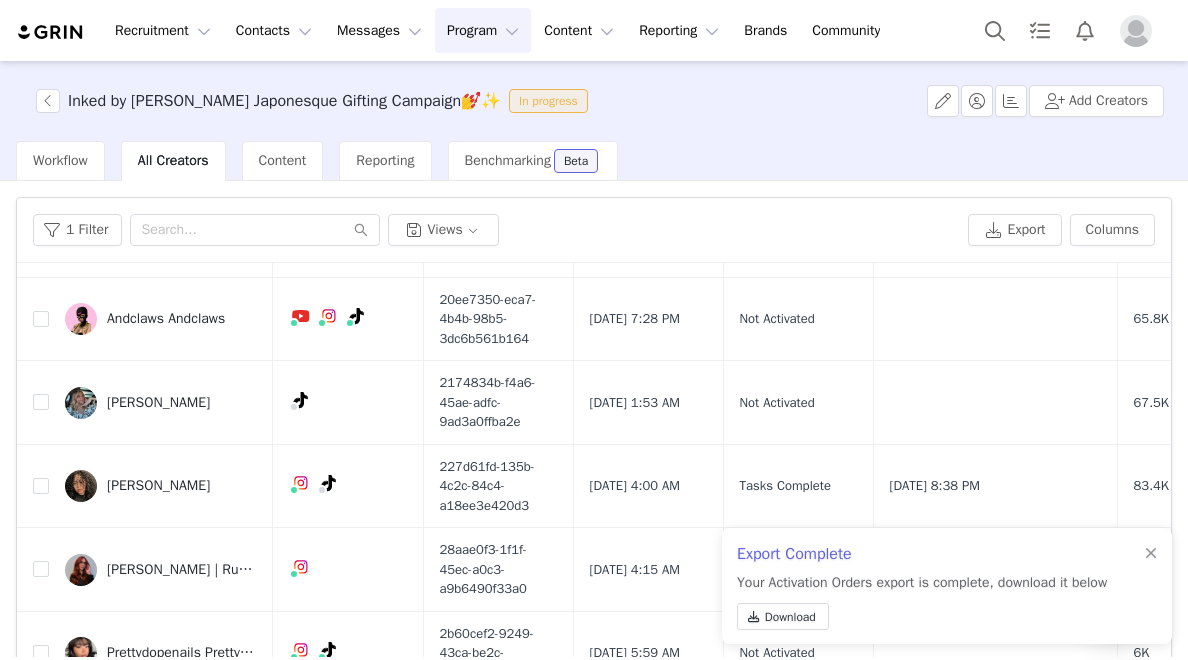 scroll, scrollTop: 1646, scrollLeft: 0, axis: vertical 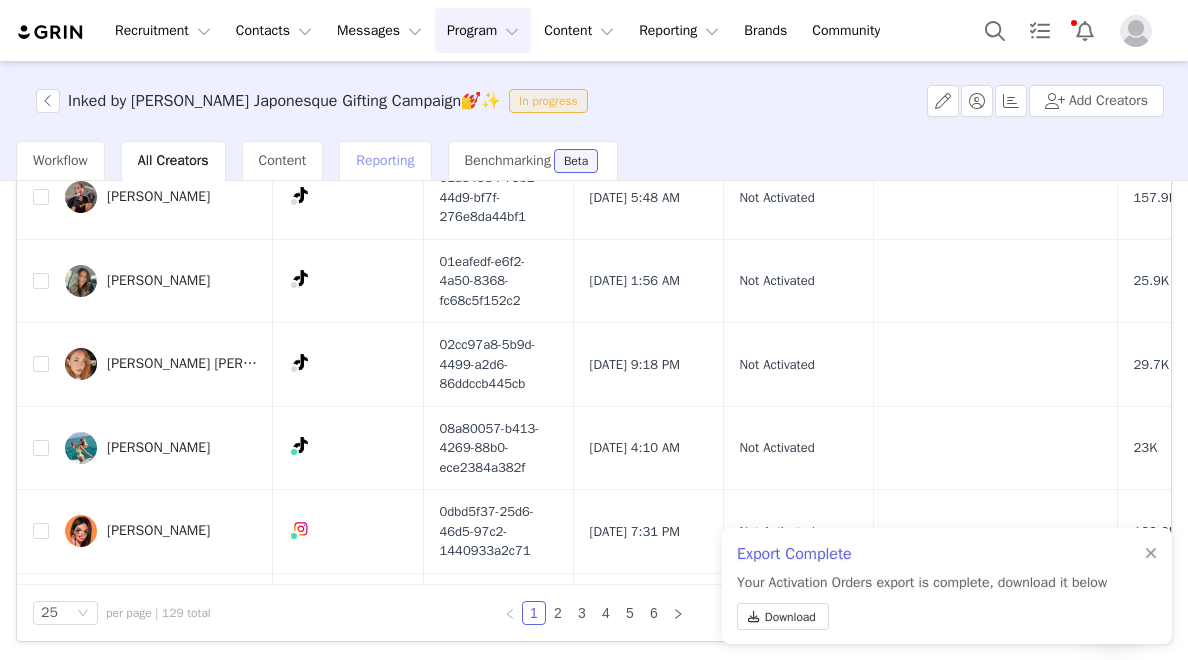 click on "Reporting" at bounding box center [385, 160] 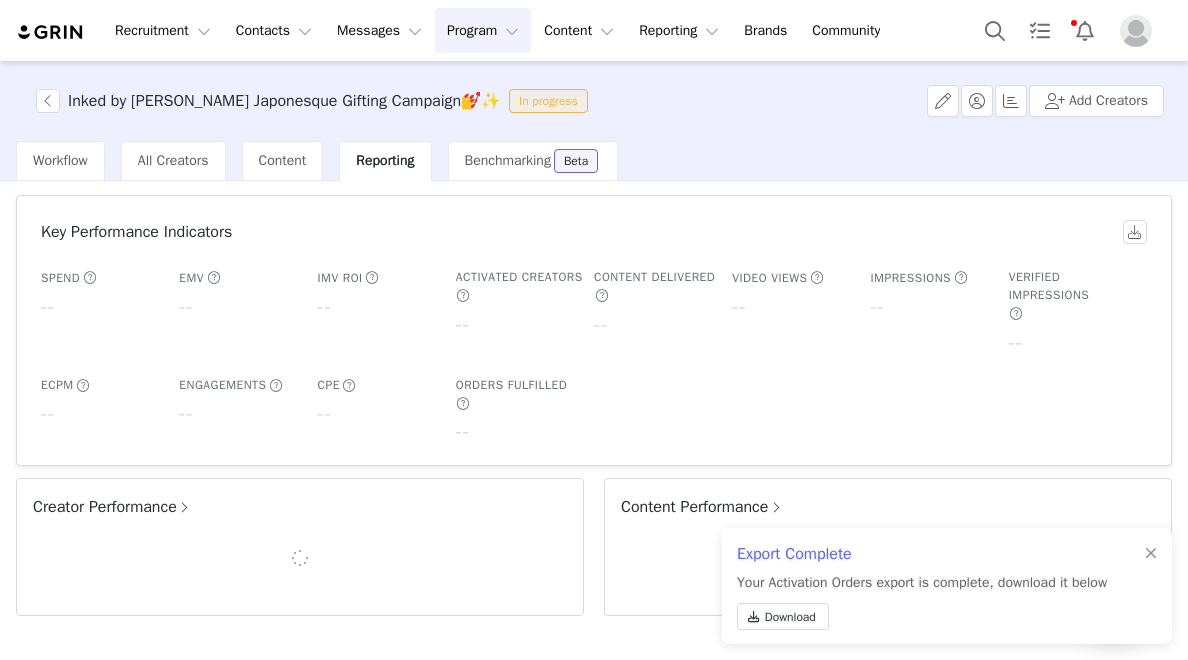 scroll, scrollTop: 124, scrollLeft: 0, axis: vertical 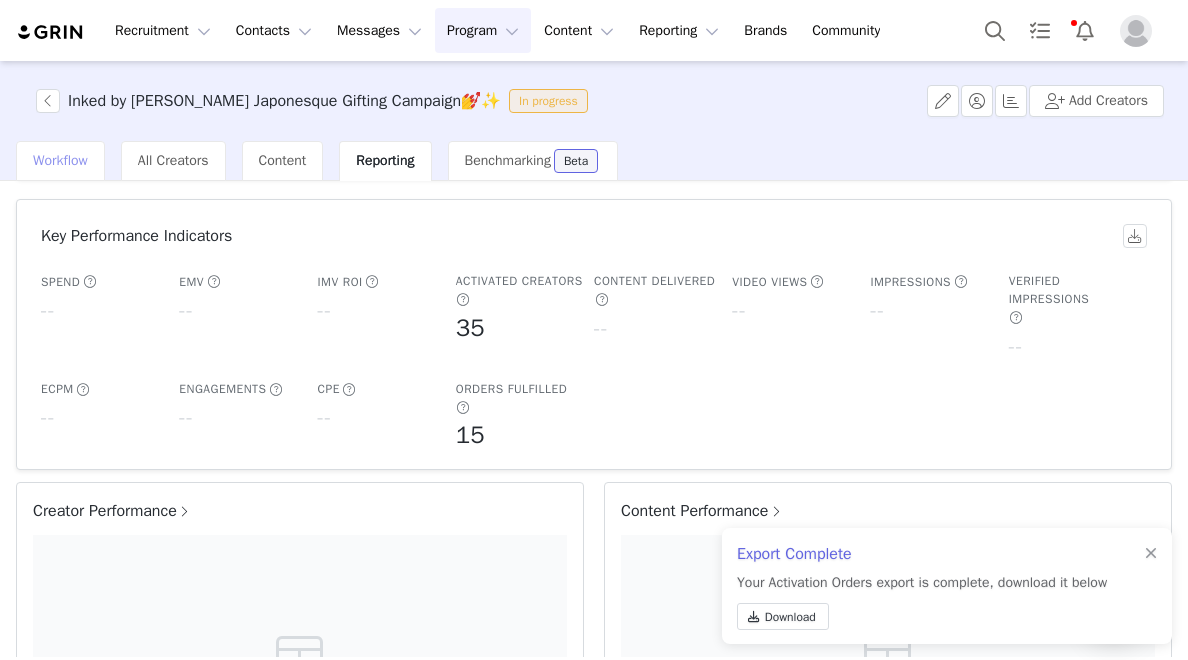 click on "Workflow" at bounding box center (60, 160) 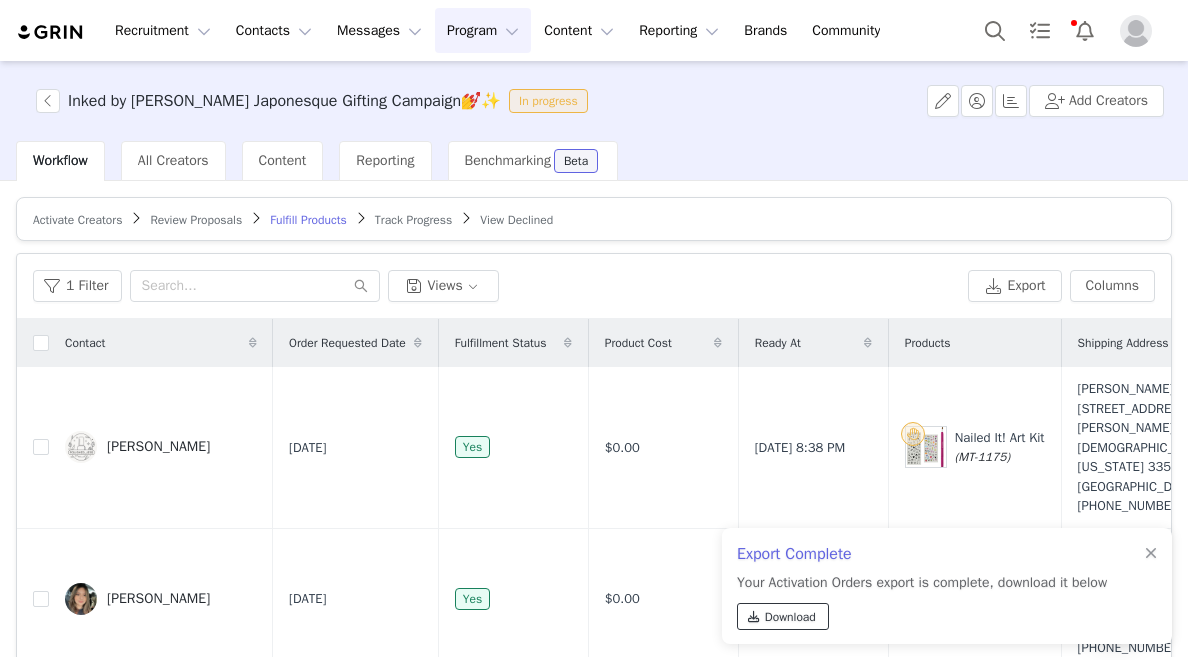 click on "Download" at bounding box center (790, 617) 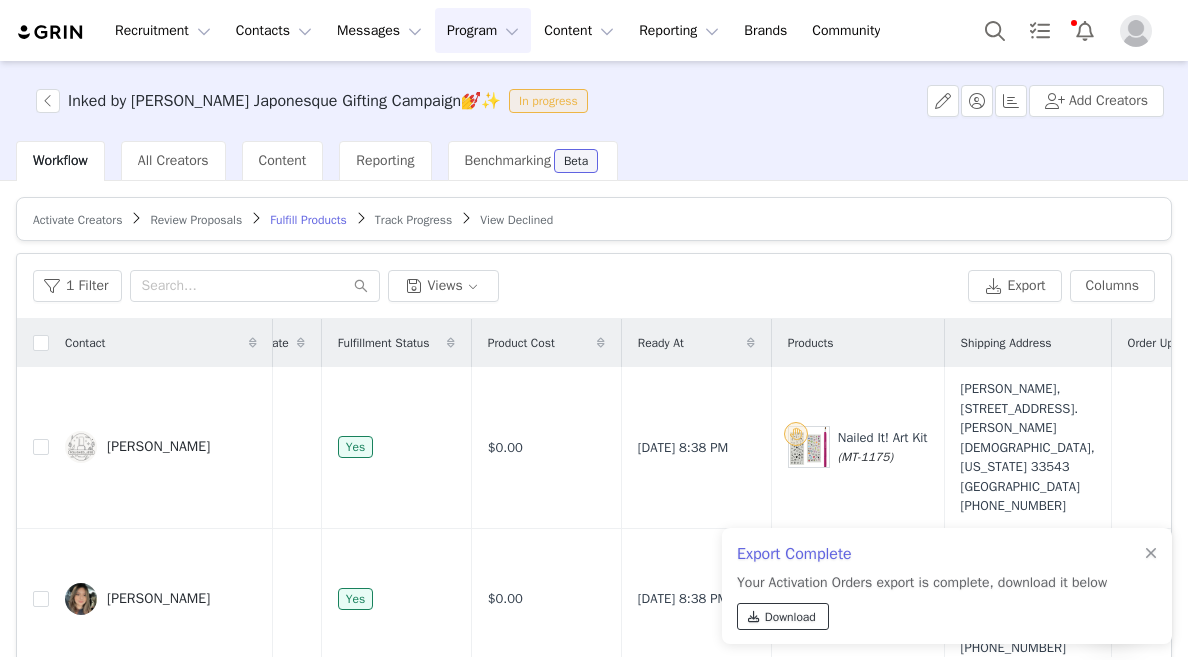 scroll, scrollTop: 0, scrollLeft: 81, axis: horizontal 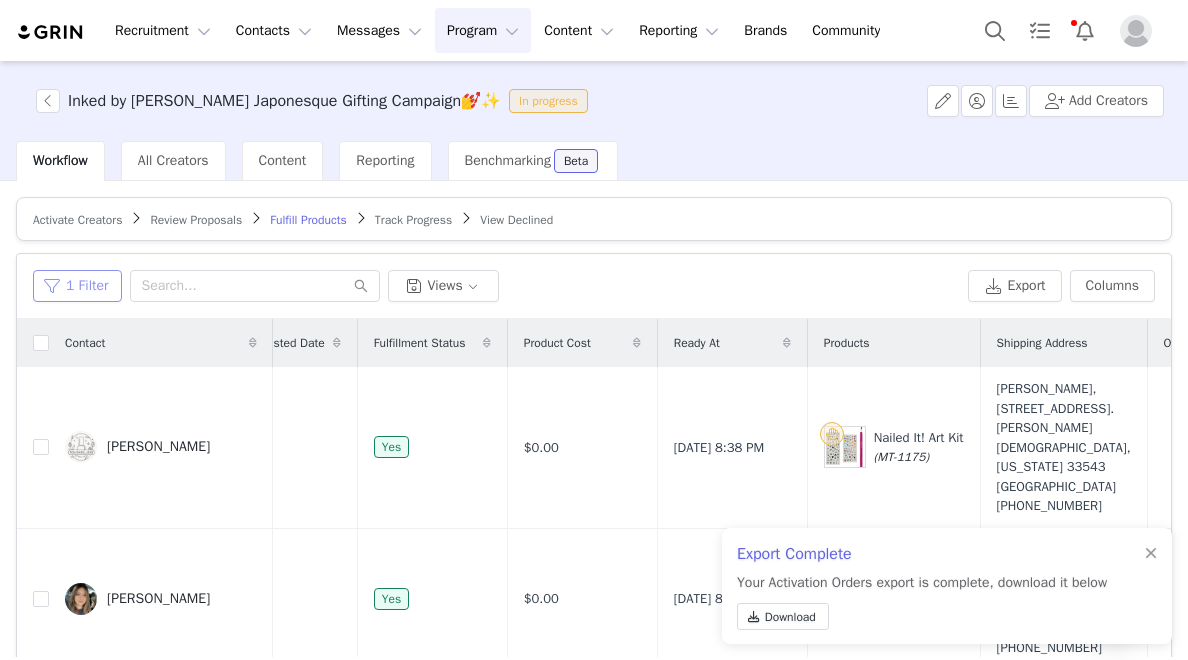click on "1 Filter" at bounding box center (77, 286) 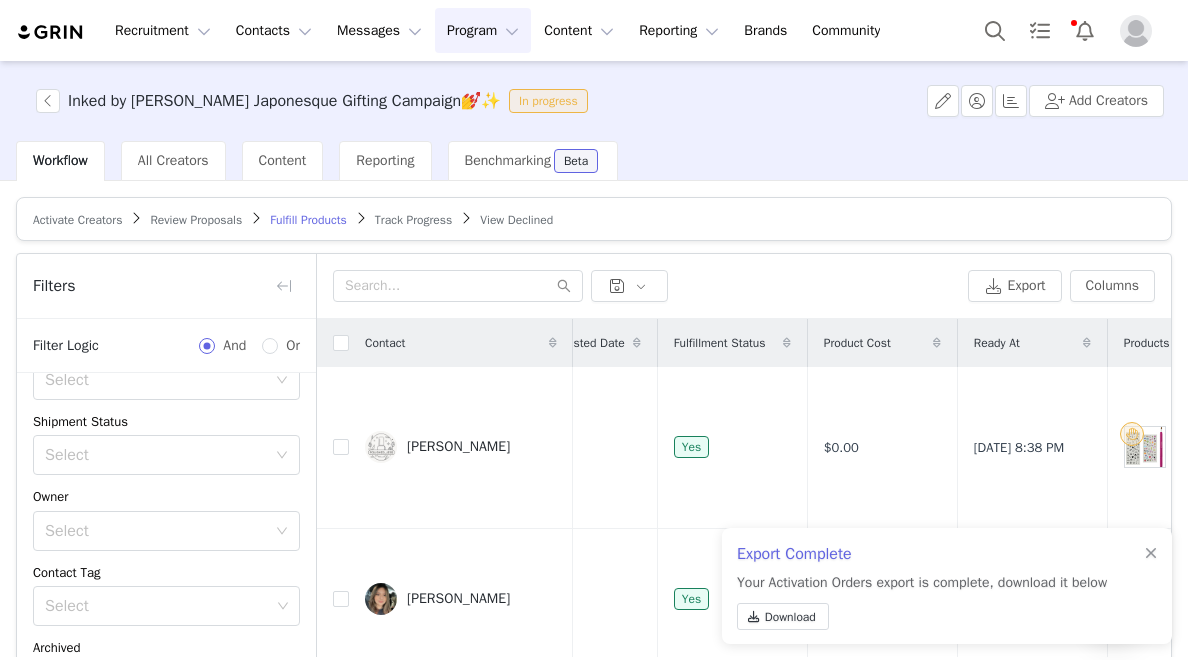 scroll, scrollTop: 205, scrollLeft: 0, axis: vertical 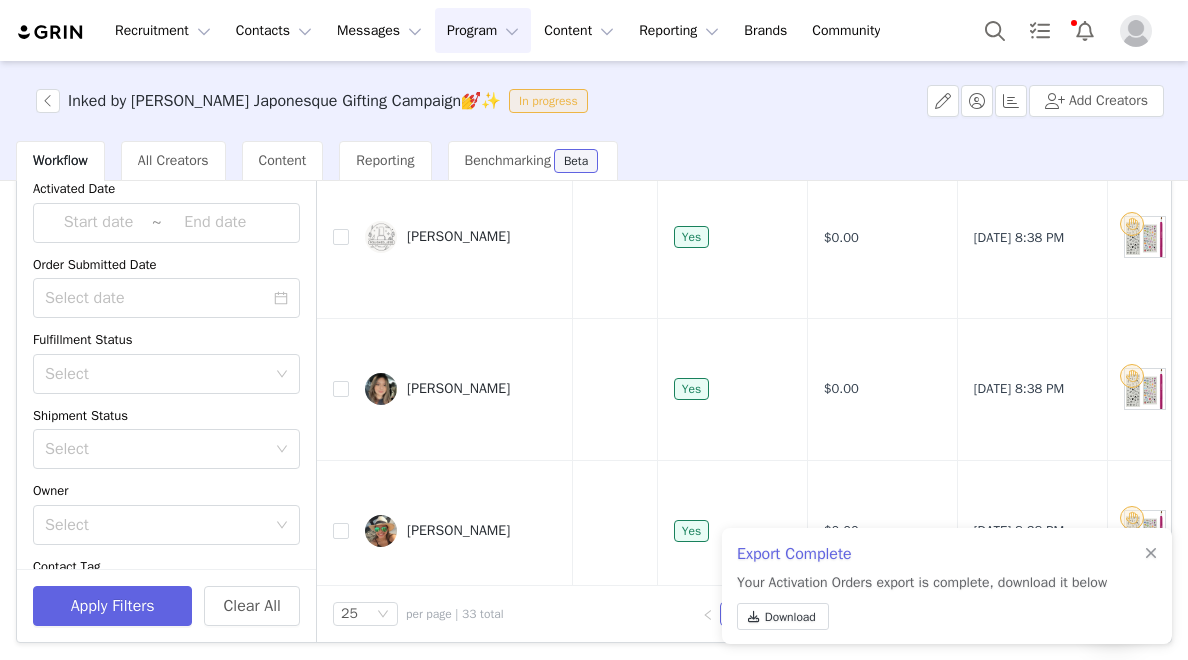 click on "Workflow" at bounding box center (60, 160) 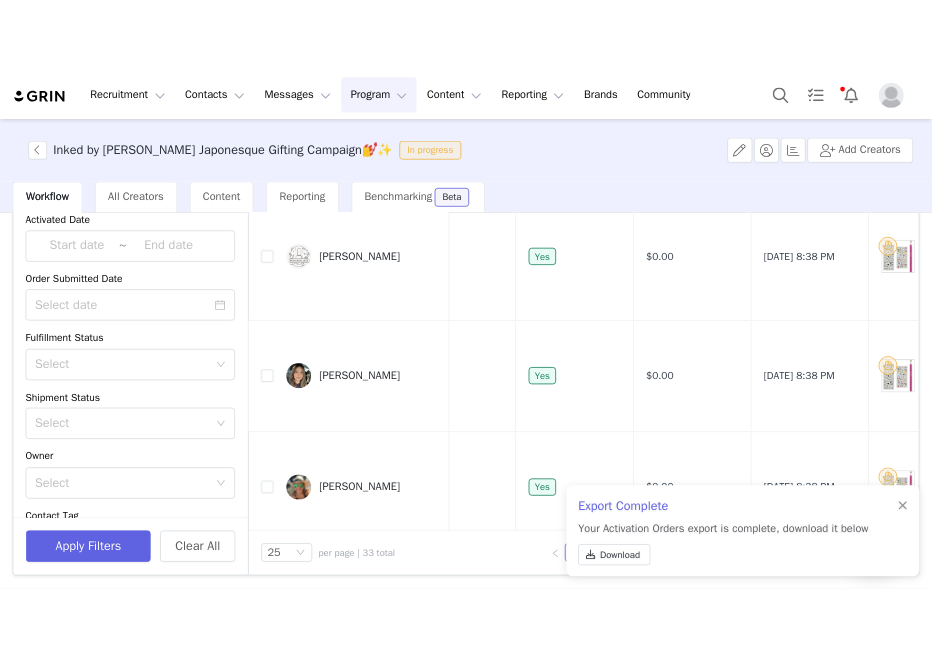 scroll, scrollTop: 78, scrollLeft: 0, axis: vertical 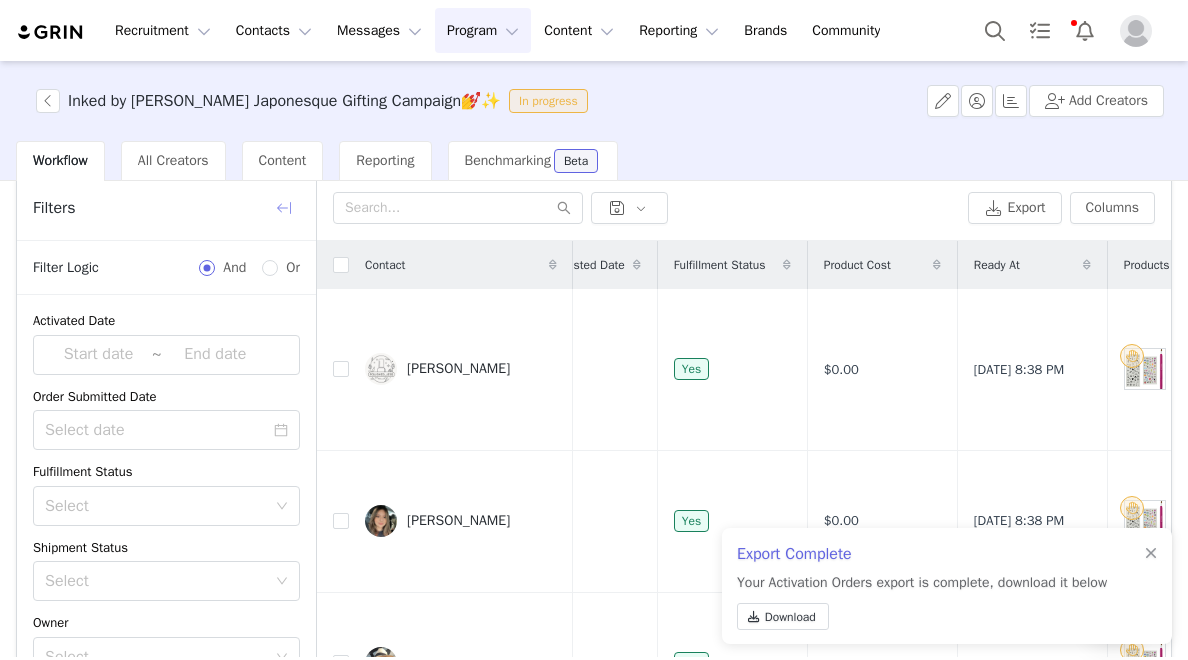 click at bounding box center [284, 208] 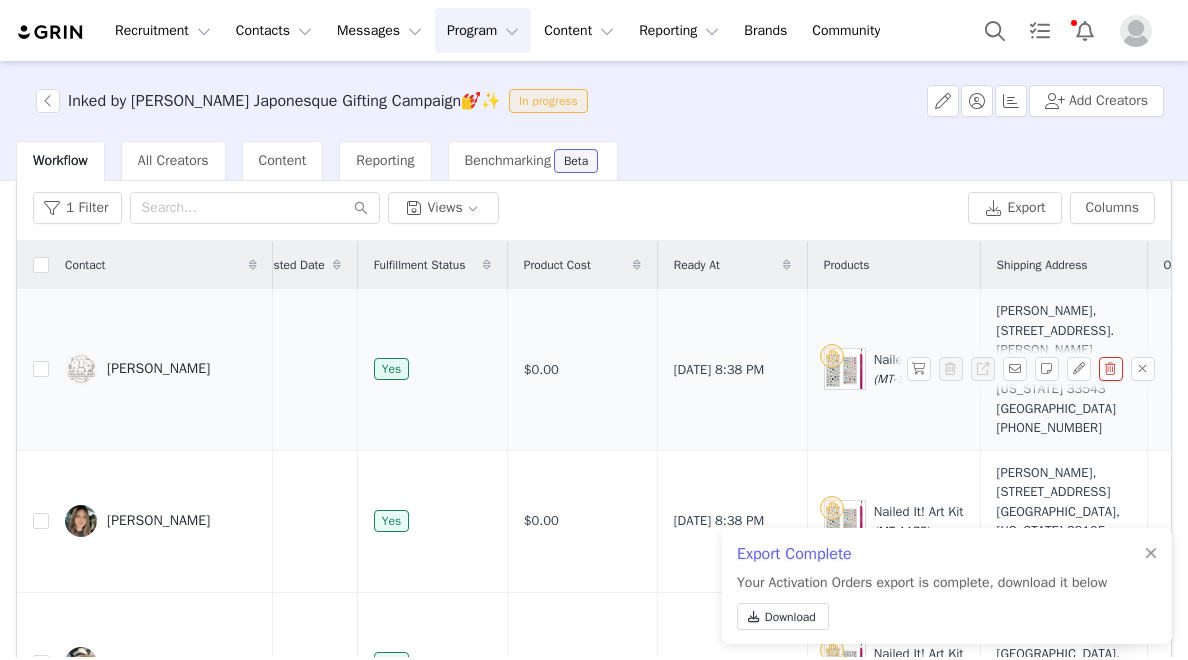 click on "[PERSON_NAME]" at bounding box center [158, 369] 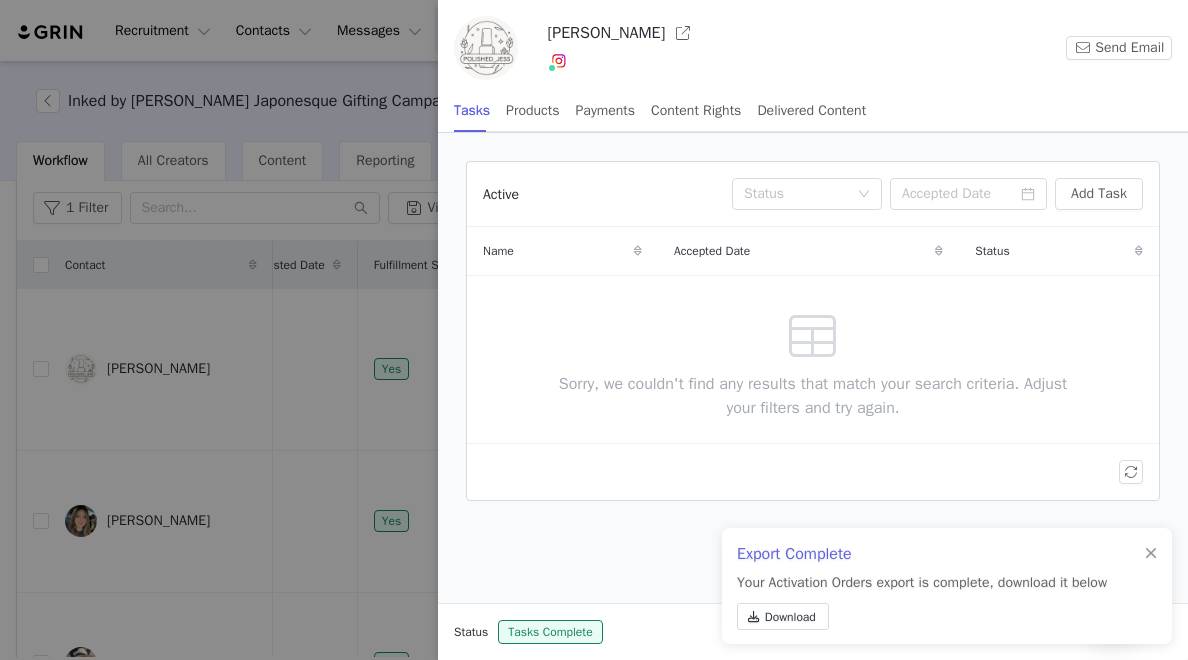 click on "Jessica Halverson     Instagram  (   @polished_jess   )   — Standard  Connected  — Account is discoverable.     Send Email" at bounding box center (813, 52) 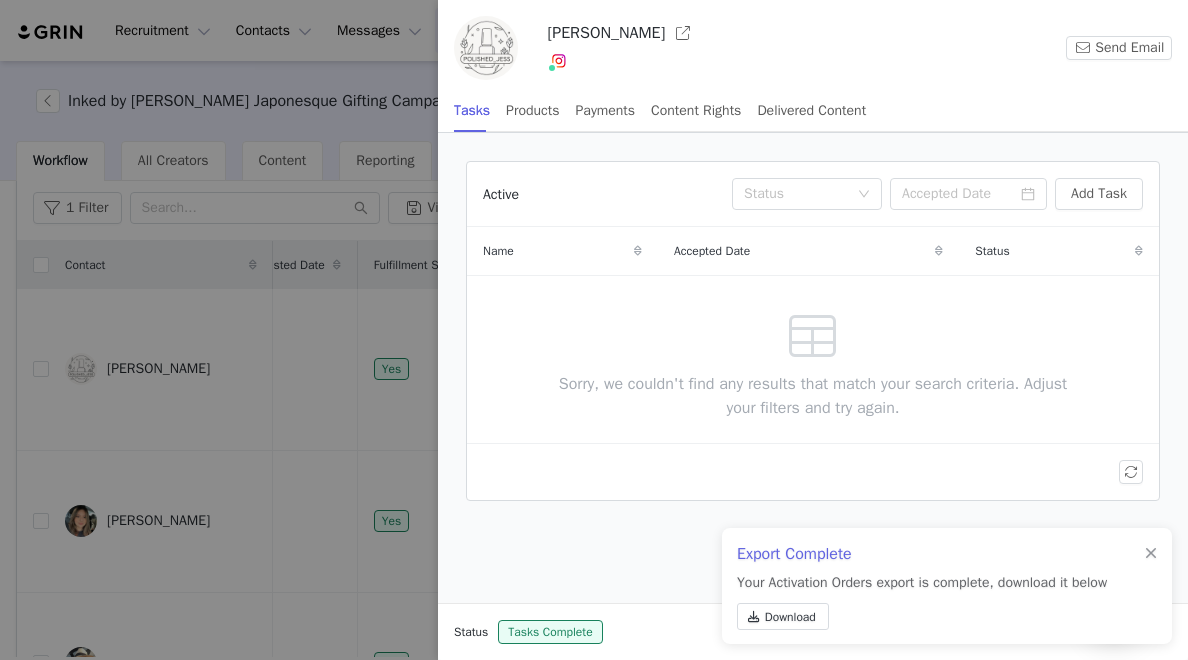 click on "Jessica Halverson     Instagram  (   @polished_jess   )   — Standard  Connected  — Account is discoverable.     Send Email" at bounding box center (813, 52) 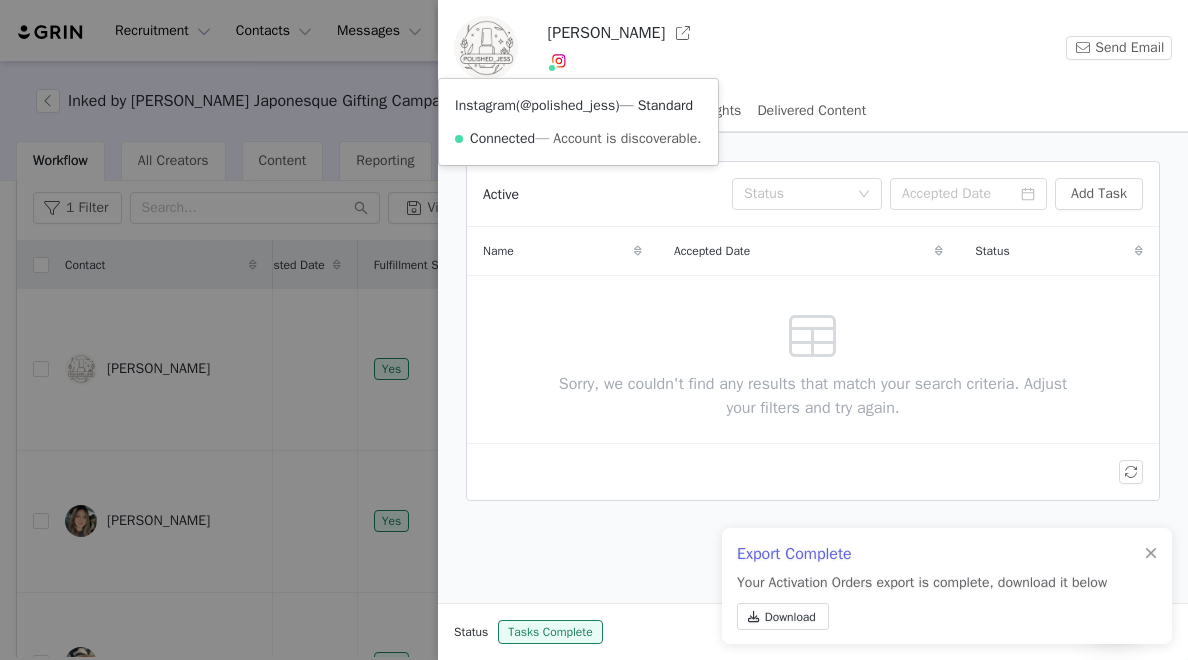 click on "@polished_jess" at bounding box center [567, 105] 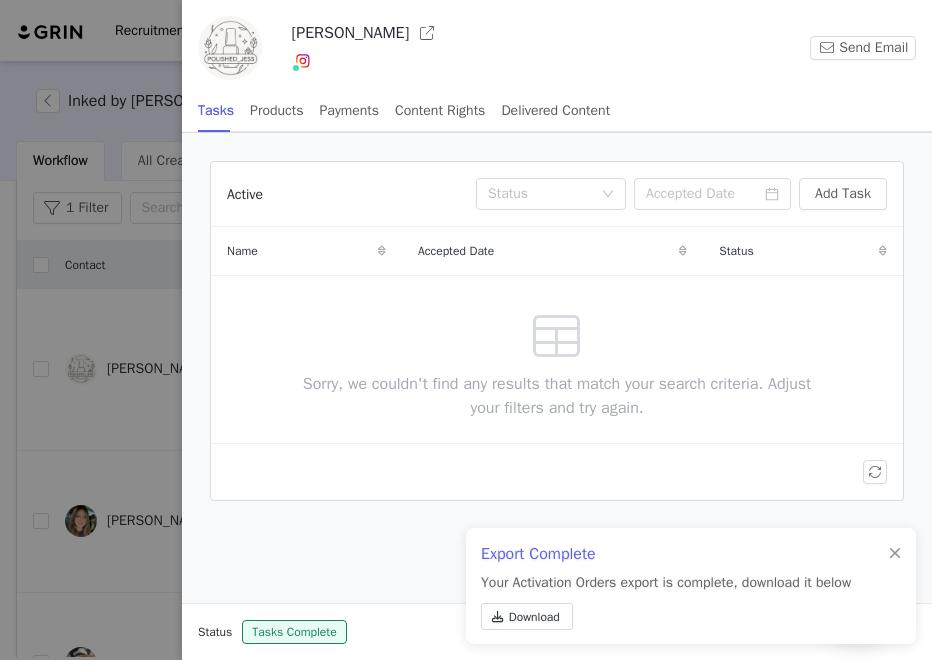 click at bounding box center (466, 330) 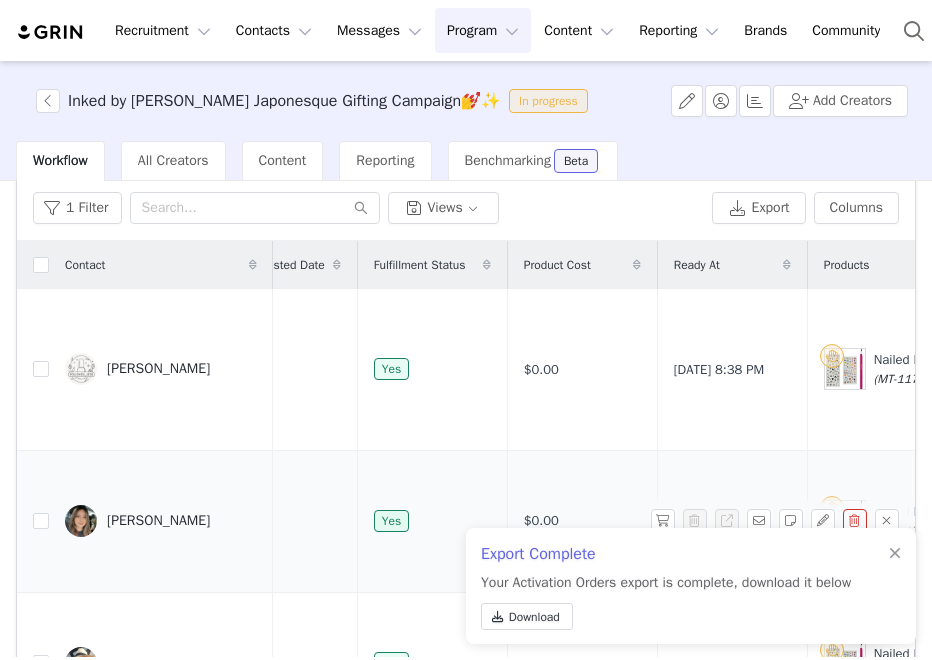 click on "[PERSON_NAME]" at bounding box center [161, 521] 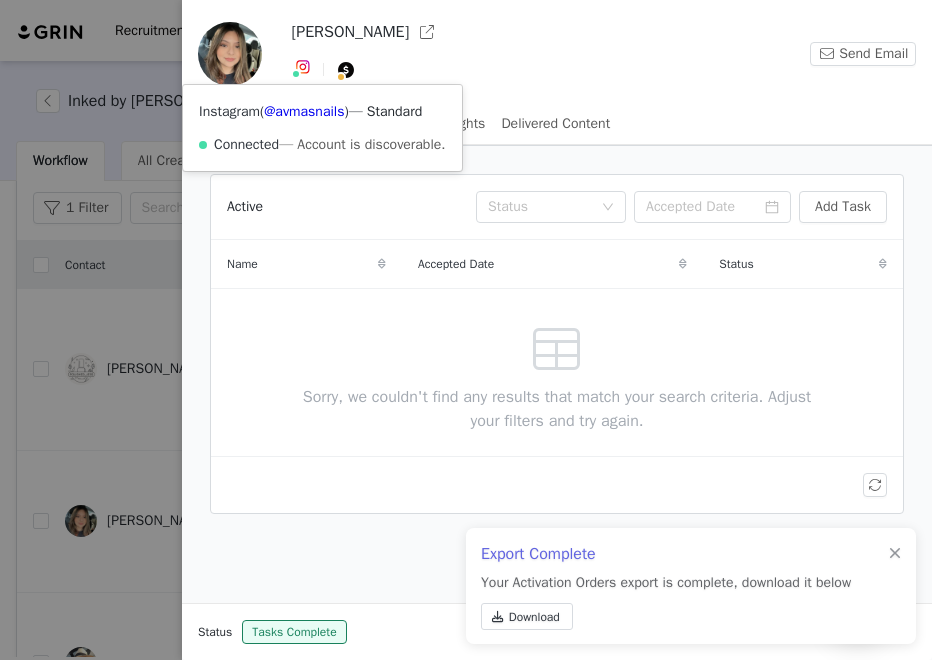 click at bounding box center (303, 67) 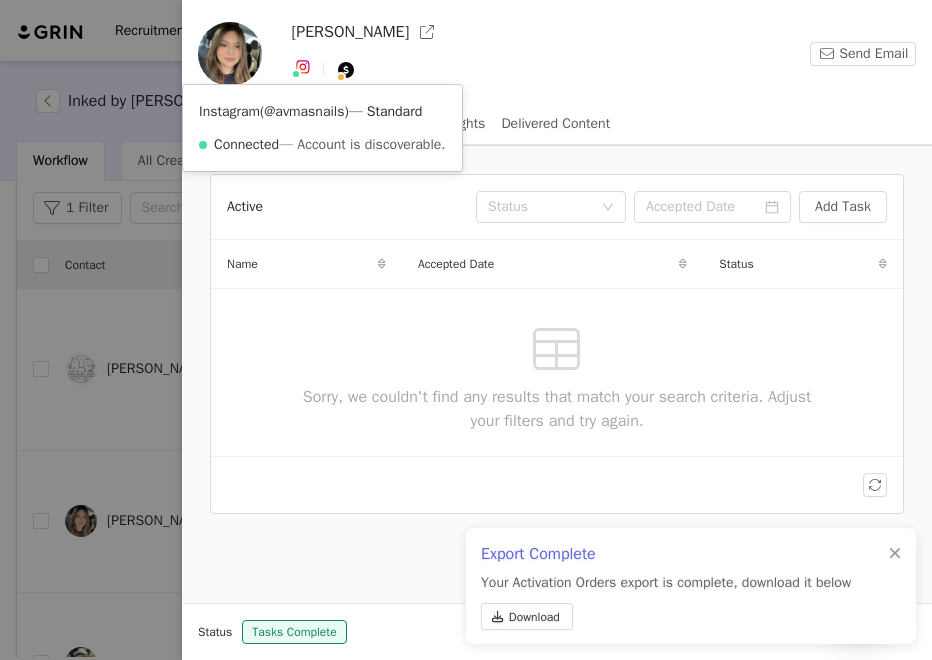 click on "@avmasnails" at bounding box center [304, 111] 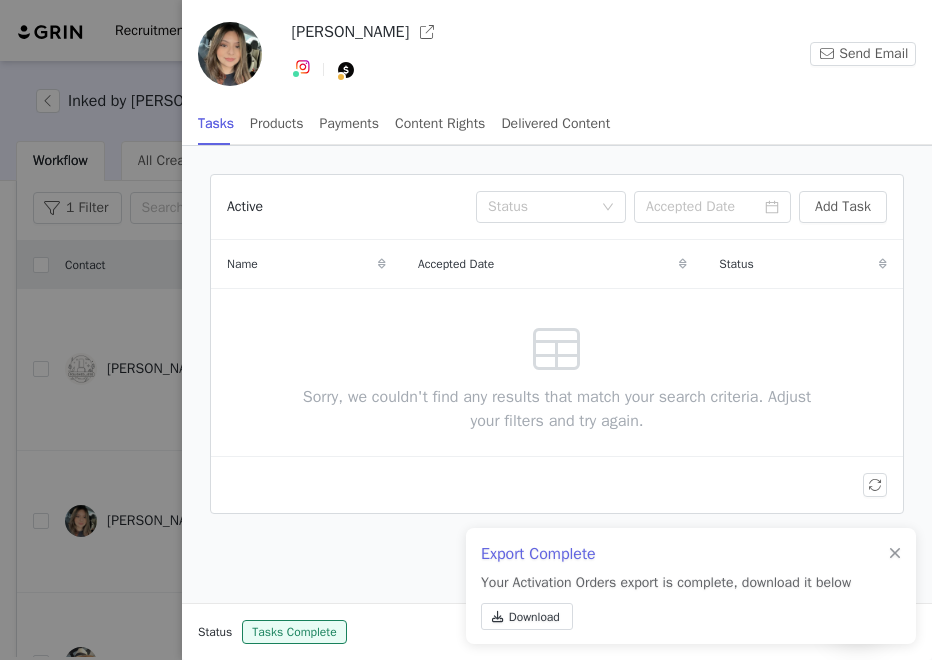 click at bounding box center [466, 330] 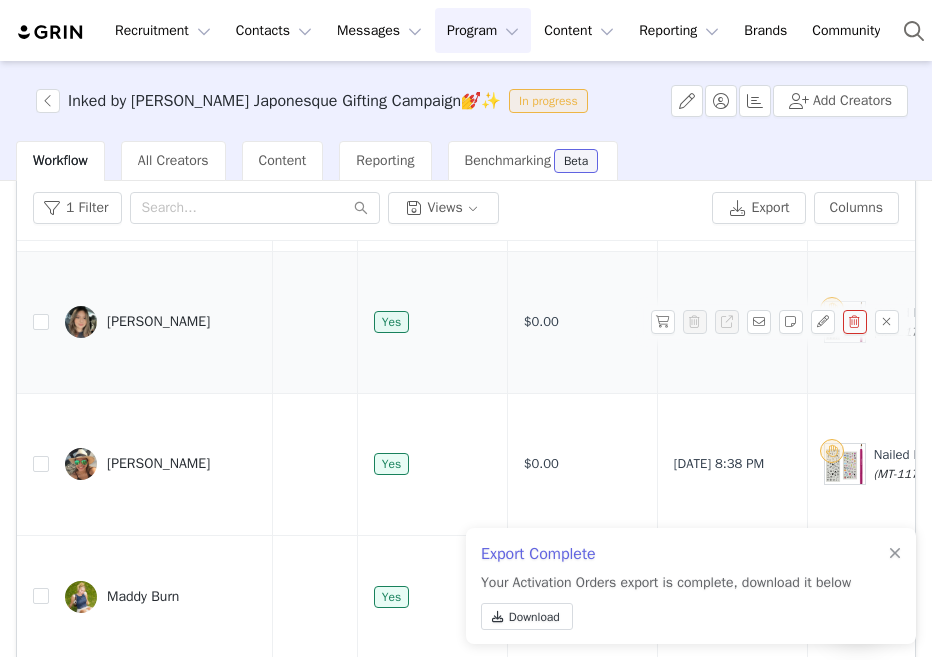 scroll, scrollTop: 200, scrollLeft: 81, axis: both 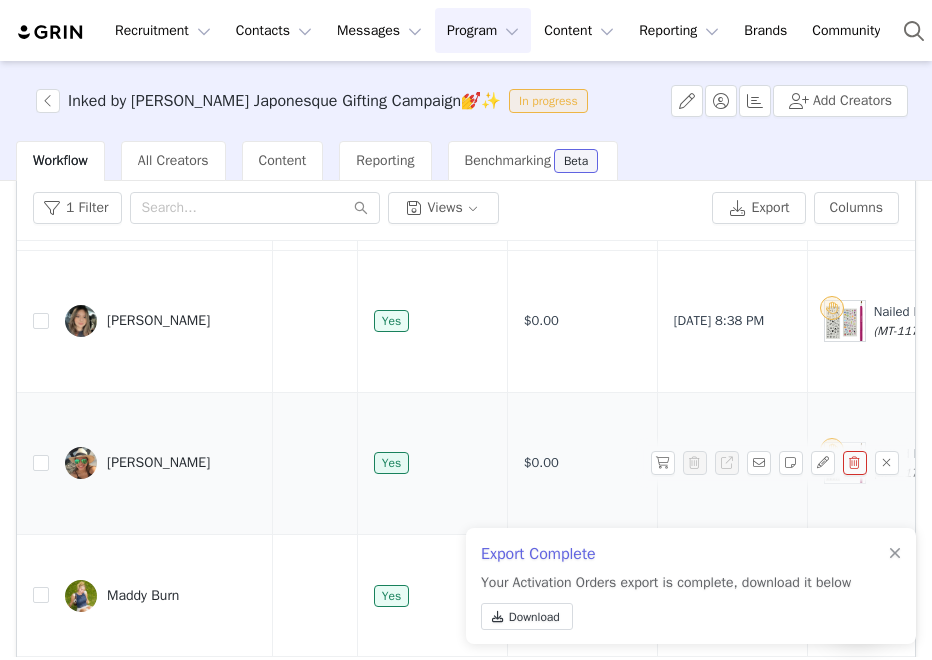 click on "[PERSON_NAME]" at bounding box center (161, 463) 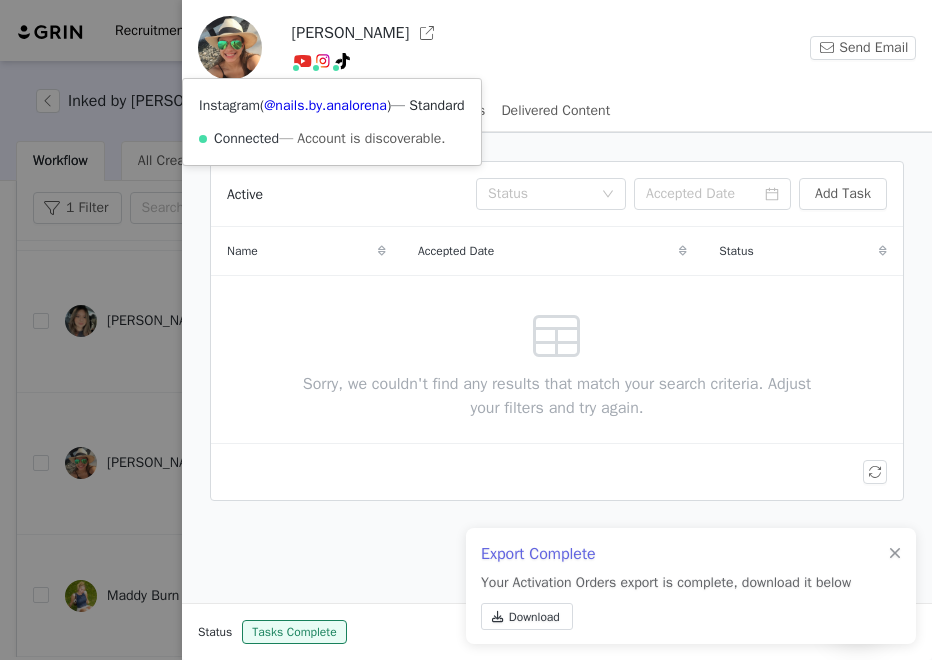 click at bounding box center (323, 61) 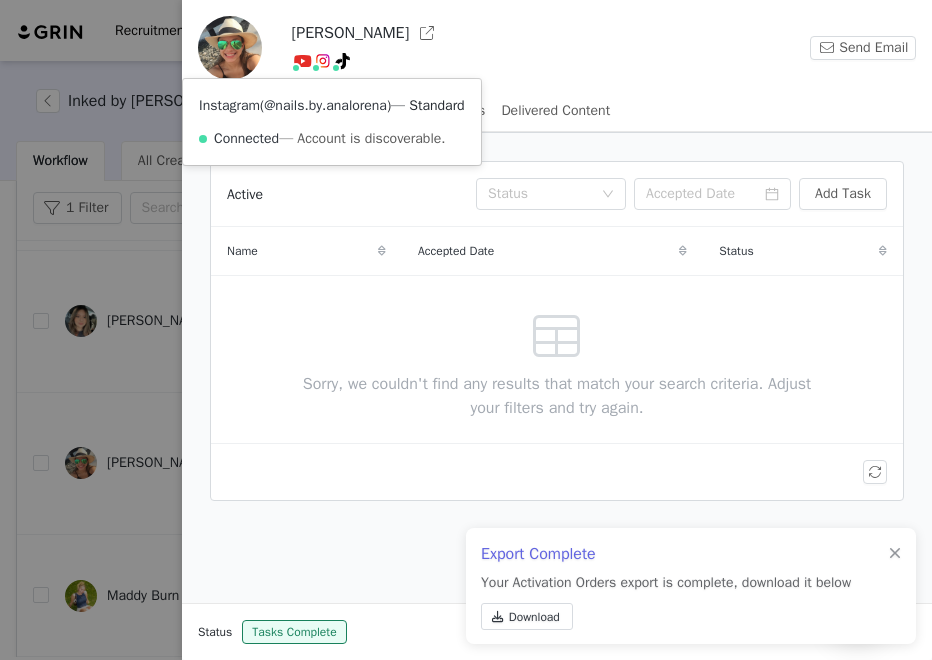 click on "@nails.by.analorena" at bounding box center (325, 105) 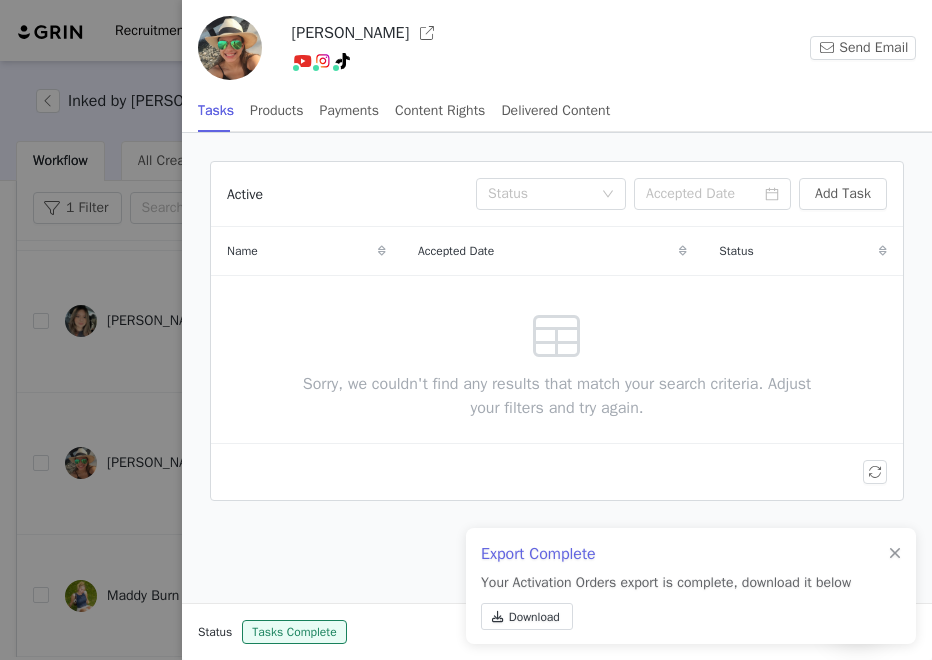 click at bounding box center (466, 330) 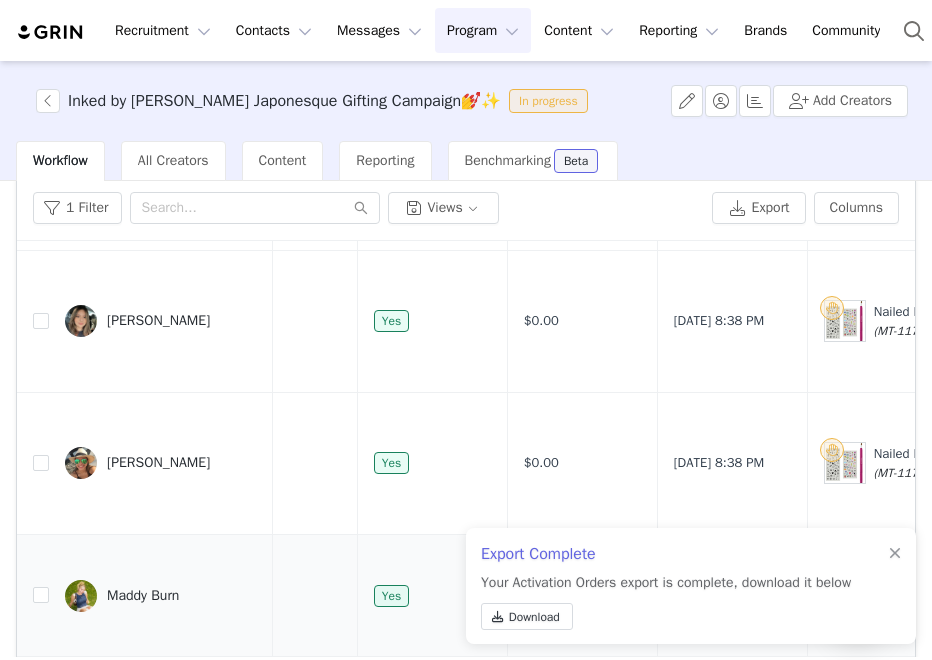 scroll, scrollTop: 296, scrollLeft: 81, axis: both 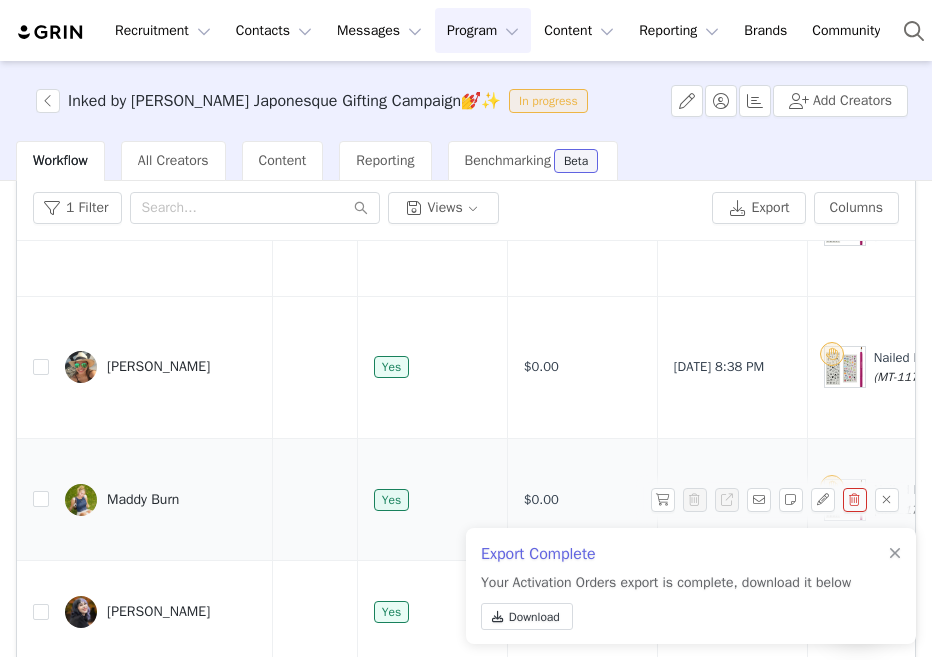 click on "Maddy Burn" at bounding box center (161, 500) 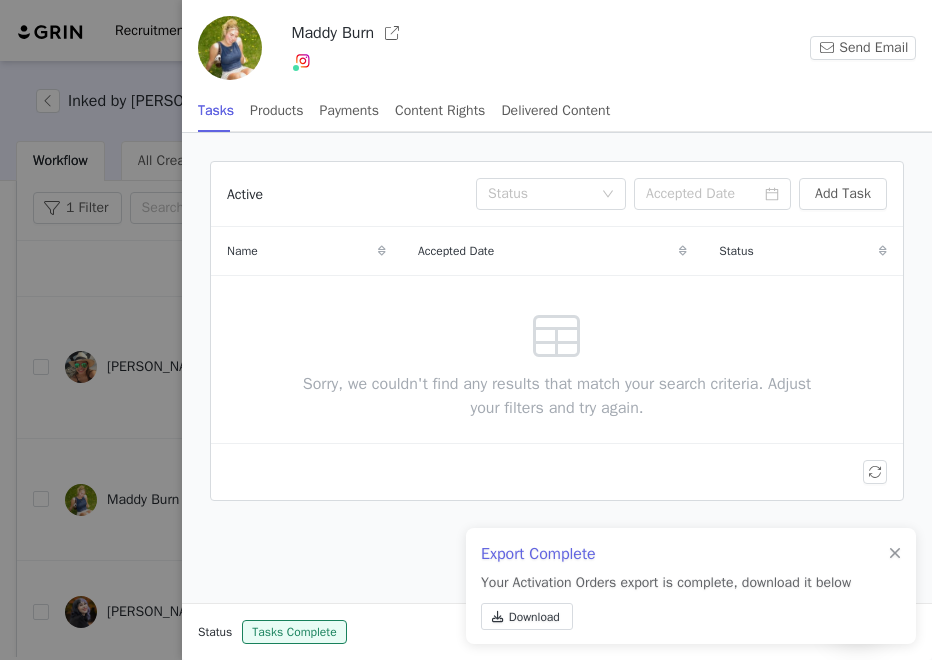 click at bounding box center (466, 330) 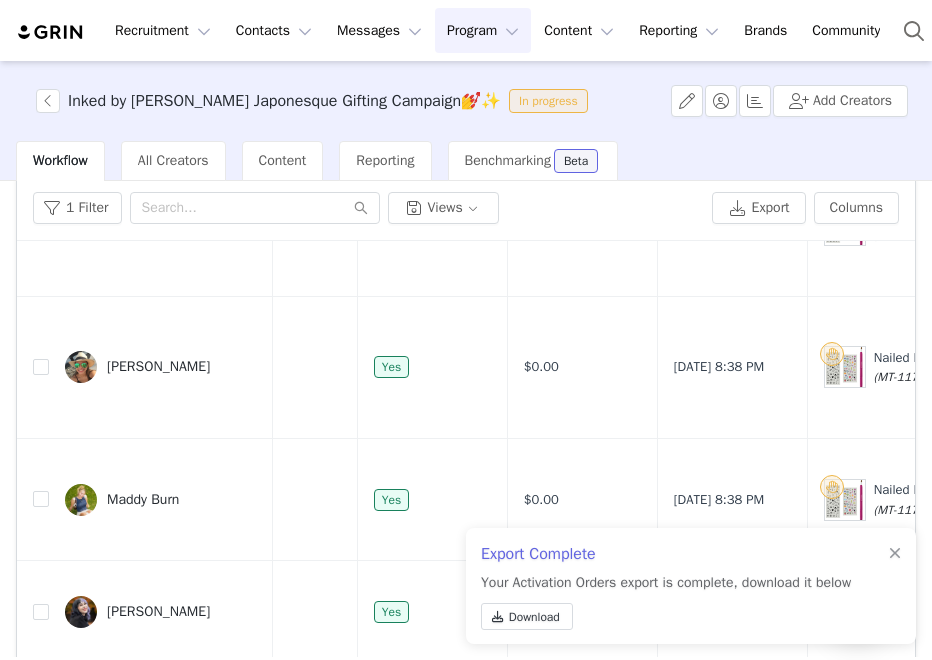 click at bounding box center (932, 330) 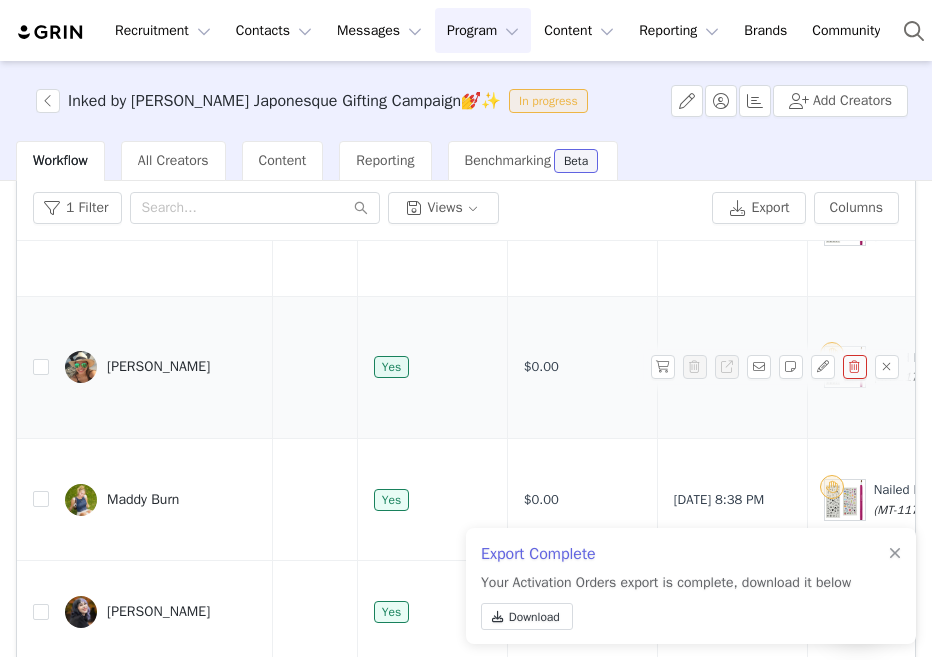 click on "[PERSON_NAME]" at bounding box center [158, 367] 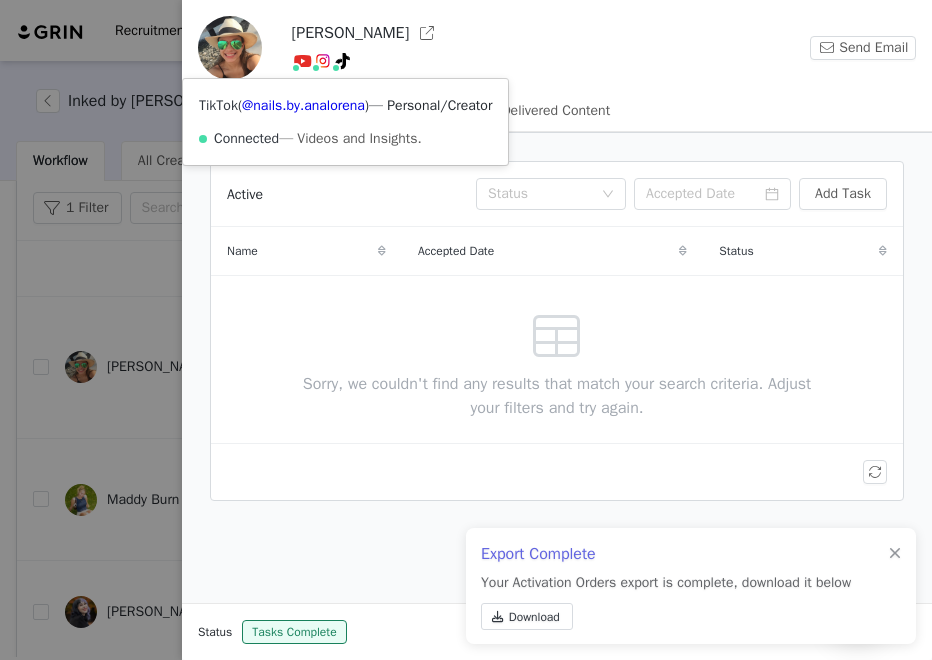 click at bounding box center [343, 61] 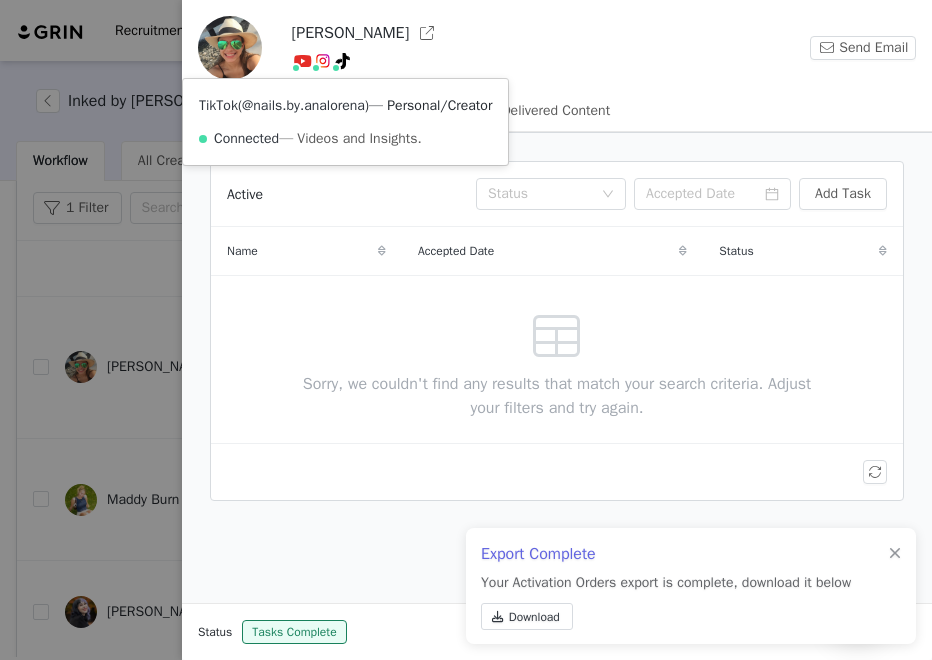 click on "@nails.by.analorena" at bounding box center [303, 105] 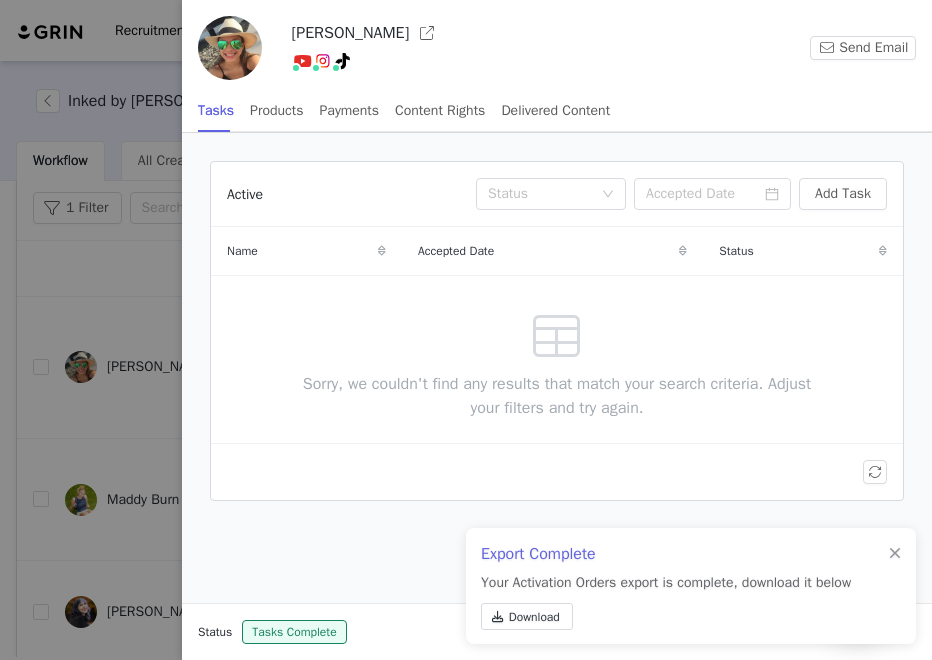 click at bounding box center [466, 330] 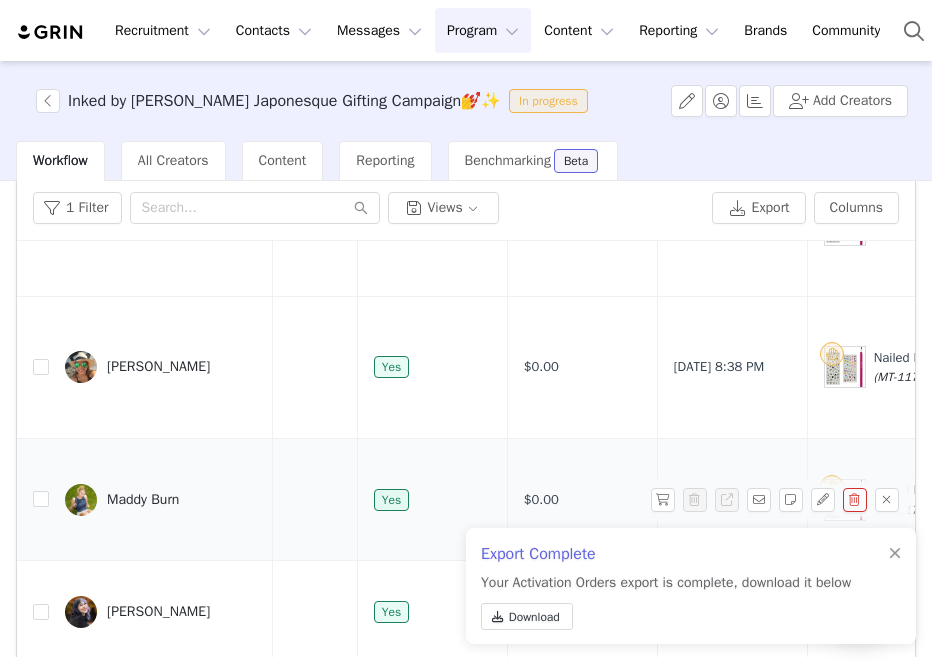 click on "Maddy Burn" at bounding box center (161, 500) 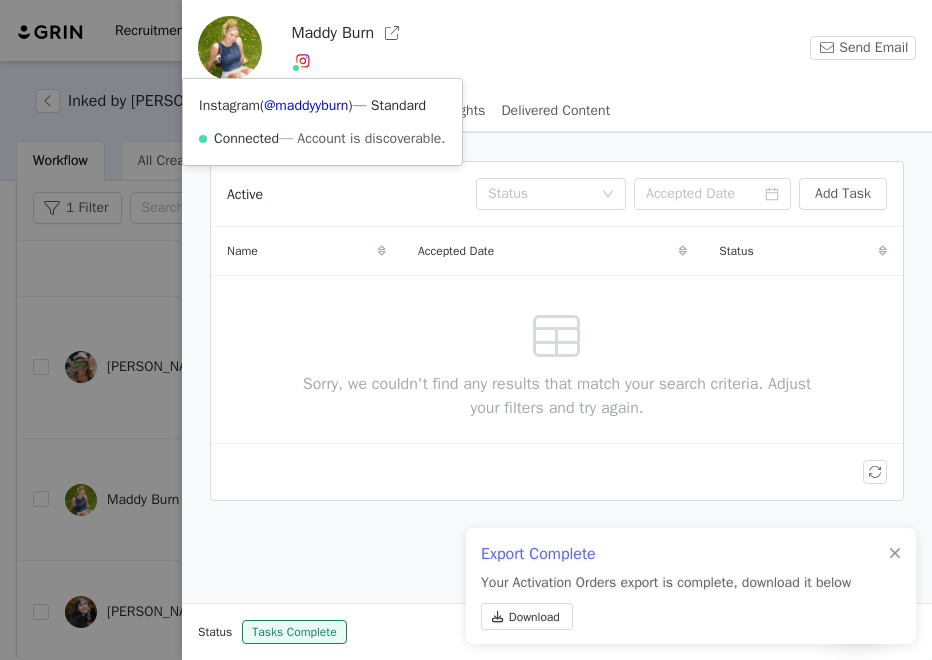 click on "Maddy Burn     Instagram  (   @maddyyburn   )   — Standard  Connected  — Account is discoverable.     Send Email" at bounding box center (557, 52) 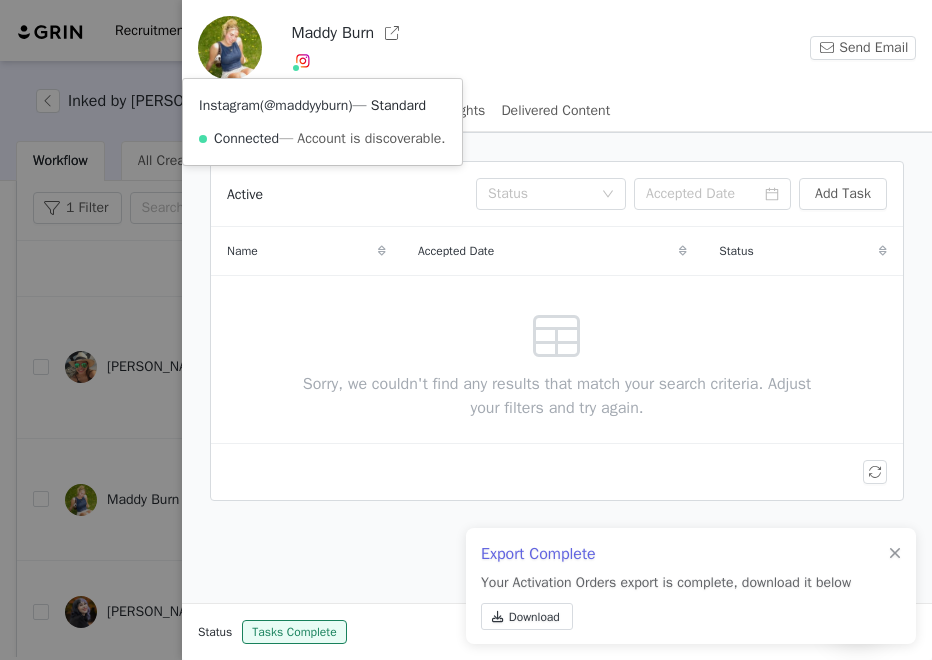 click on "@maddyyburn" at bounding box center [306, 105] 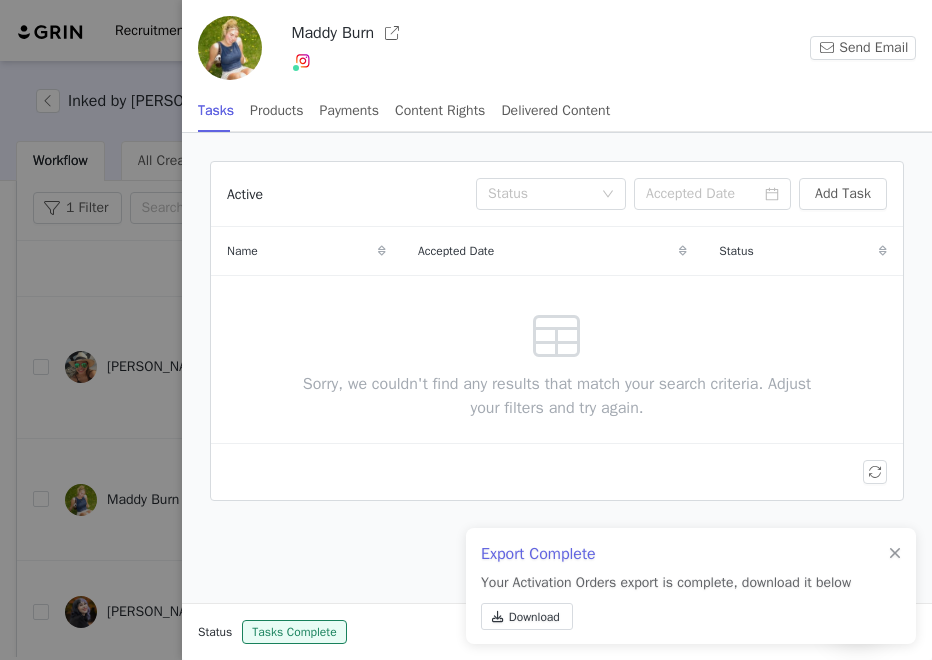 click at bounding box center (466, 330) 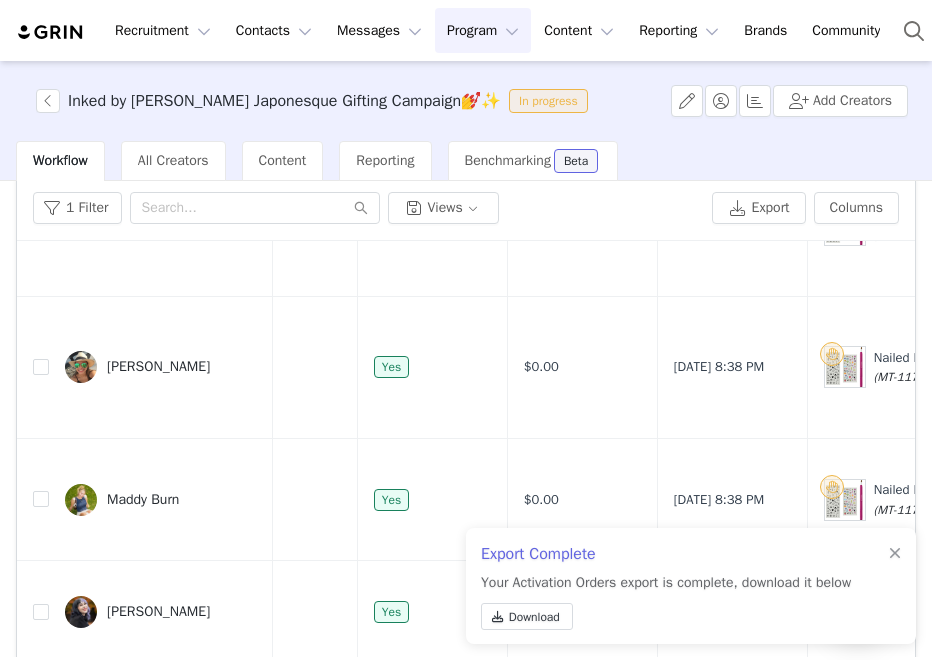 click at bounding box center [932, 330] 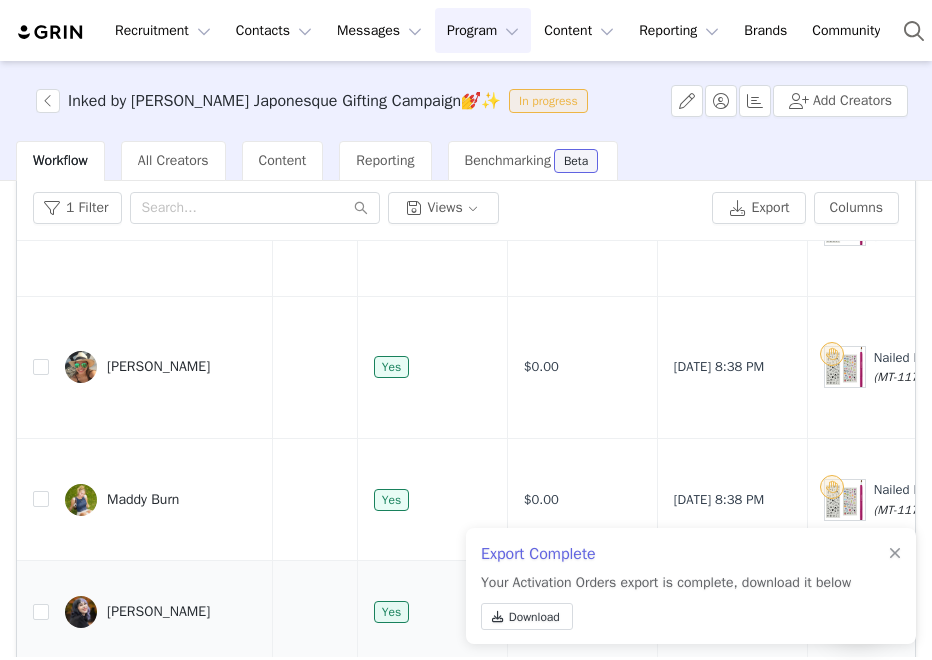 click on "[PERSON_NAME]" at bounding box center [158, 612] 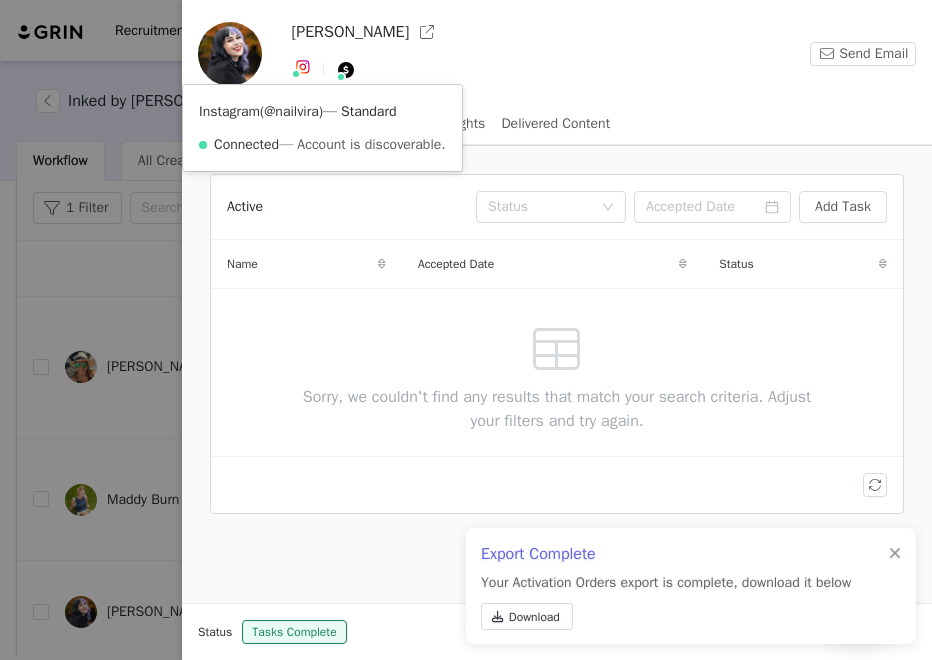 click on "@nailvira" at bounding box center (291, 111) 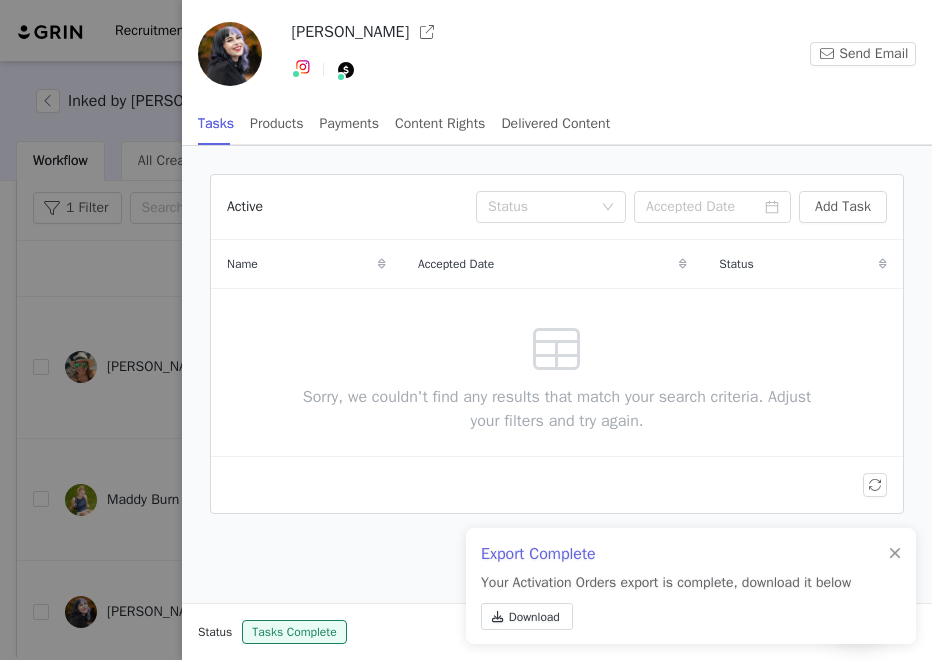 click at bounding box center (466, 330) 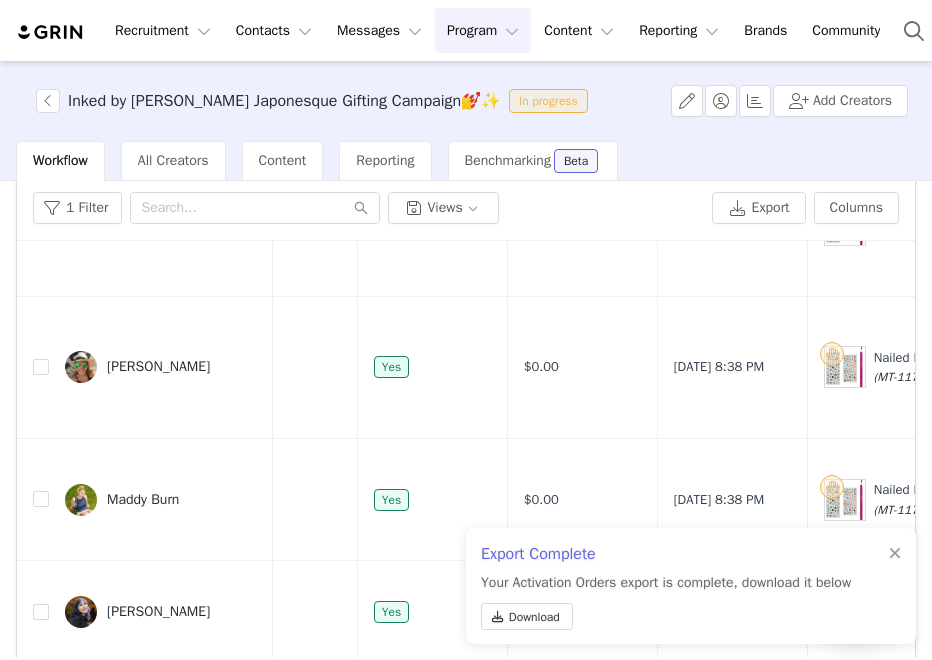 scroll, scrollTop: 589, scrollLeft: 81, axis: both 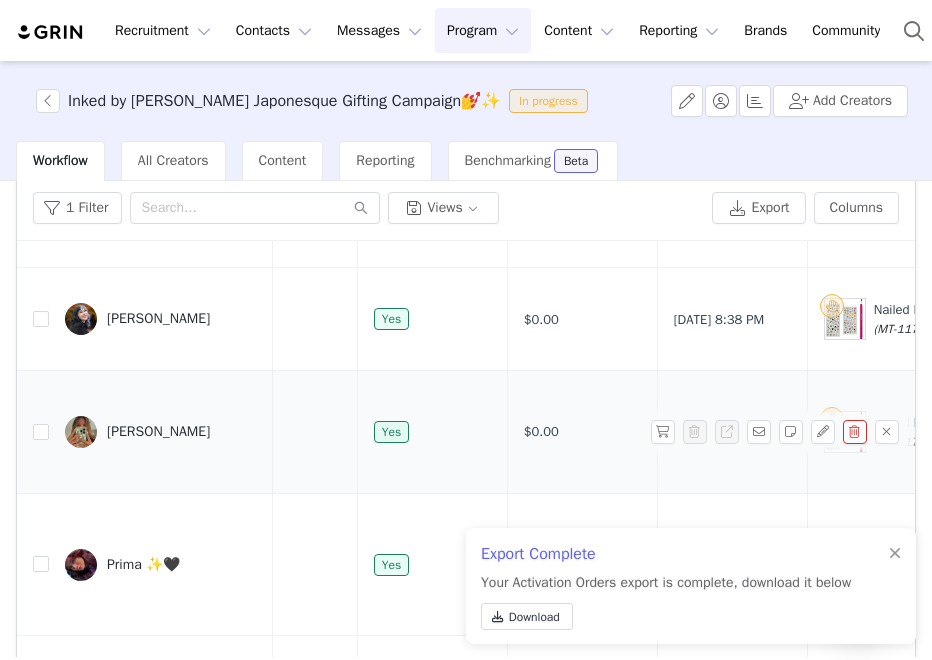 click on "[PERSON_NAME]" at bounding box center (161, 432) 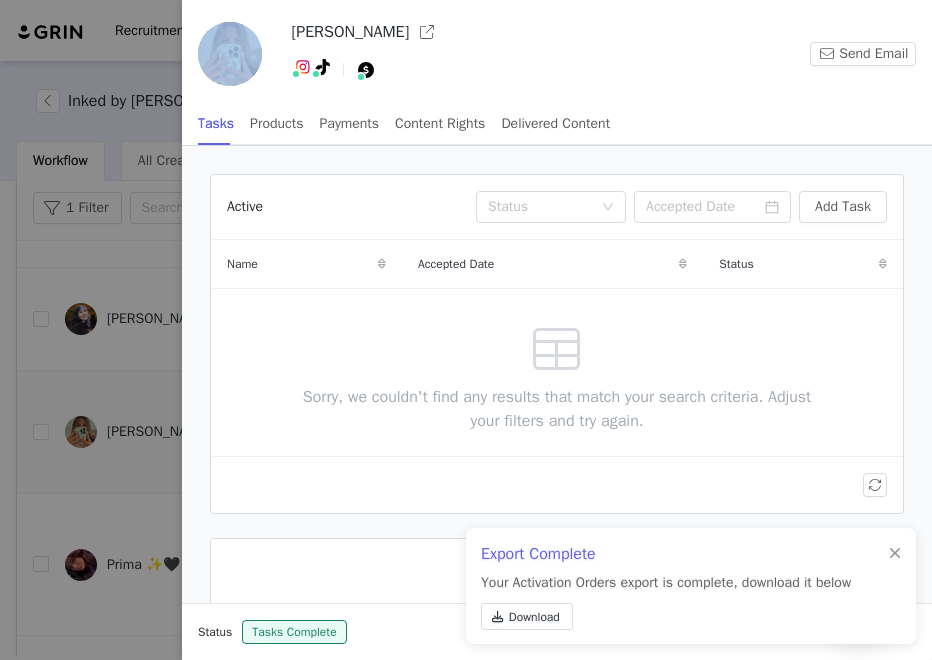 click at bounding box center (466, 330) 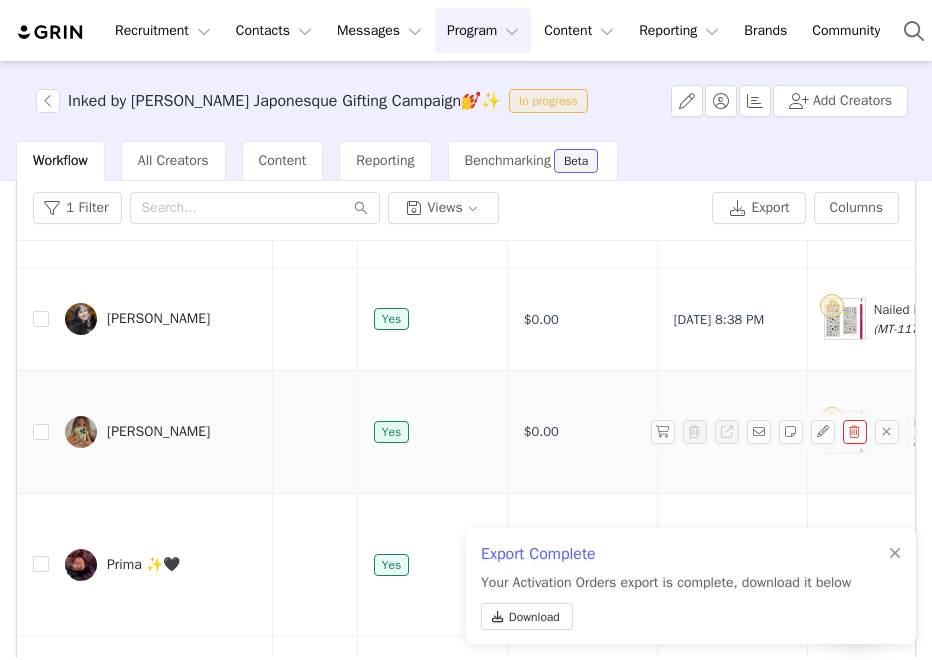 click at bounding box center (81, 432) 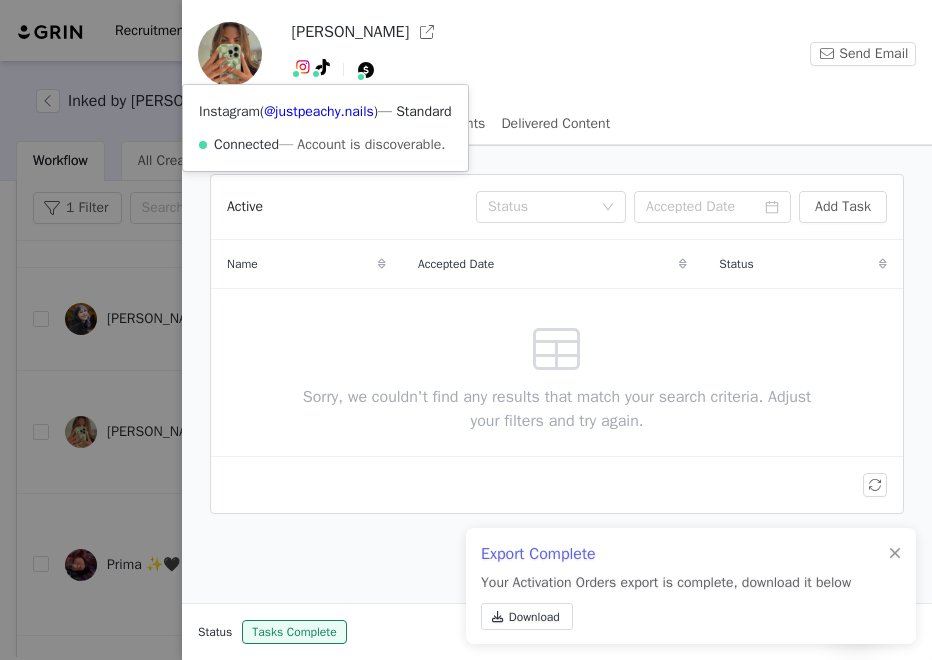 click at bounding box center (303, 67) 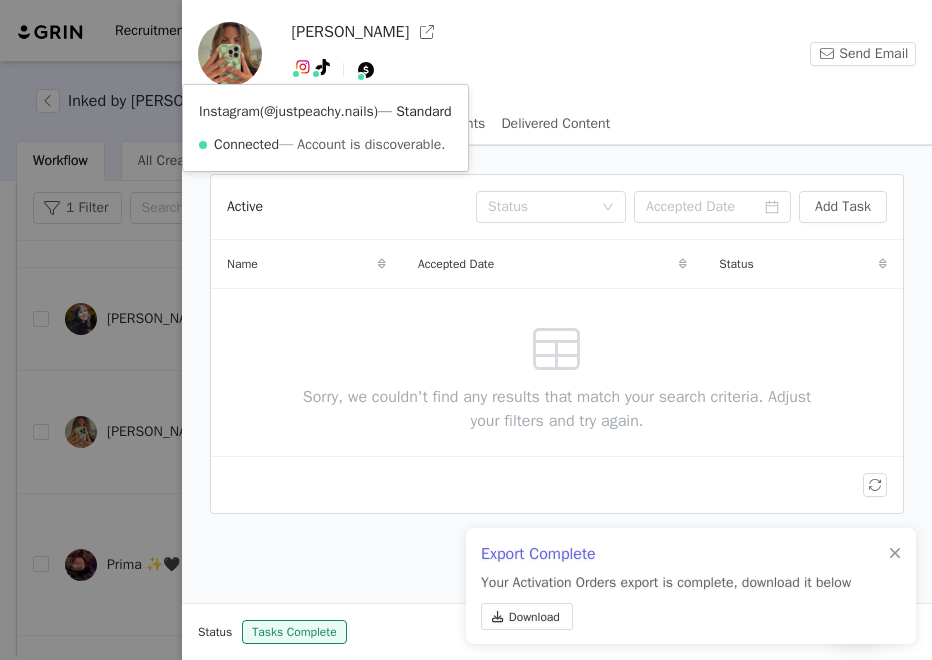 click on "@justpeachy.nails" at bounding box center (319, 111) 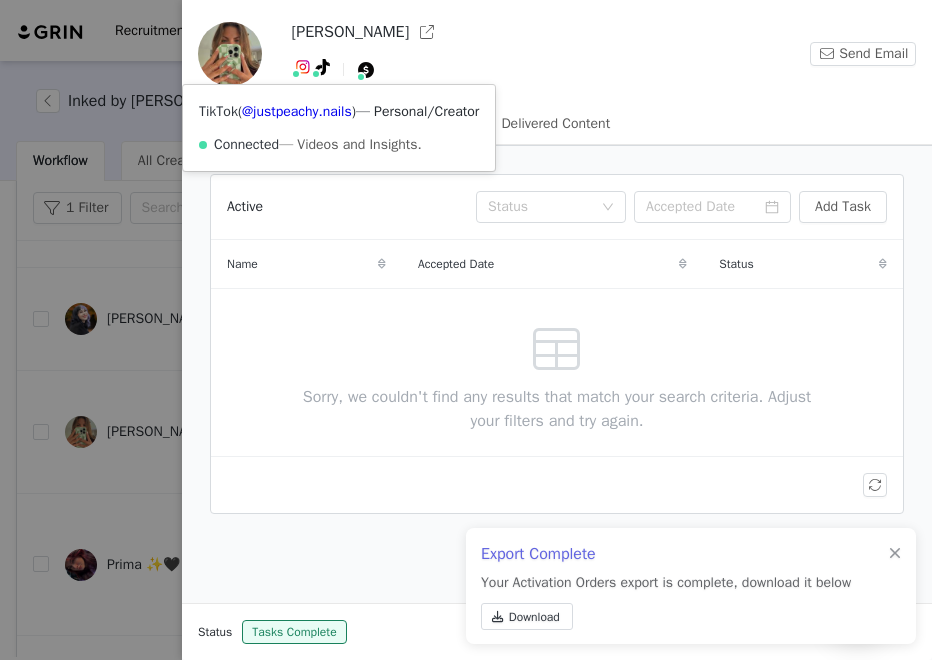click at bounding box center [323, 67] 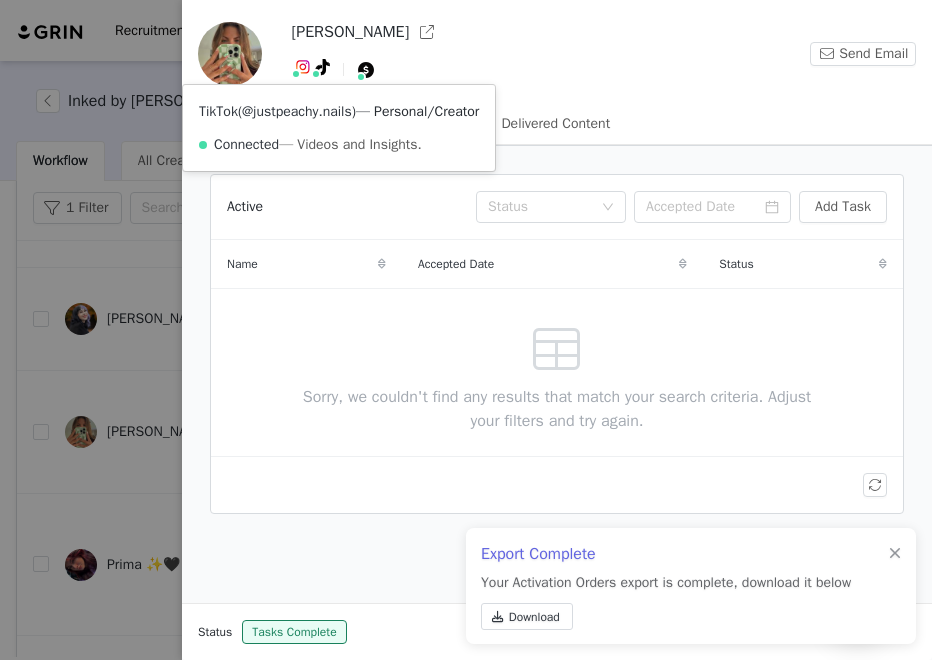 click on "@justpeachy.nails" at bounding box center [297, 111] 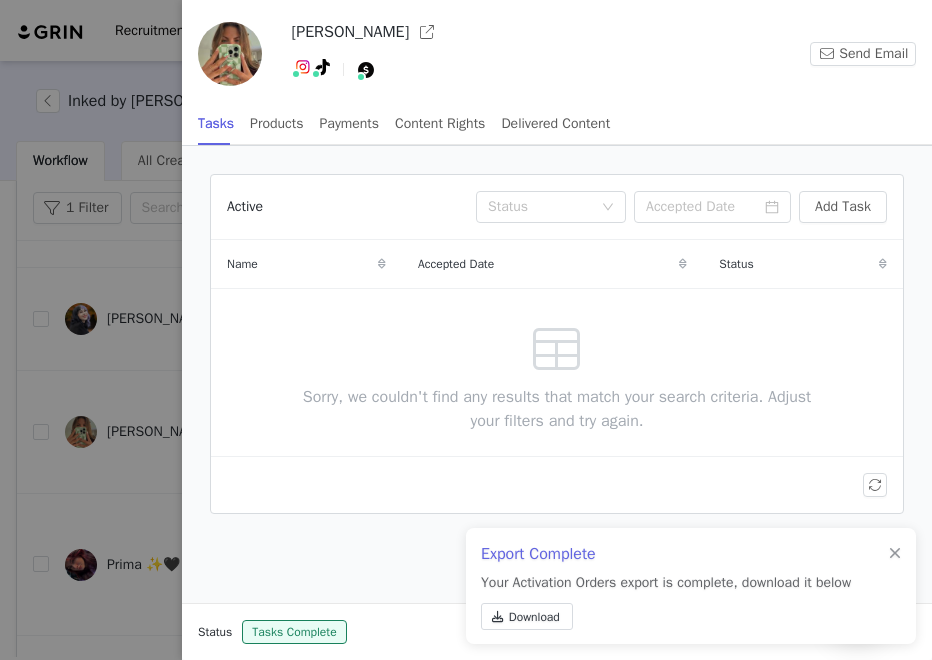 click at bounding box center (466, 330) 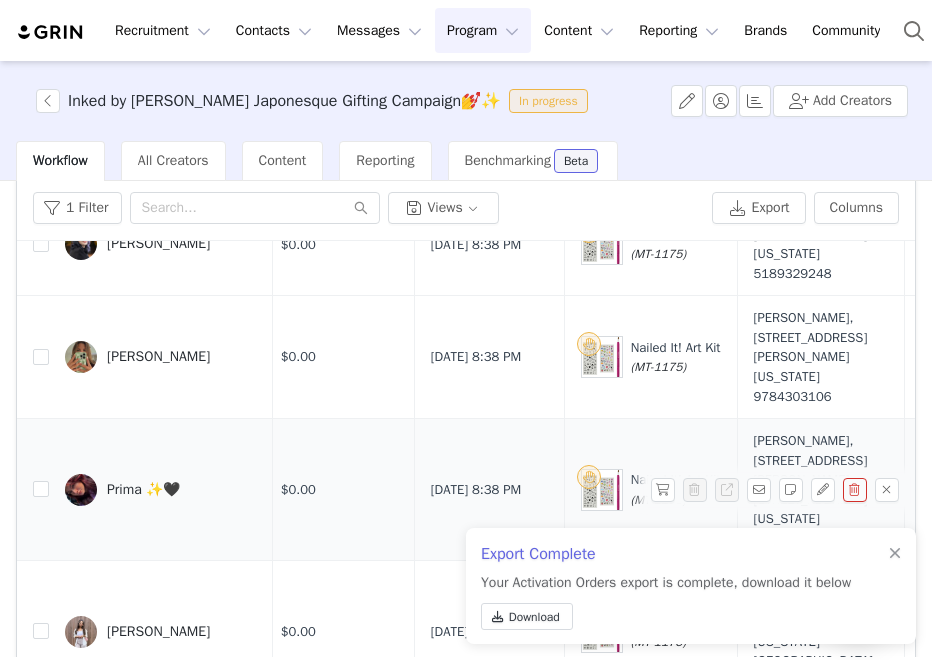 scroll, scrollTop: 664, scrollLeft: 325, axis: both 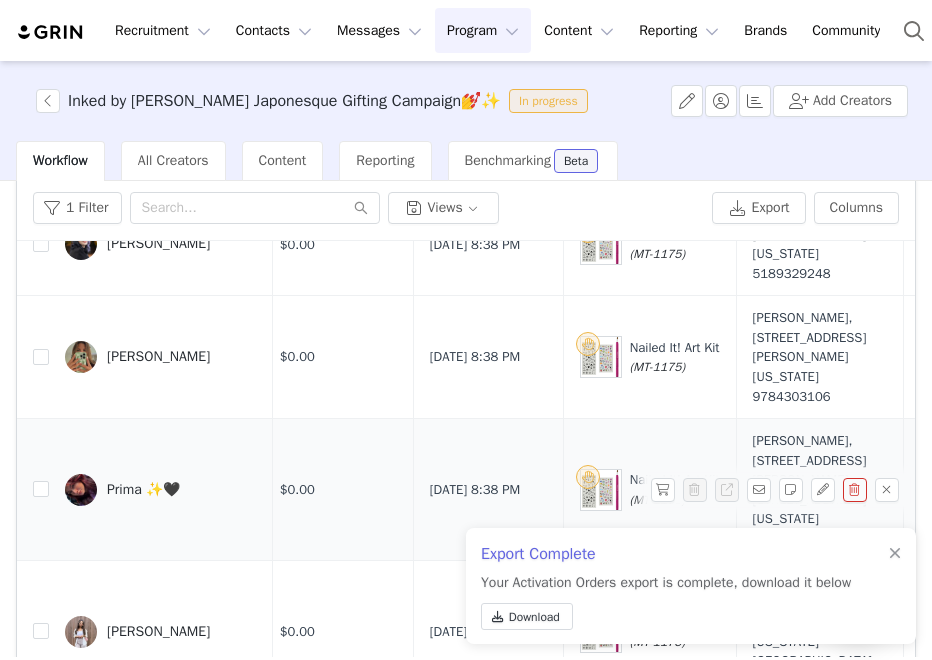 click on "Talbiah Mirza, 400 Clay Rd. apt 36 Rochester, New York 14623 United States   5856339146" at bounding box center (819, 490) 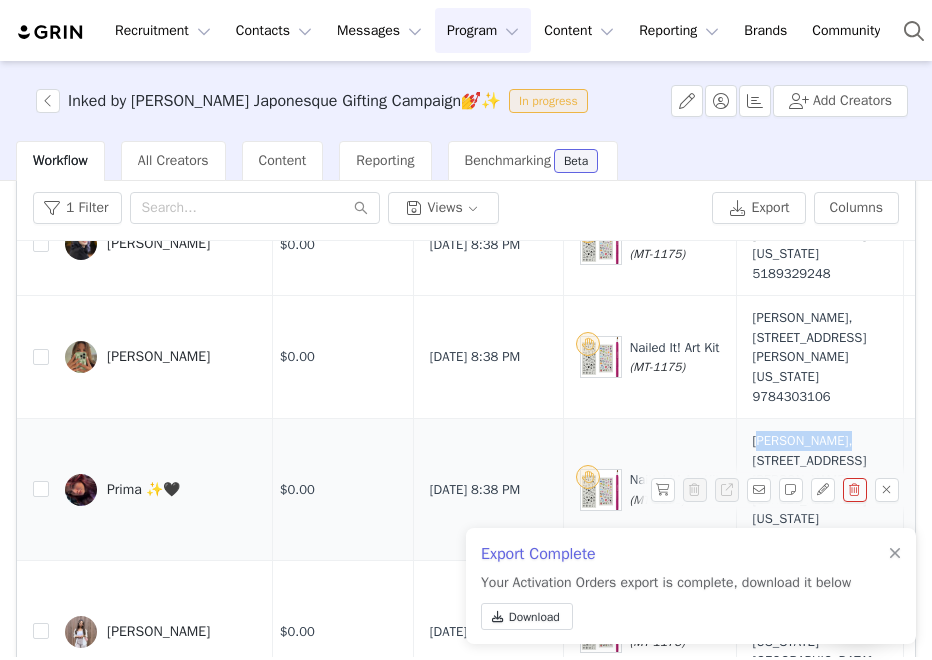 drag, startPoint x: 758, startPoint y: 414, endPoint x: 836, endPoint y: 419, distance: 78.160095 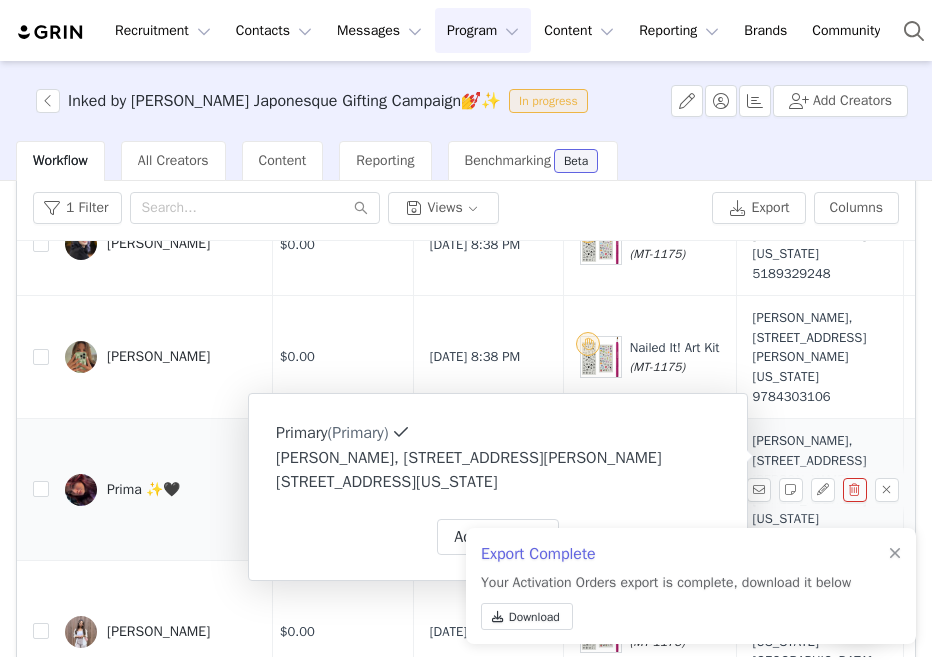 click on "Prima ✨🖤" at bounding box center [161, 490] 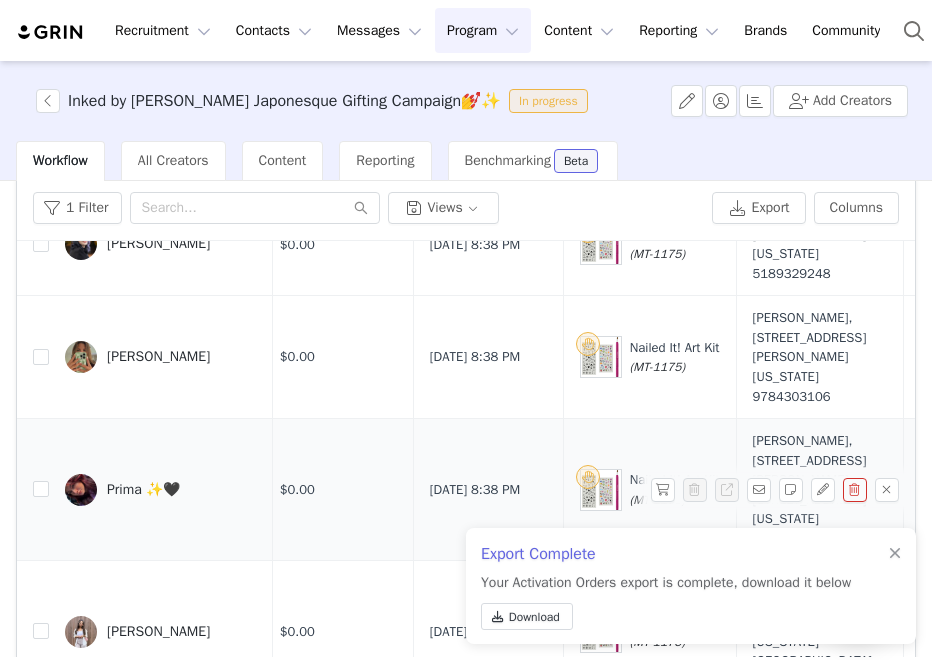 click on "Prima ✨🖤" at bounding box center [143, 490] 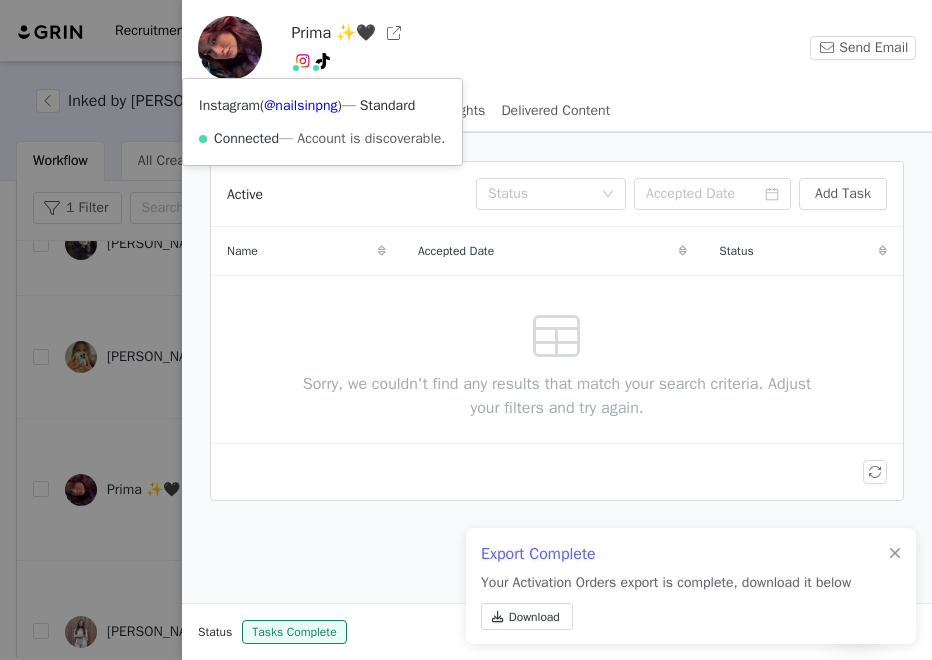 click at bounding box center [303, 61] 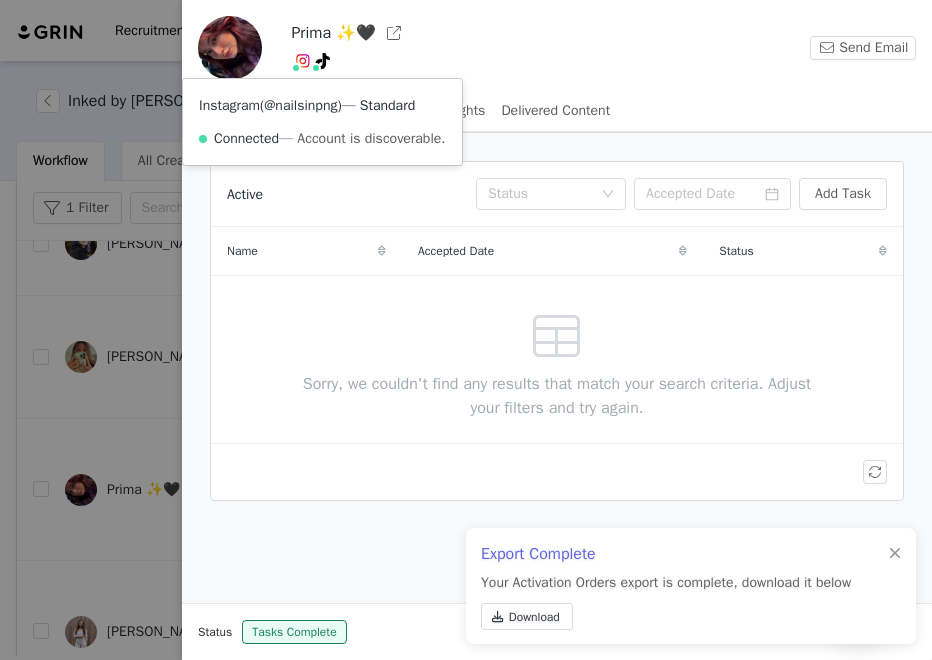 click on "@nailsinpng" at bounding box center (300, 105) 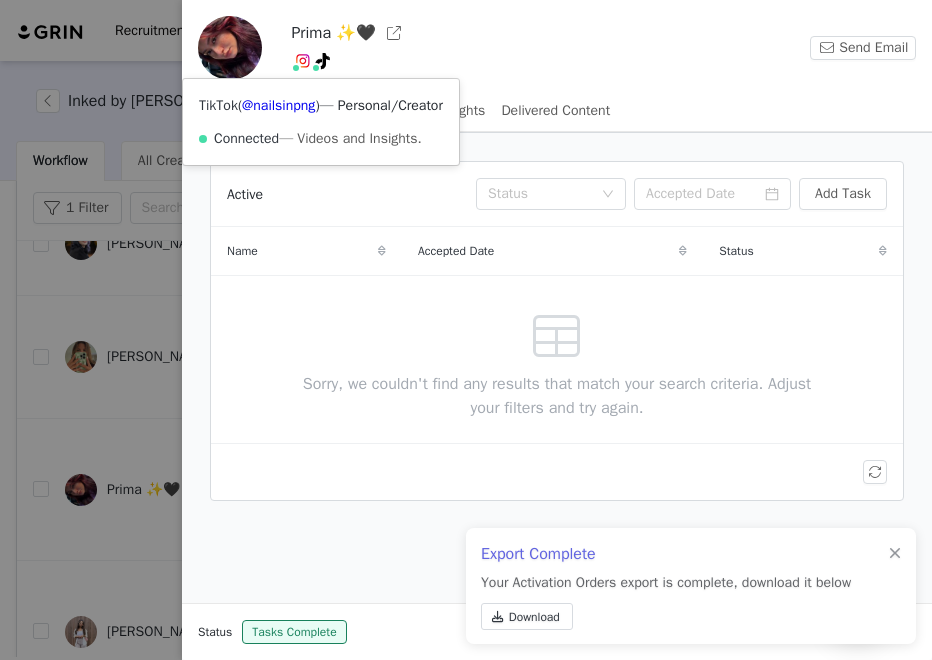 click at bounding box center (316, 68) 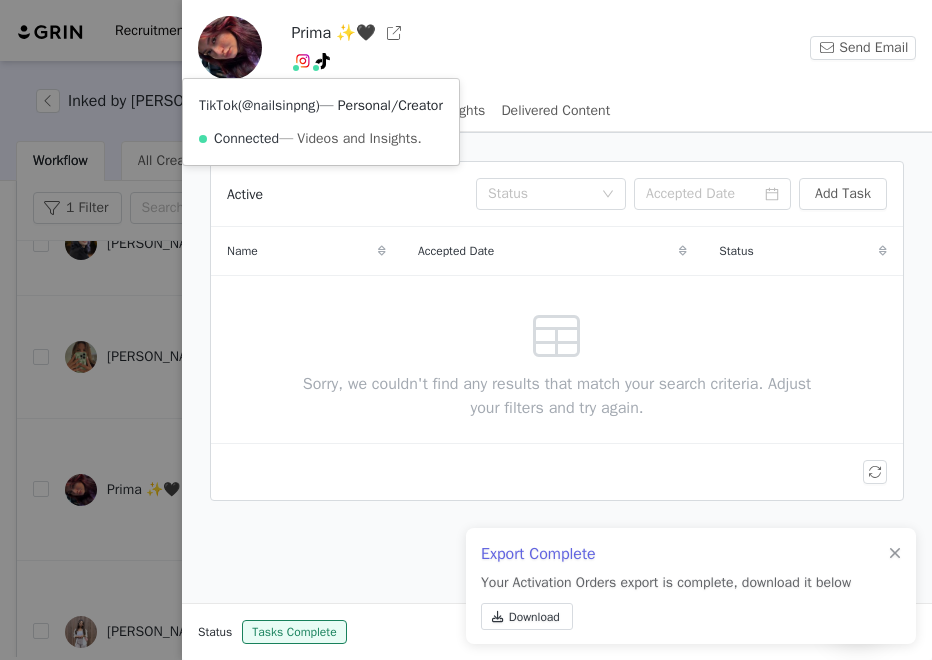 click on "@nailsinpng" at bounding box center [278, 105] 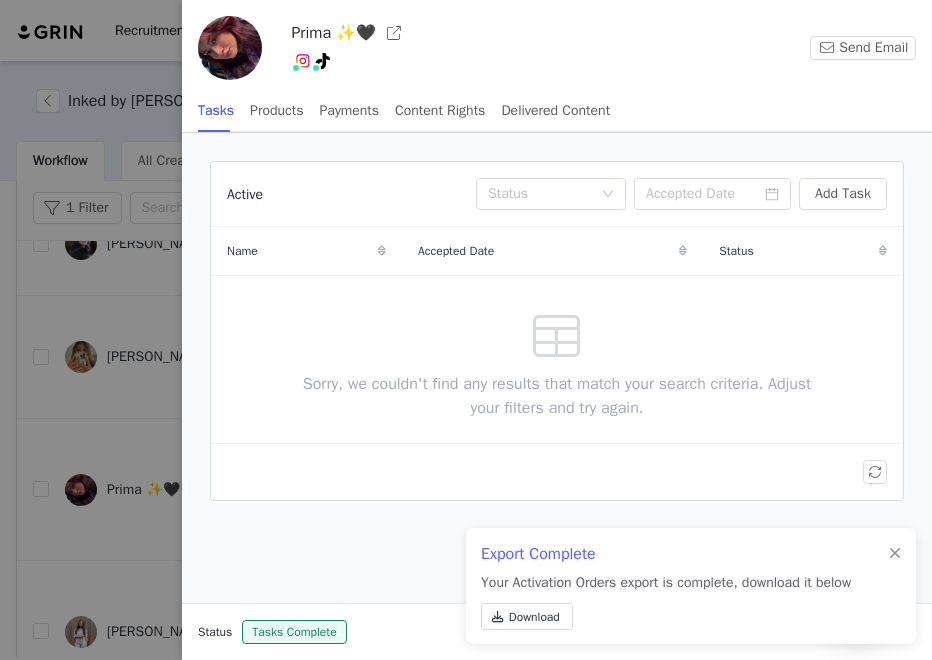 click at bounding box center [466, 330] 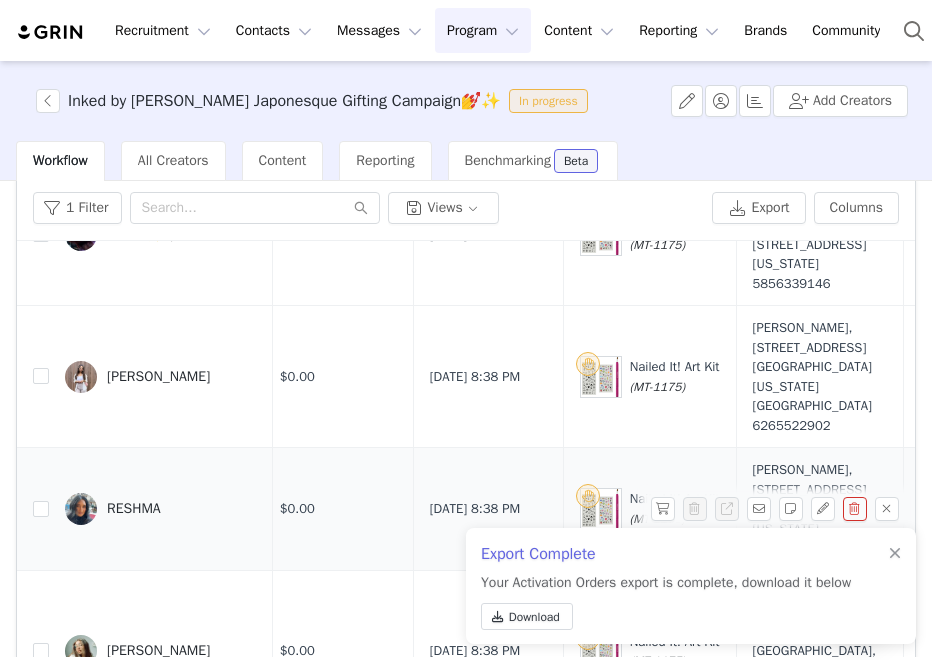 scroll, scrollTop: 917, scrollLeft: 325, axis: both 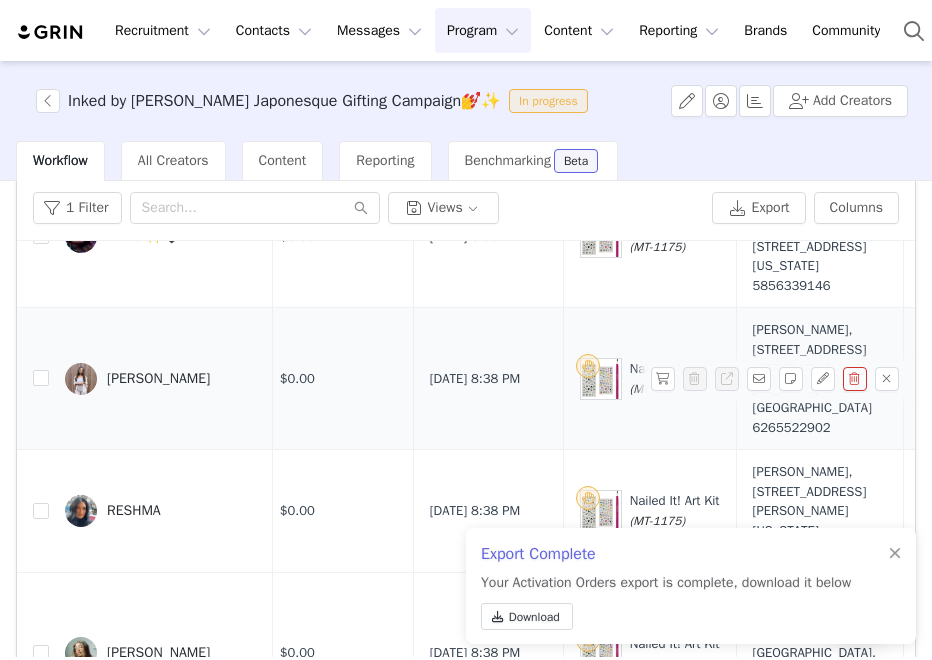 click on "[PERSON_NAME]" at bounding box center [161, 379] 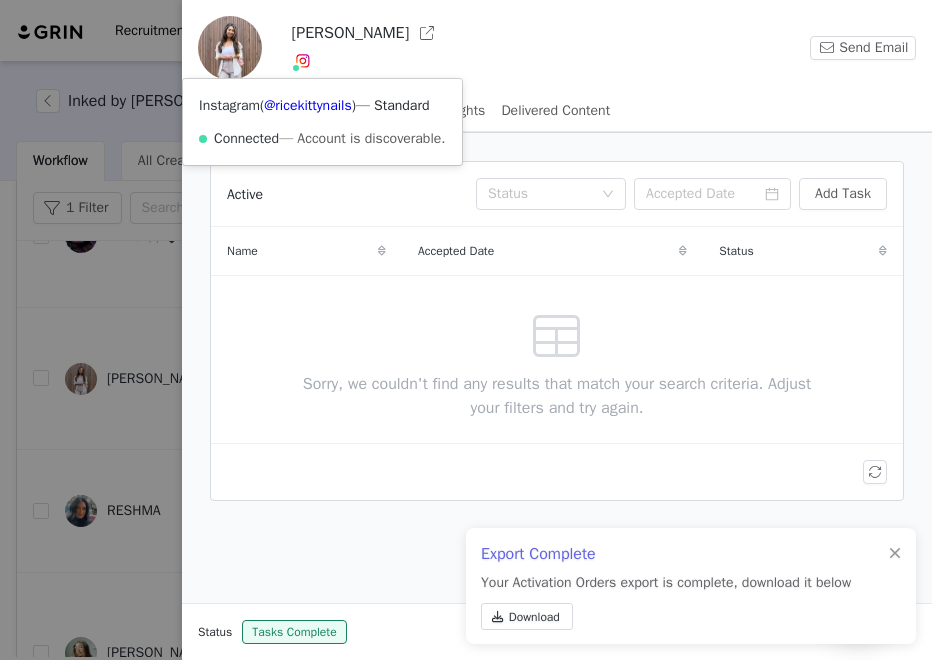click at bounding box center [303, 61] 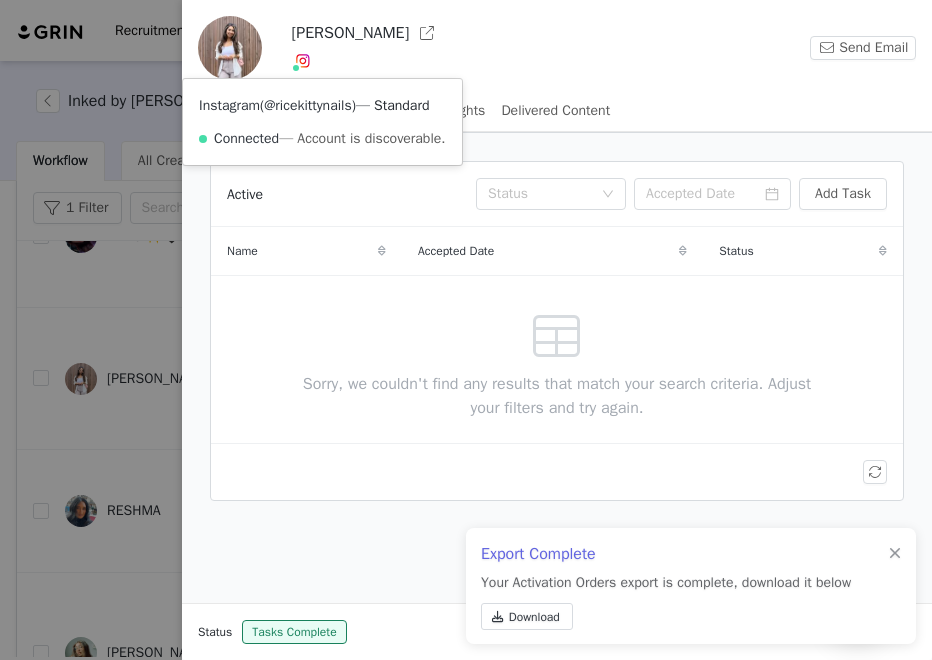 click on "@ricekittynails" at bounding box center [308, 105] 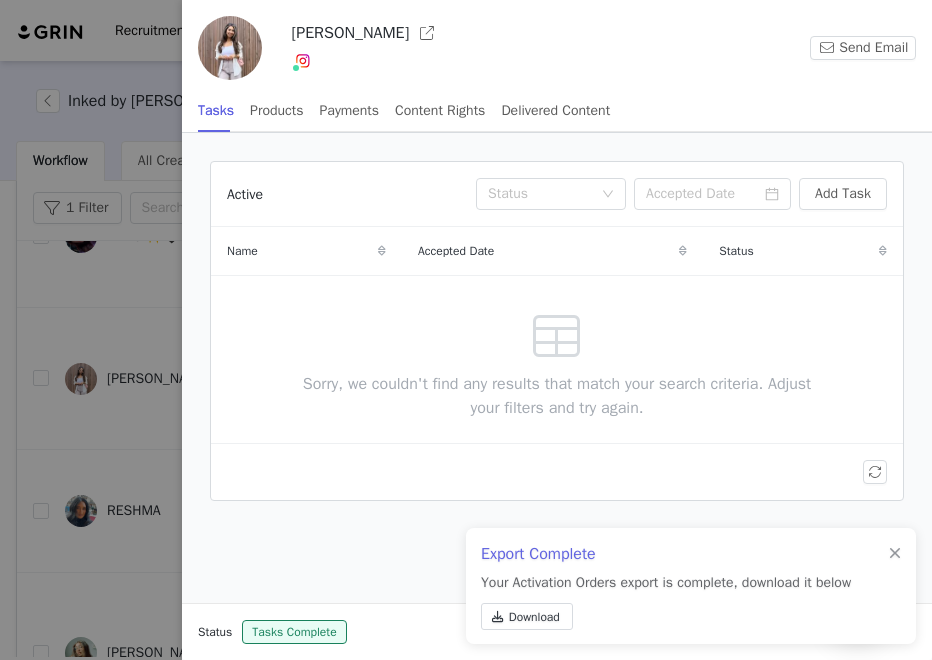 click on "Active      Status Add Task      Name   Accepted Date   Status   Sorry, we couldn't find any results that match your search criteria. Adjust your filters and try again." at bounding box center (557, 368) 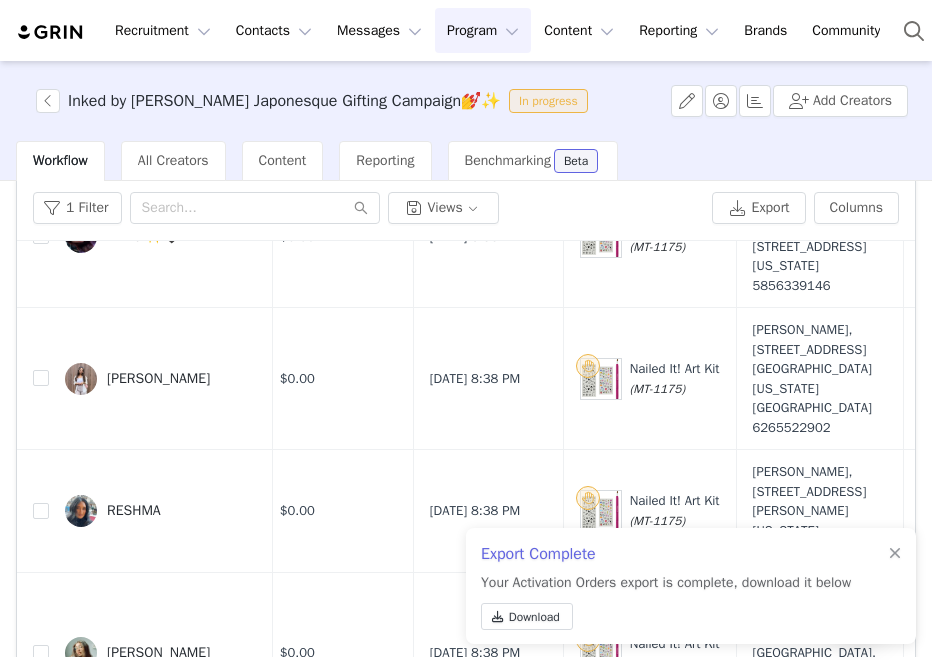 scroll, scrollTop: 938, scrollLeft: 325, axis: both 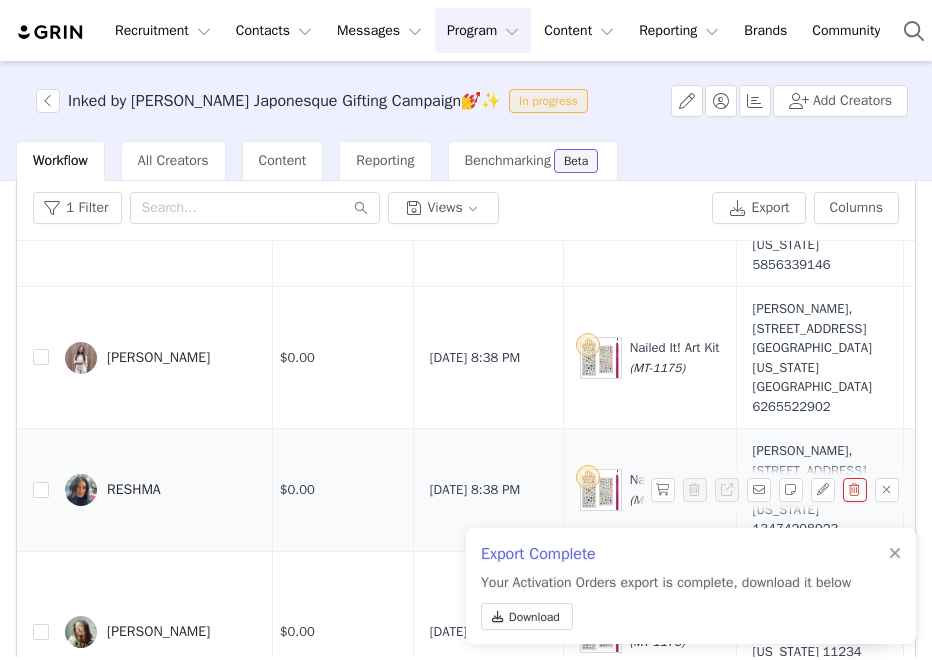 click on "RESHMA" at bounding box center (161, 490) 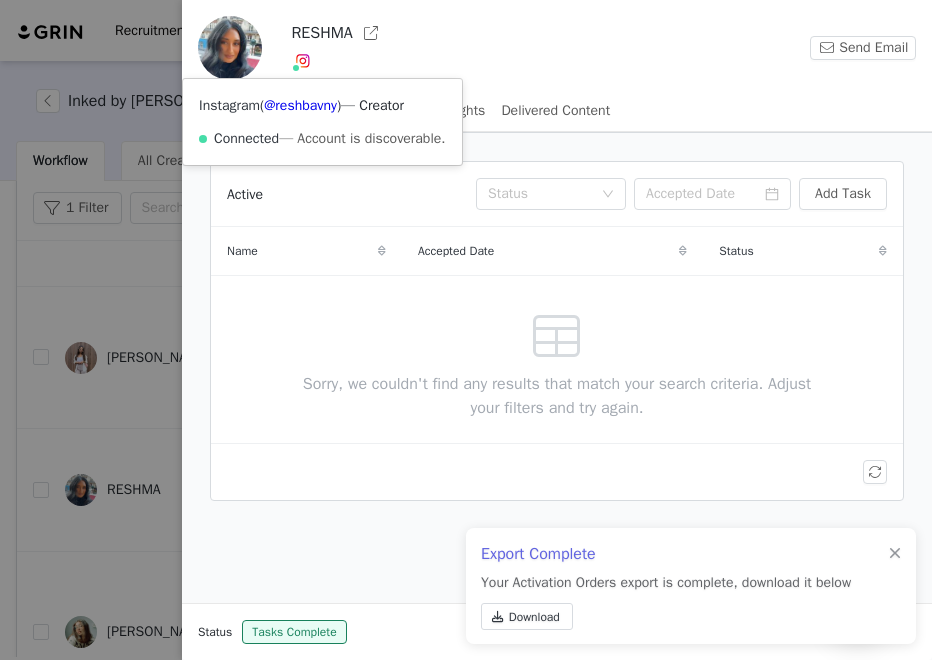 click at bounding box center [303, 61] 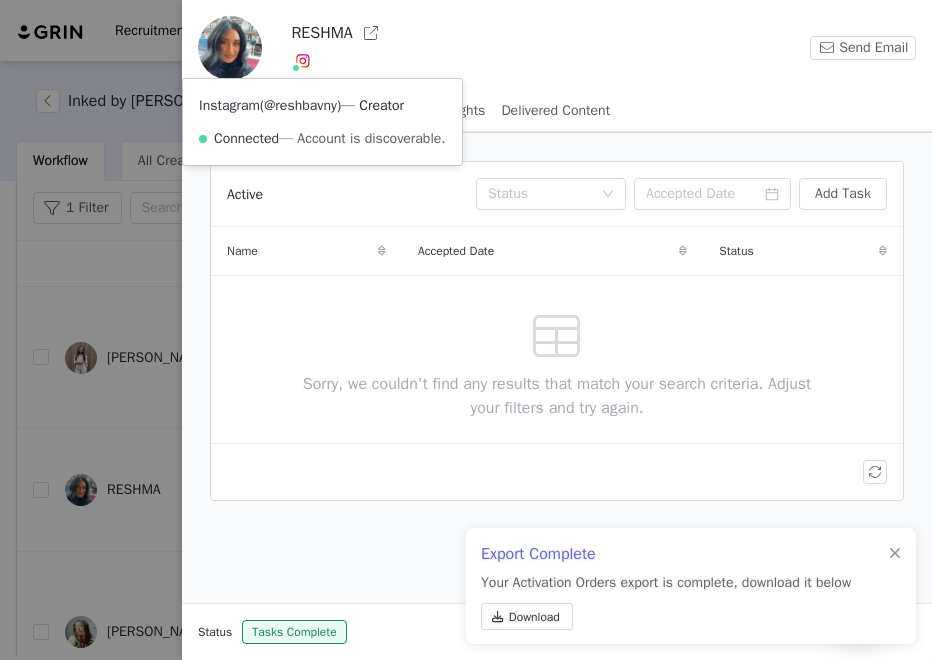 click on "@reshbavny" at bounding box center (300, 105) 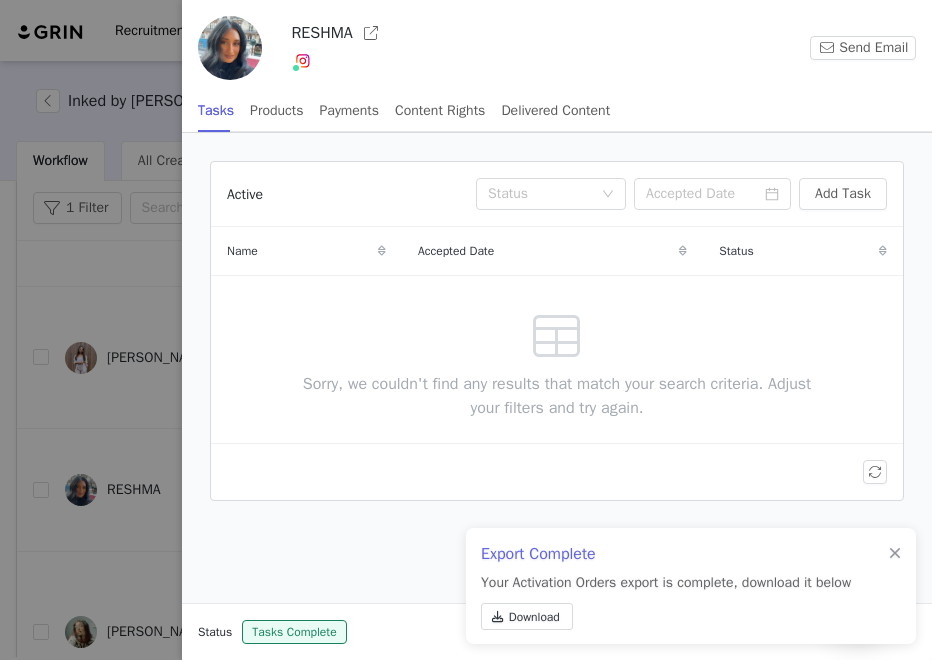 click at bounding box center (466, 330) 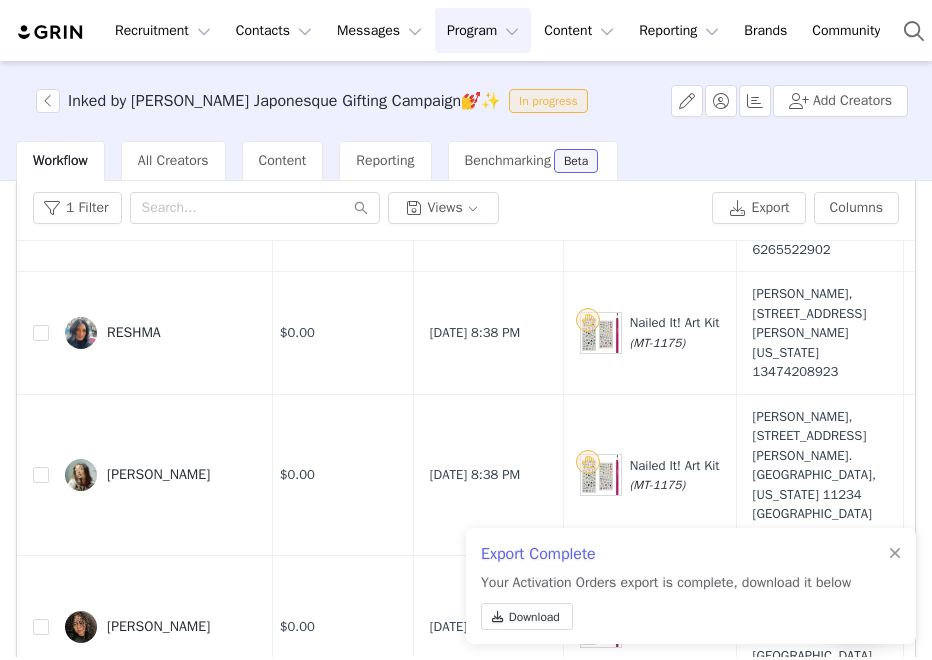 scroll, scrollTop: 1096, scrollLeft: 325, axis: both 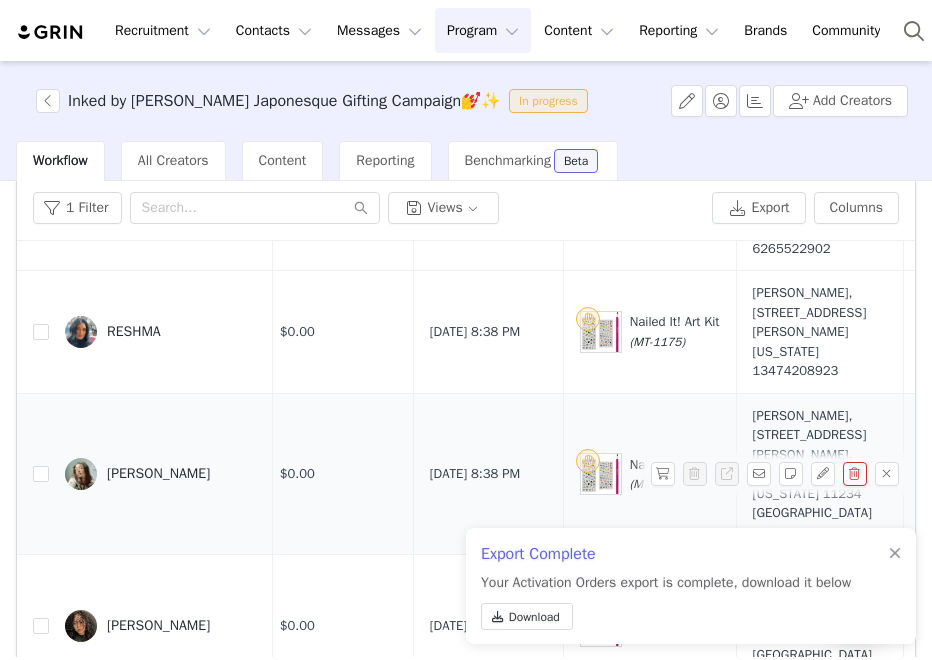 click at bounding box center [81, 474] 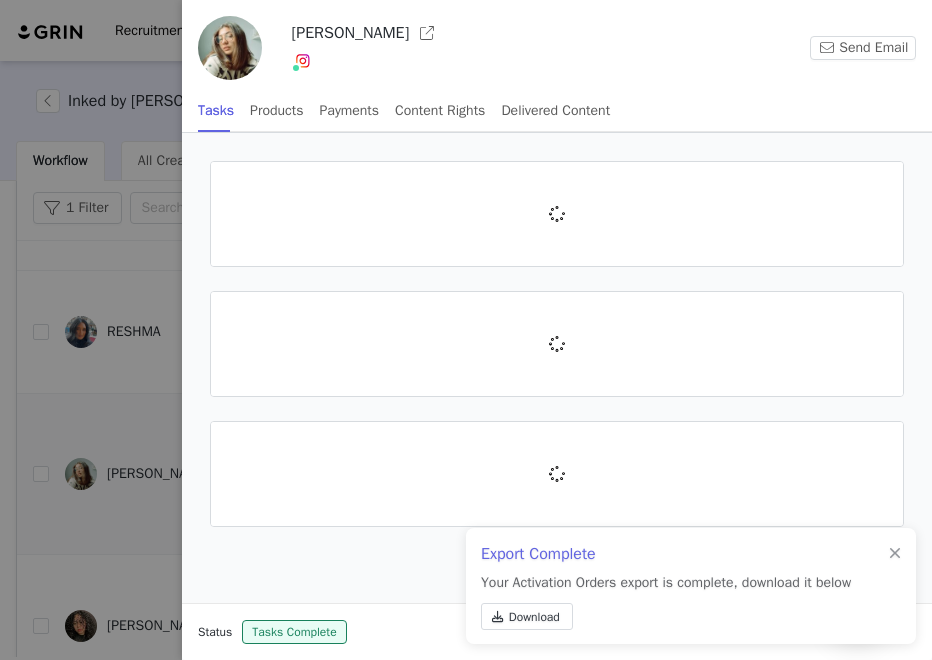 click at bounding box center (466, 330) 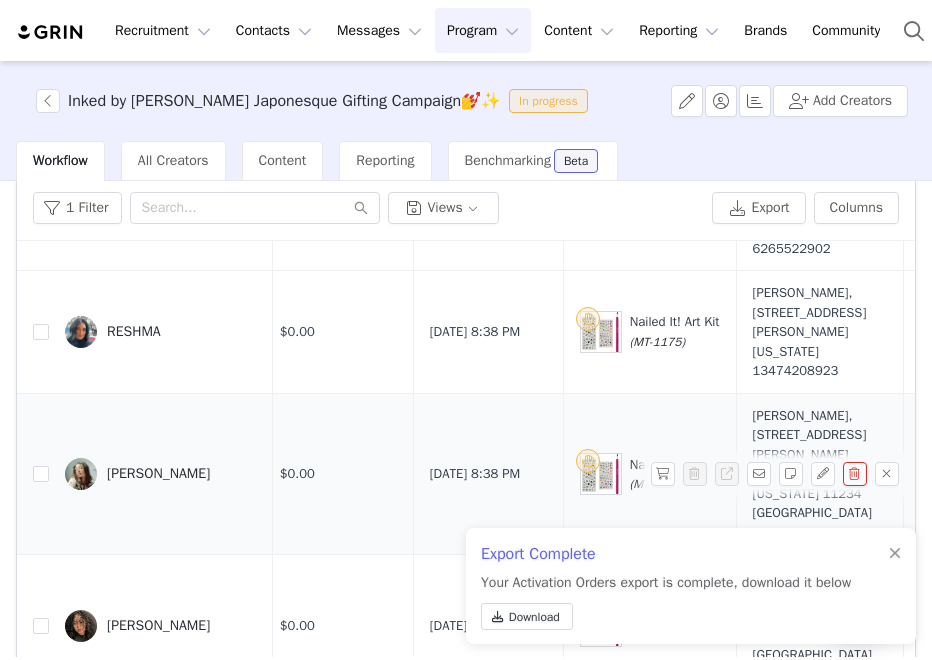 click at bounding box center [81, 474] 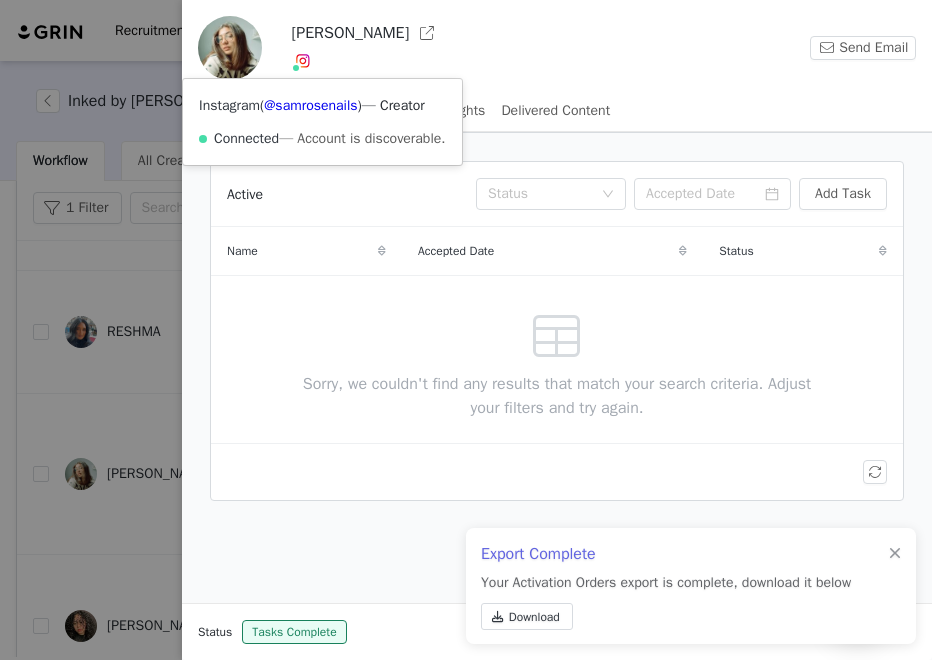 click at bounding box center (303, 61) 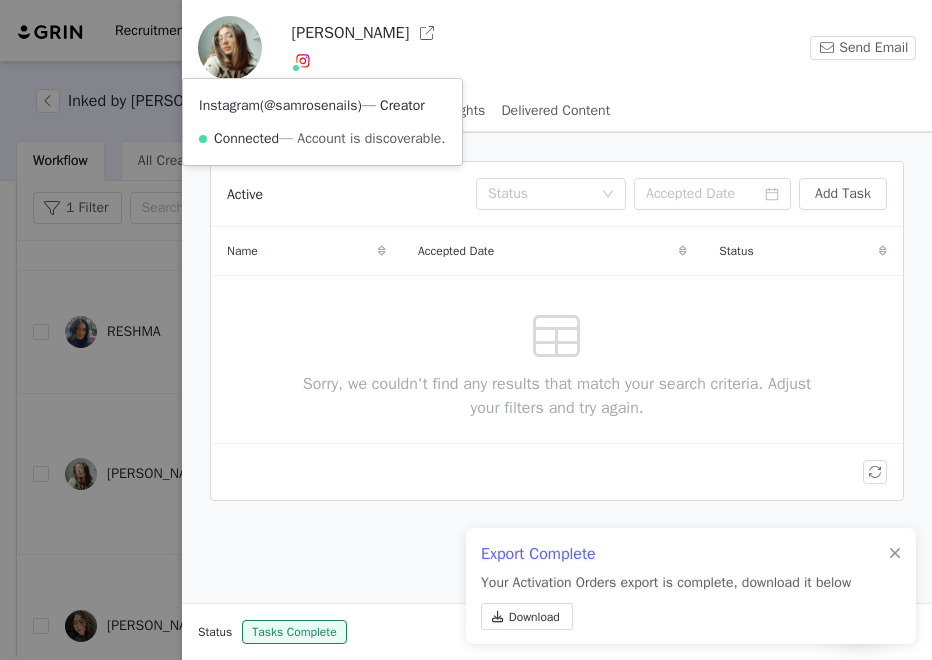 click on "@samrosenails" at bounding box center (310, 105) 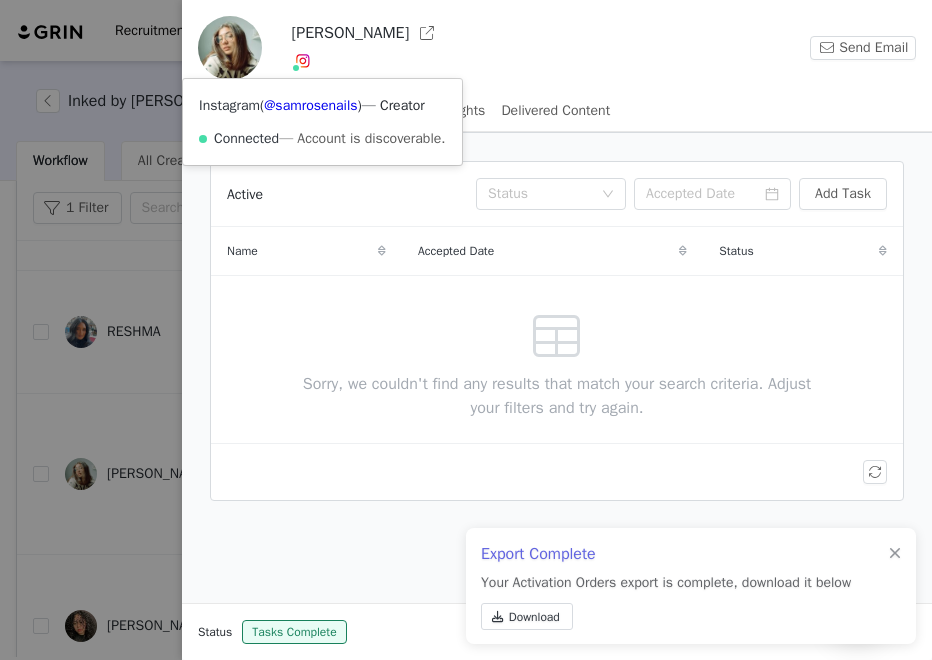 click at bounding box center [466, 330] 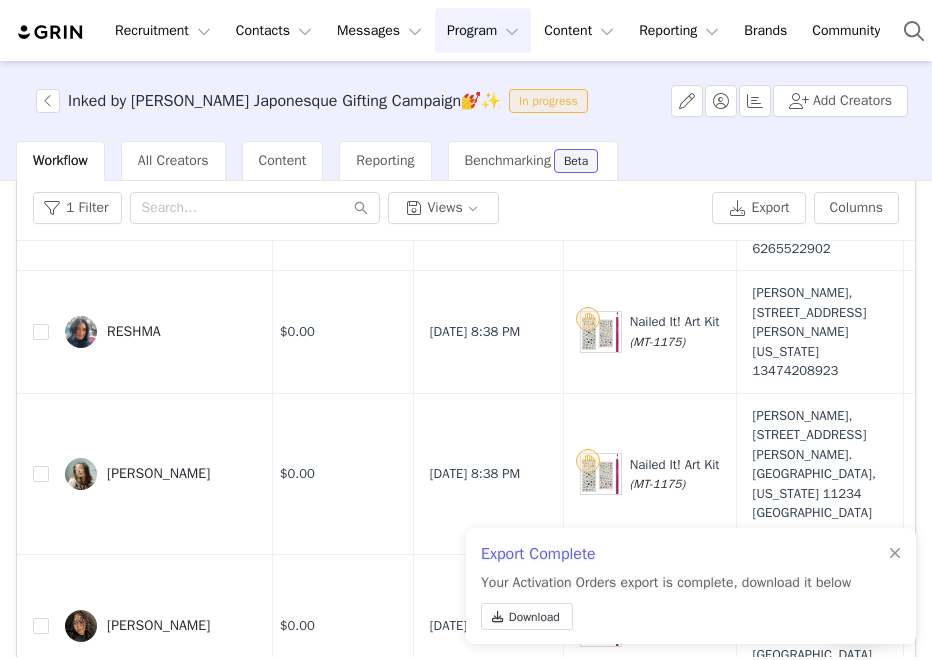 scroll, scrollTop: 1257, scrollLeft: 325, axis: both 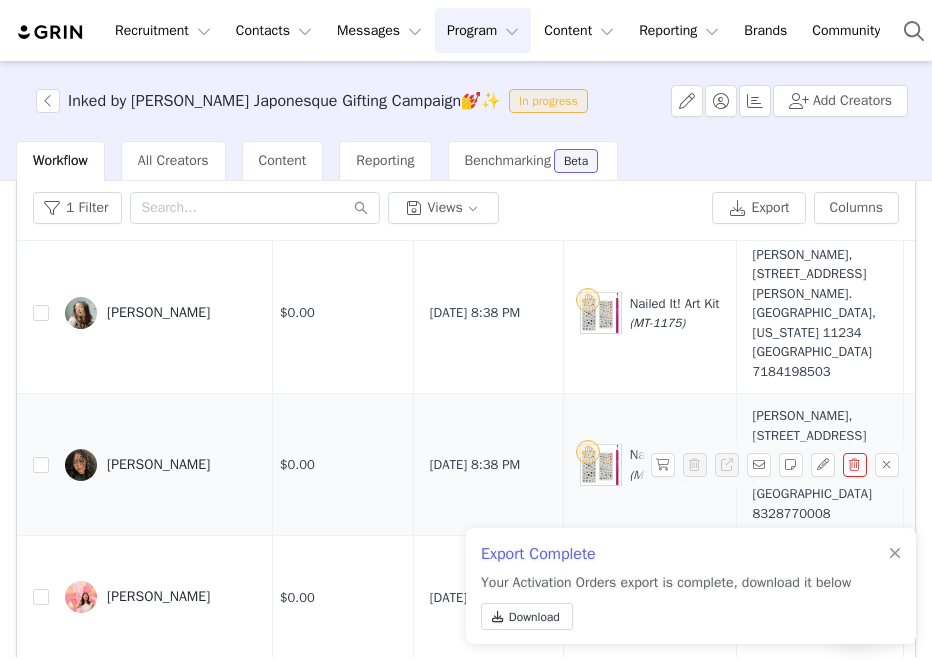 click on "[PERSON_NAME]" at bounding box center [161, 465] 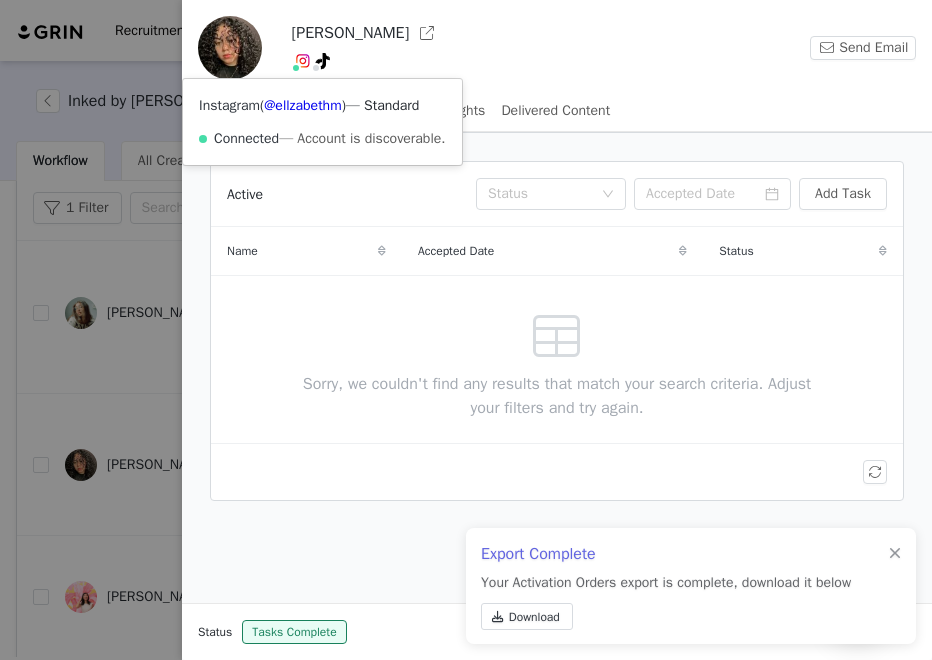 click at bounding box center (303, 61) 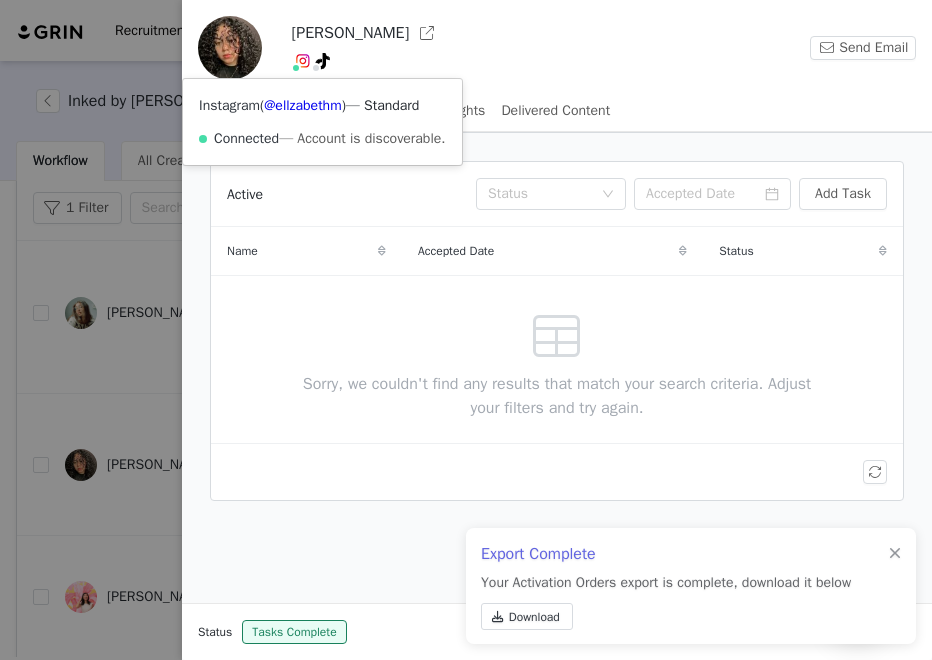 click at bounding box center [303, 61] 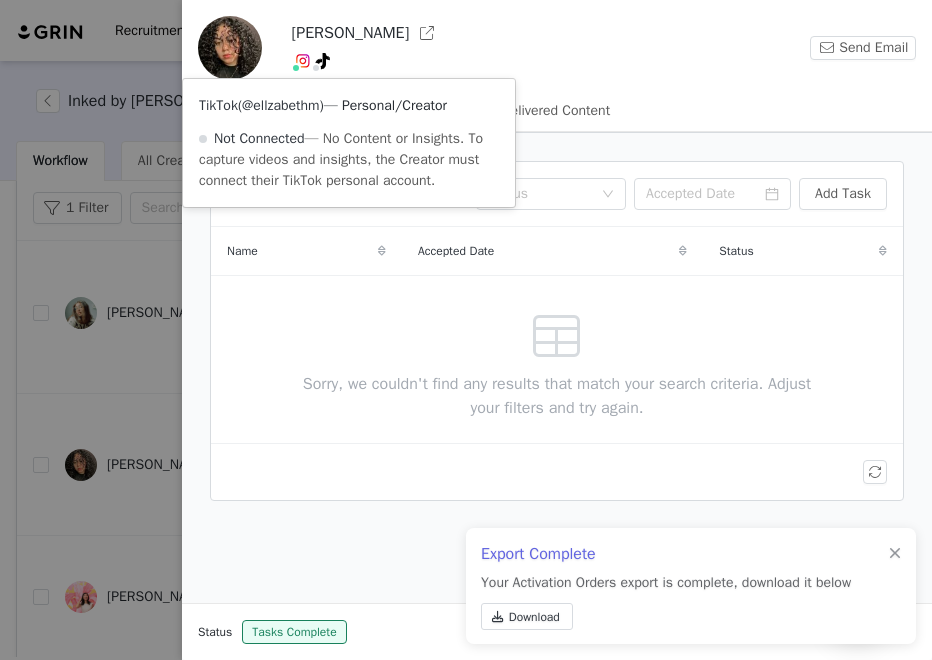 click on "@ellzabethm" at bounding box center (280, 105) 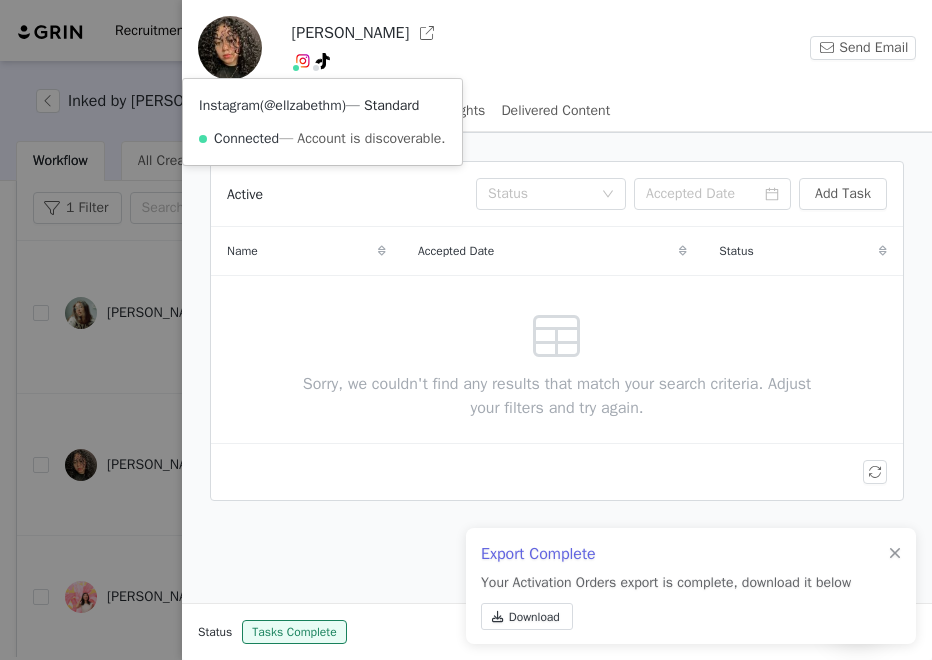 click on "@ellzabethm" at bounding box center [302, 105] 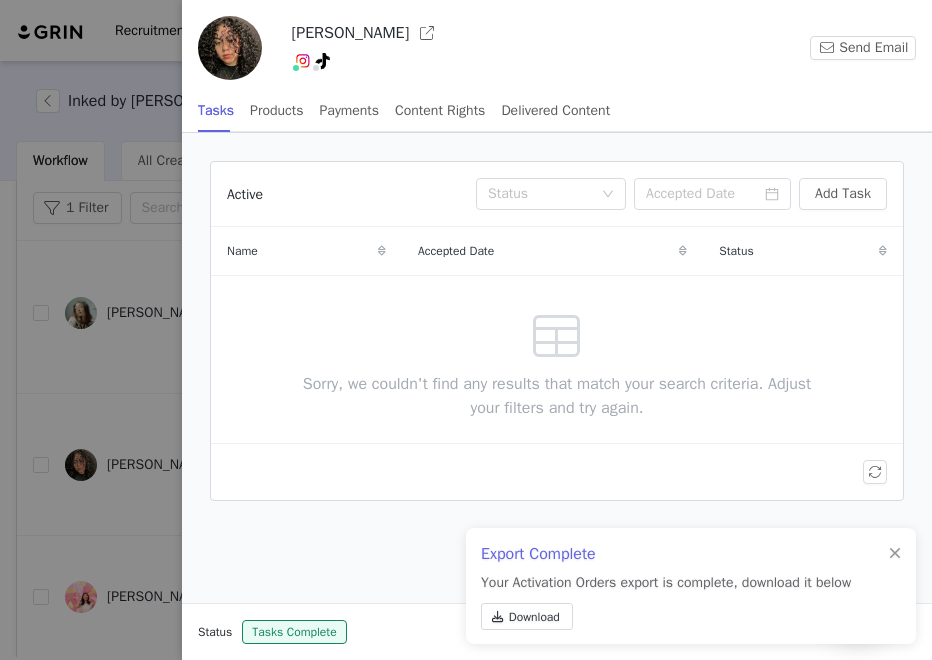 click at bounding box center (466, 330) 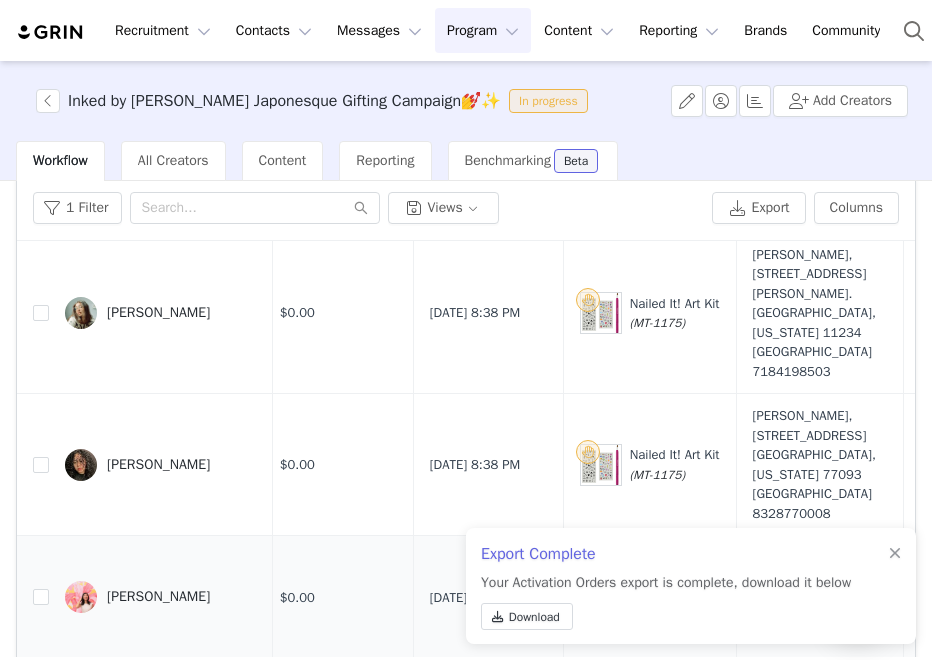 click at bounding box center [81, 597] 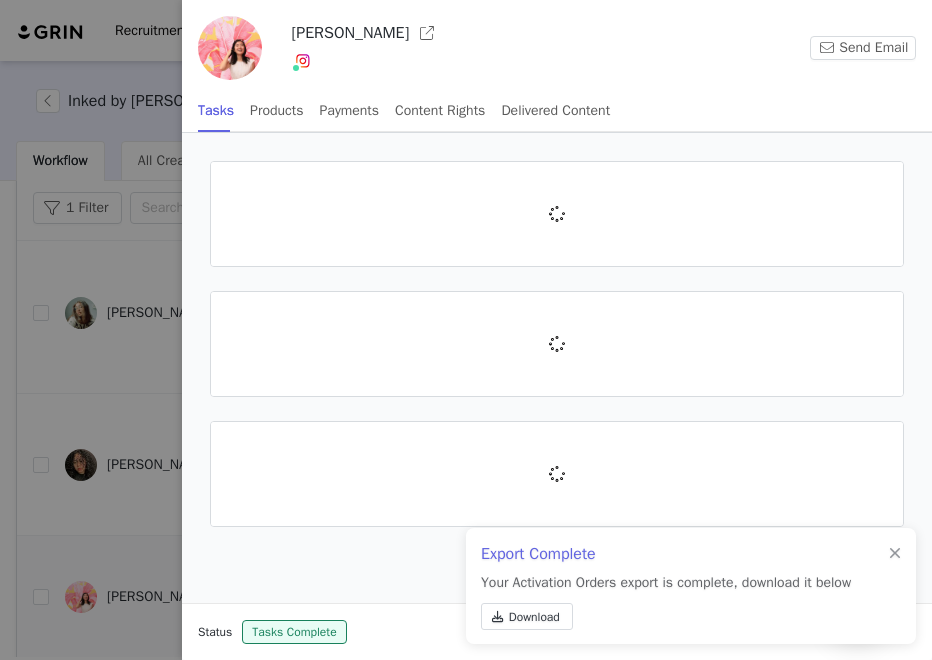scroll, scrollTop: 1320, scrollLeft: 325, axis: both 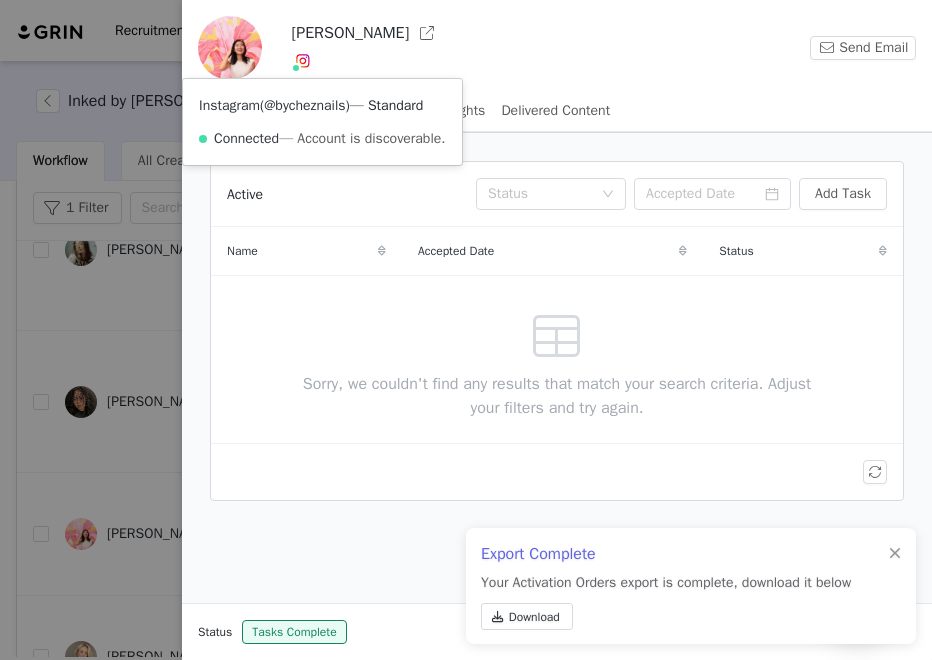 click on "@bycheznails" at bounding box center (304, 105) 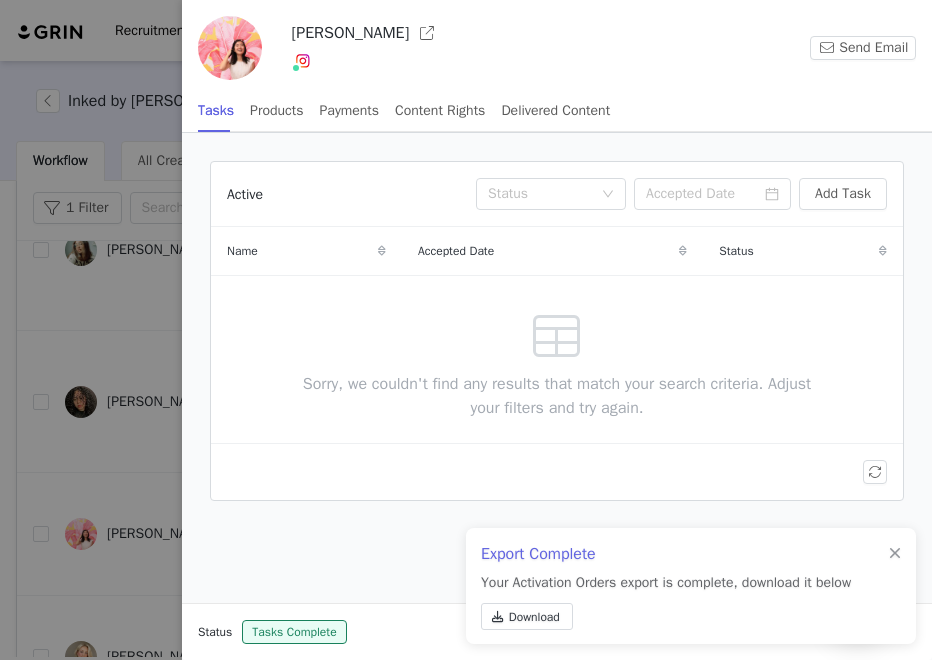 click at bounding box center [466, 330] 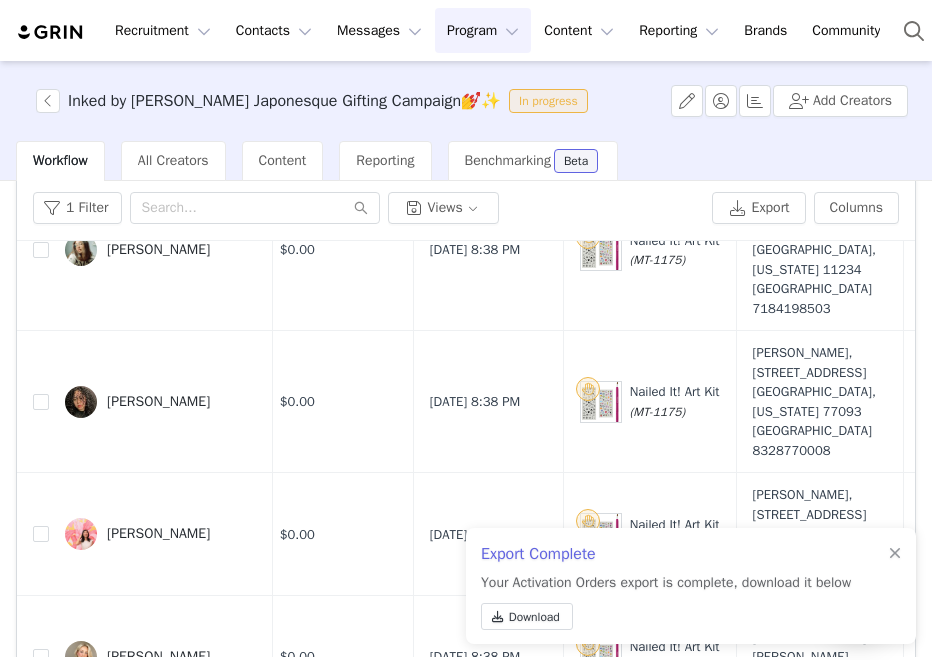 scroll, scrollTop: 1486, scrollLeft: 325, axis: both 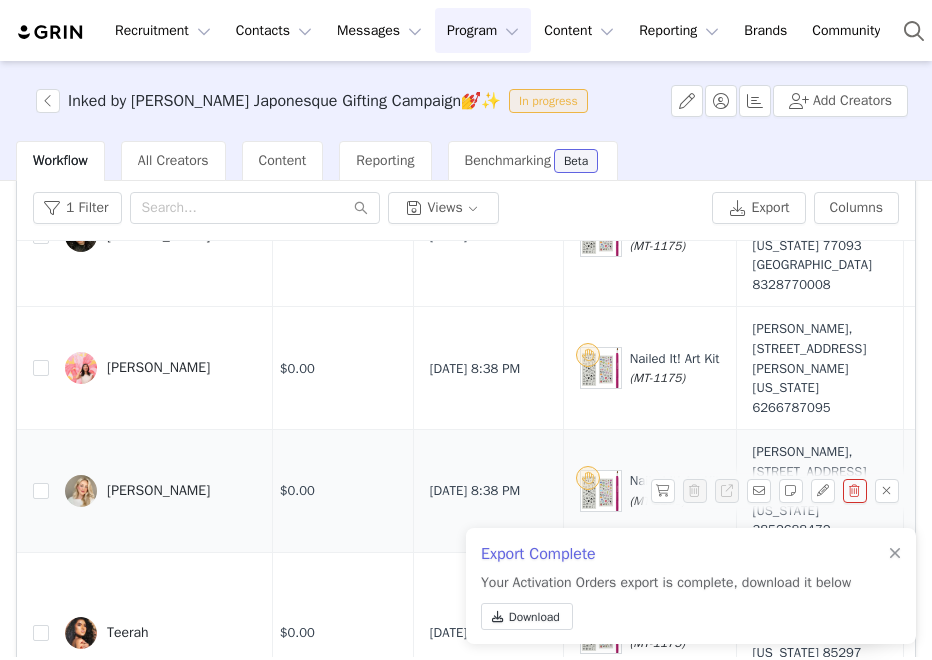 click at bounding box center [81, 491] 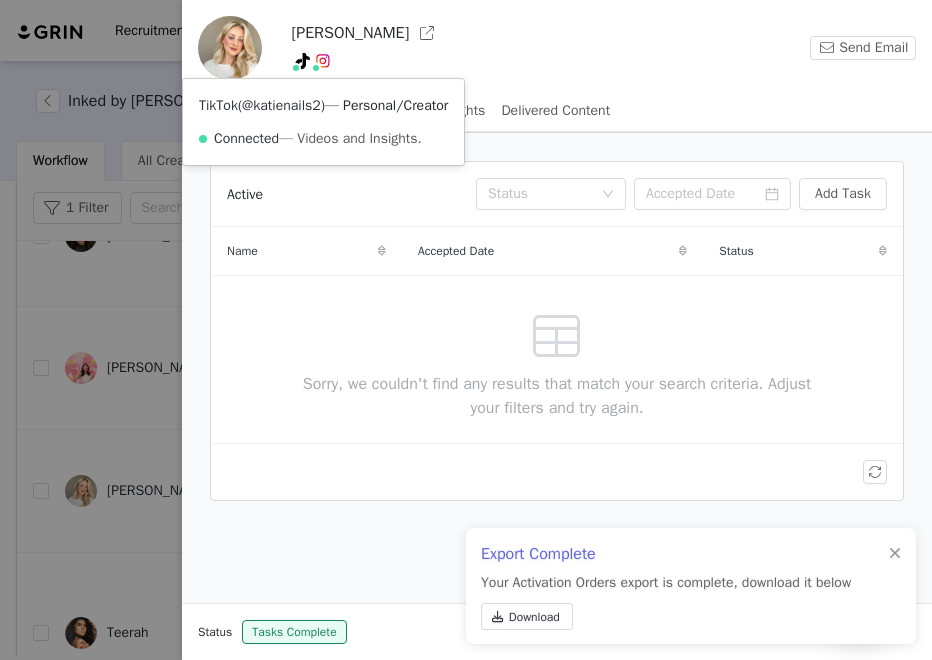 click on "@katienails2" at bounding box center (281, 105) 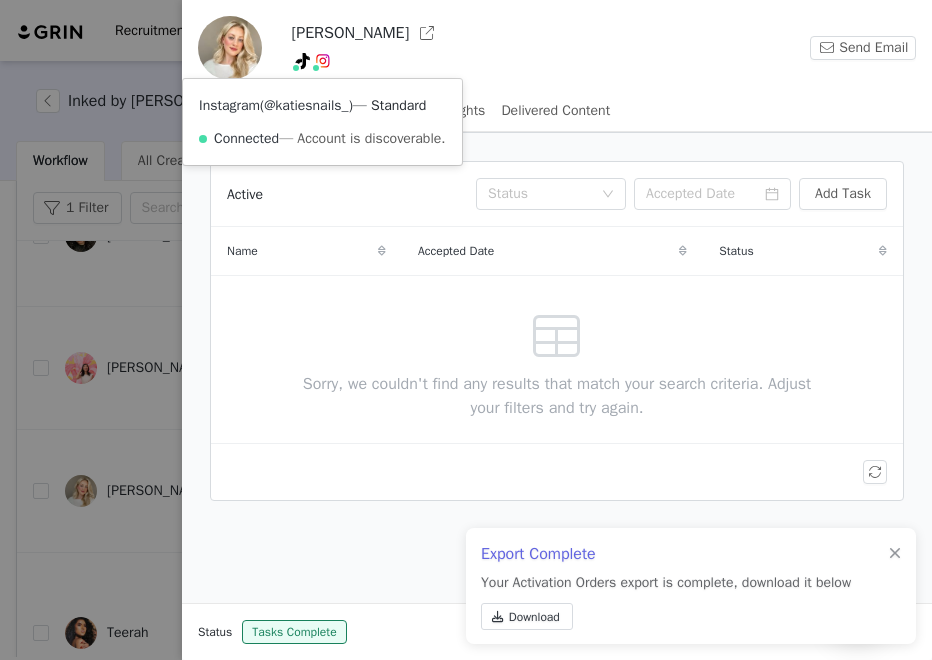 click on "@katiesnails_" at bounding box center (306, 105) 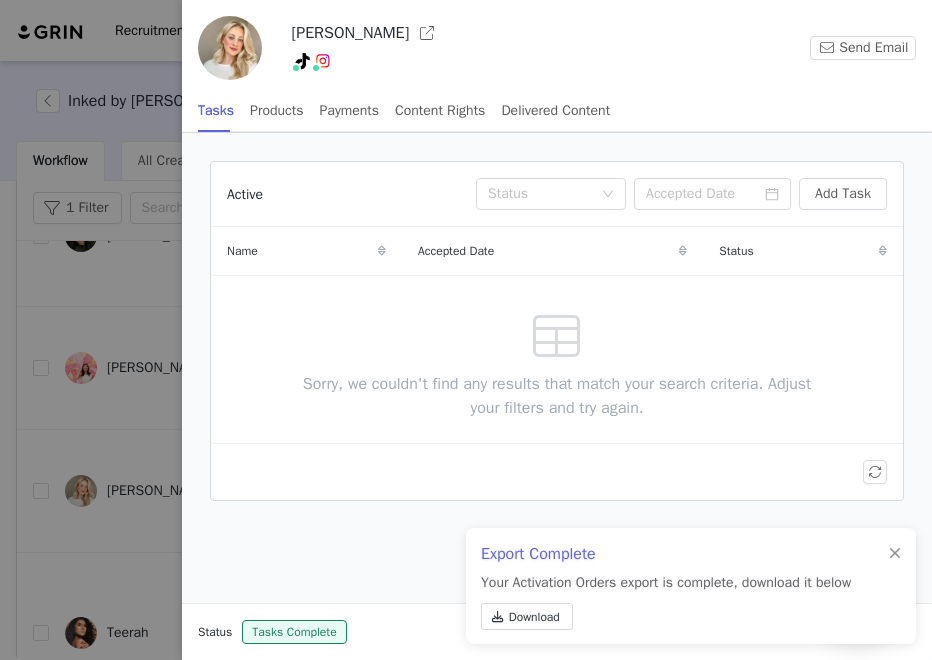 click at bounding box center [466, 330] 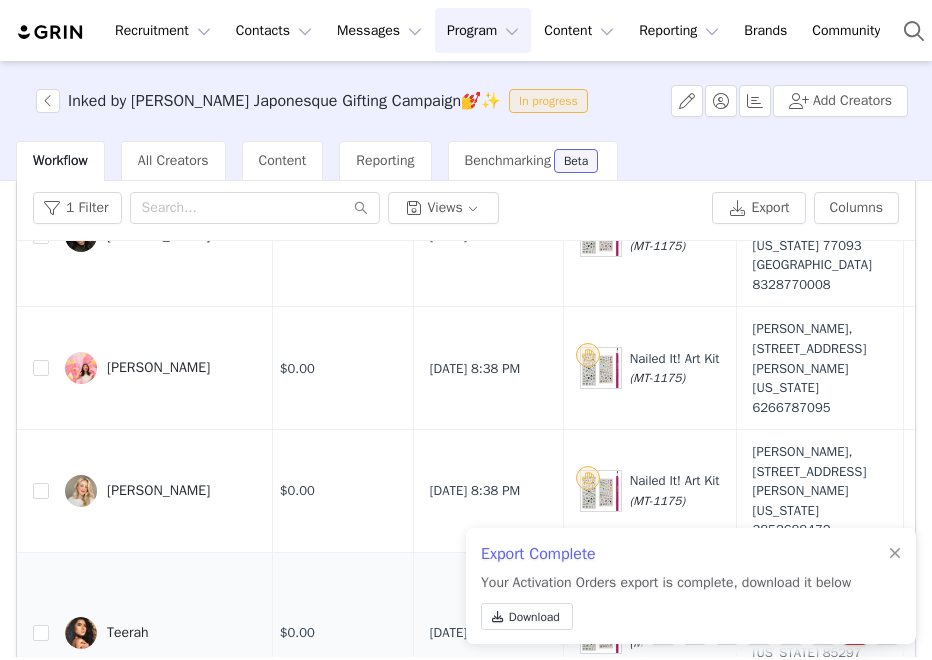 click on "Teerah" at bounding box center [128, 633] 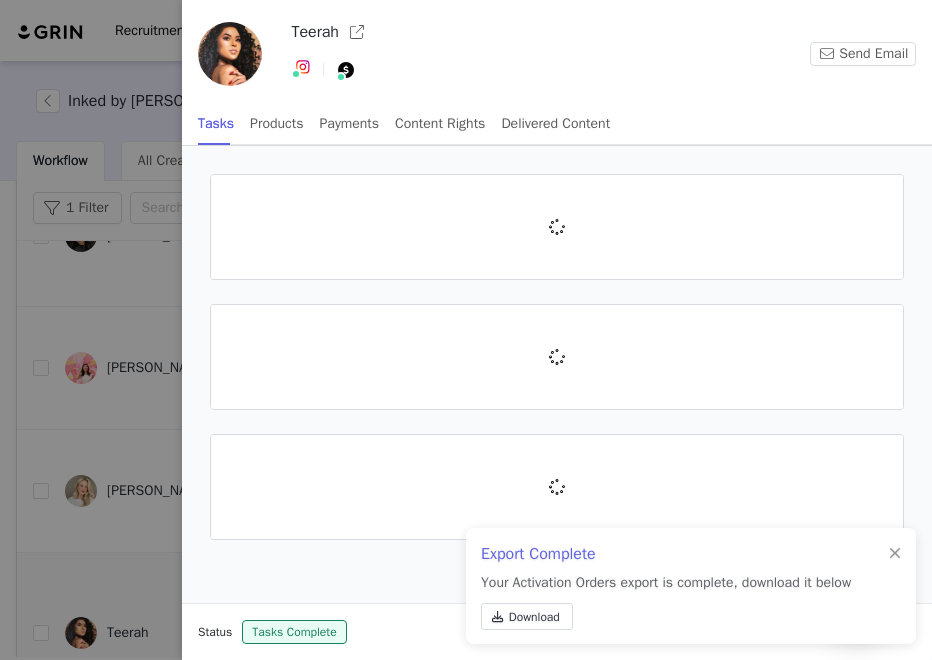 click at bounding box center (466, 330) 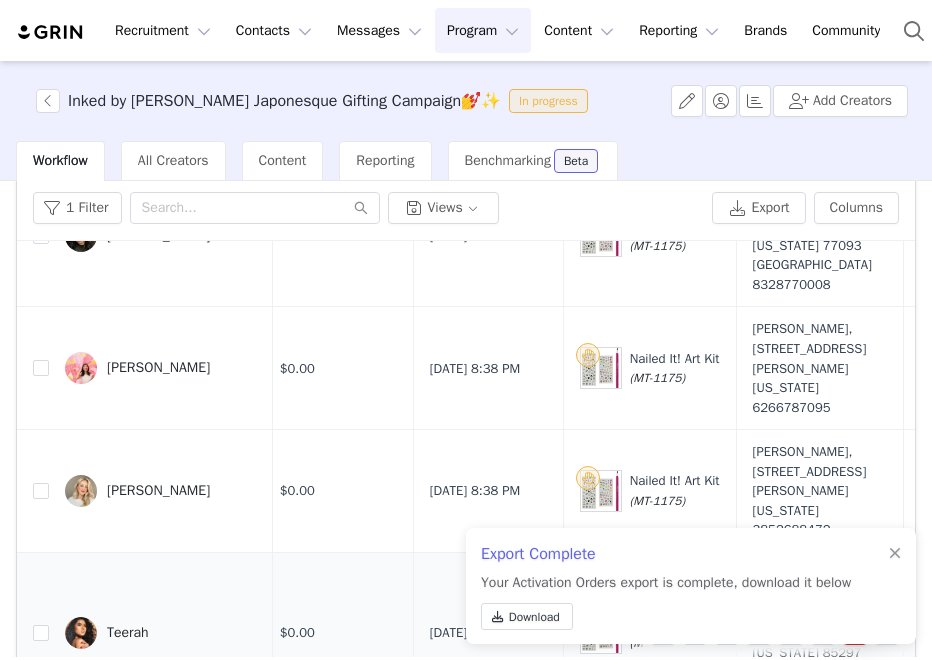click at bounding box center [81, 633] 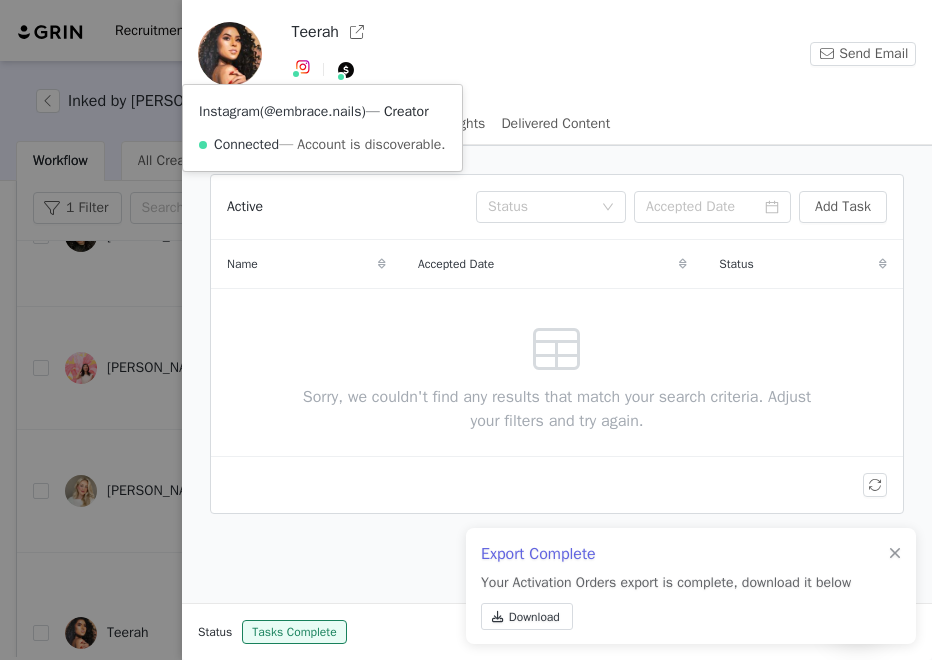 click on "@embrace.nails" at bounding box center [312, 111] 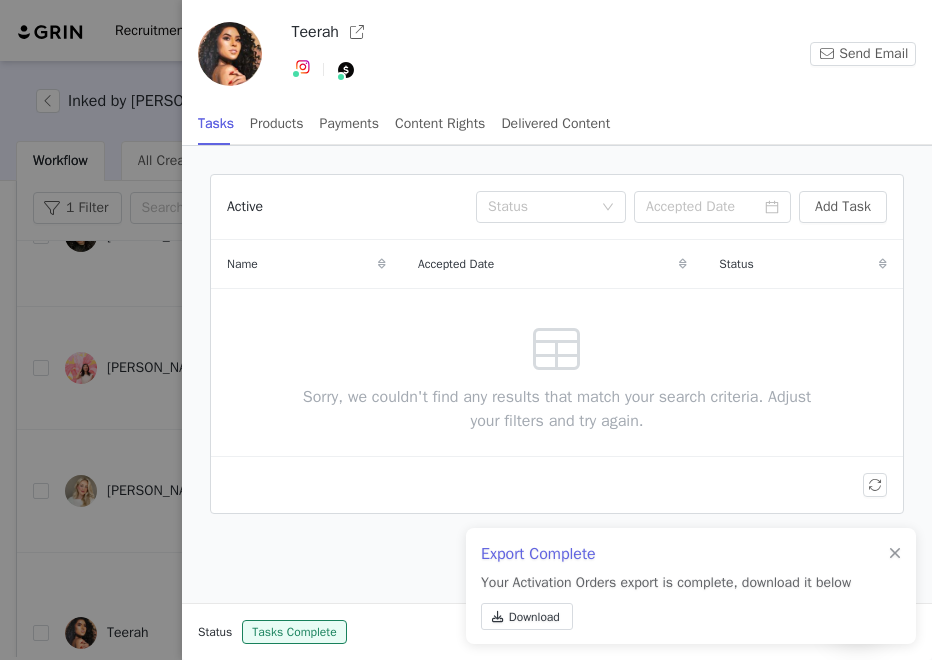 click at bounding box center (466, 330) 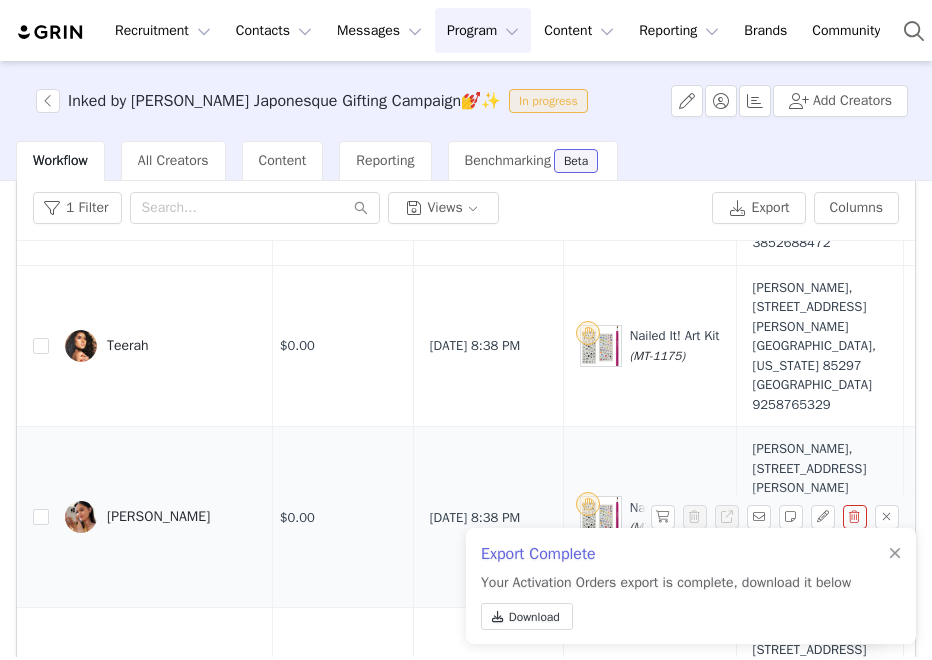 scroll, scrollTop: 1774, scrollLeft: 325, axis: both 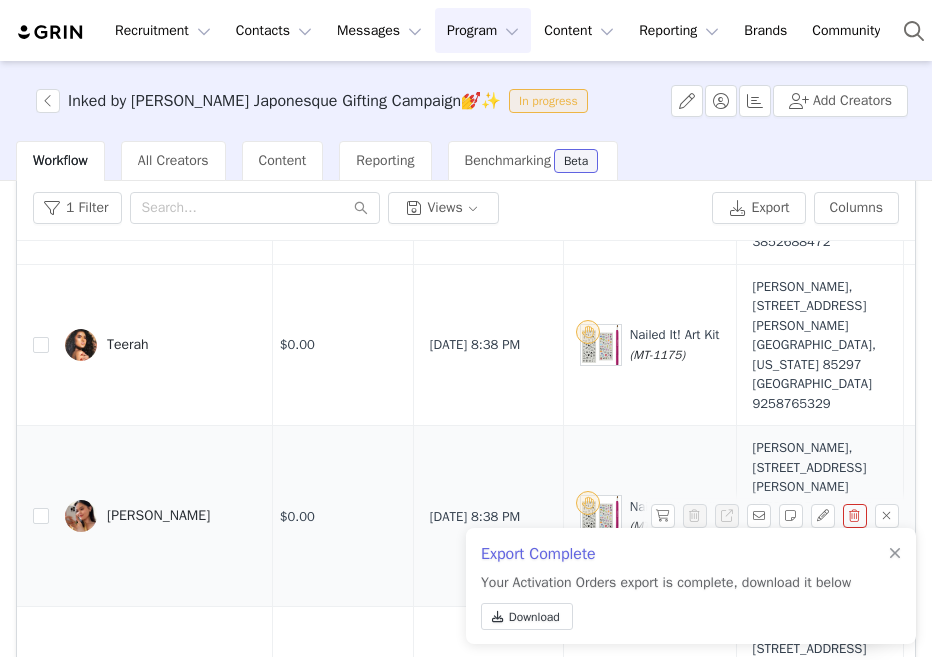 click on "[PERSON_NAME]" at bounding box center [161, 516] 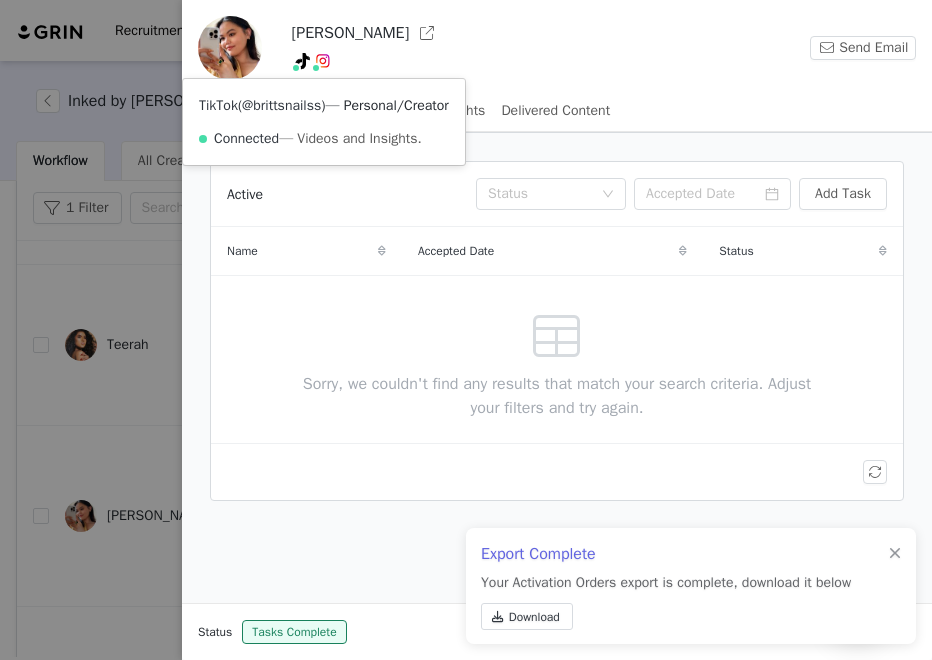 click on "@brittsnailss" at bounding box center (281, 105) 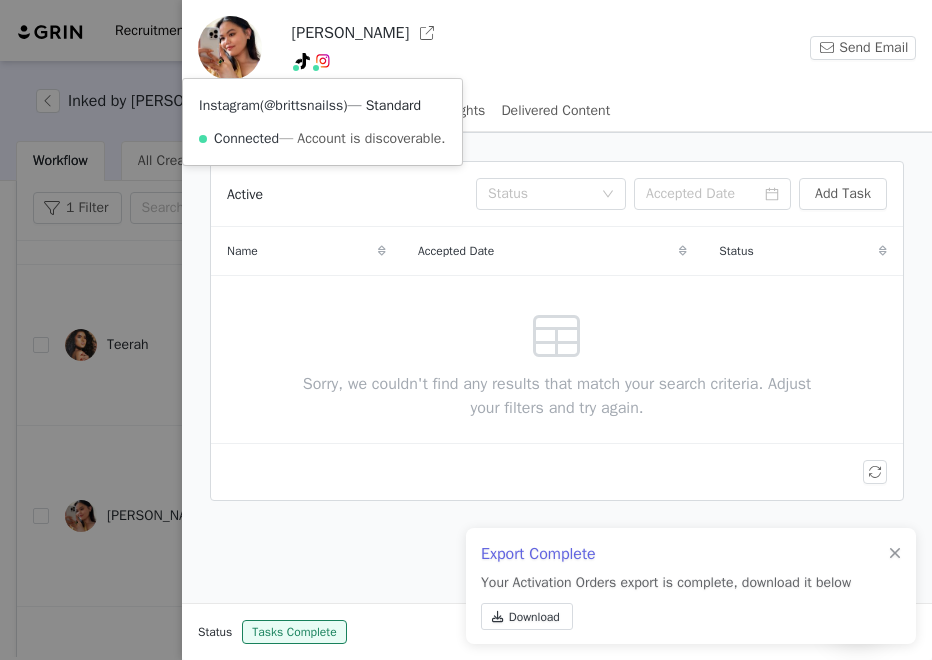 click on "@brittsnailss" at bounding box center [303, 105] 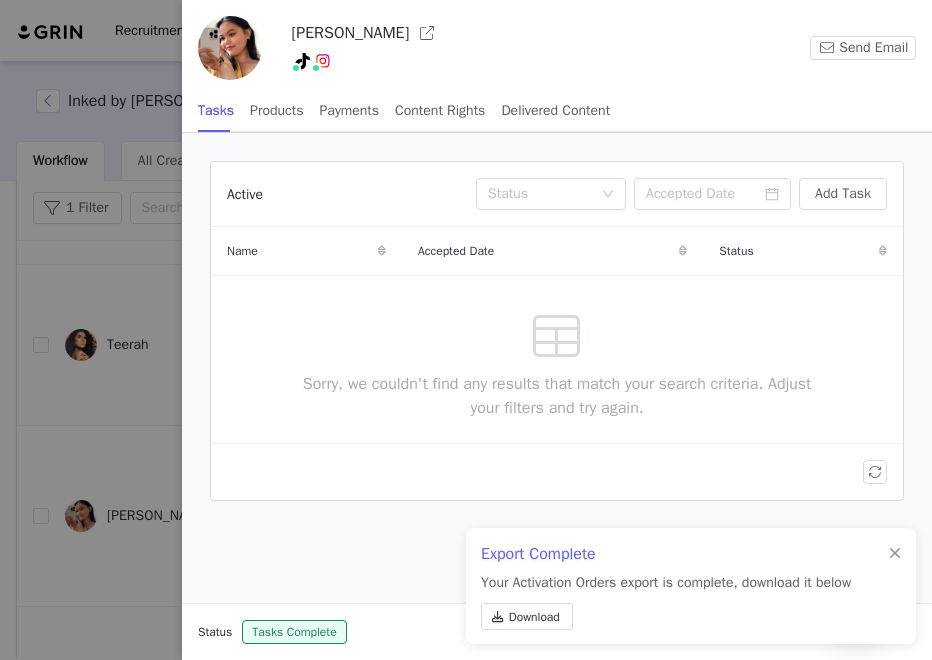 click at bounding box center [466, 330] 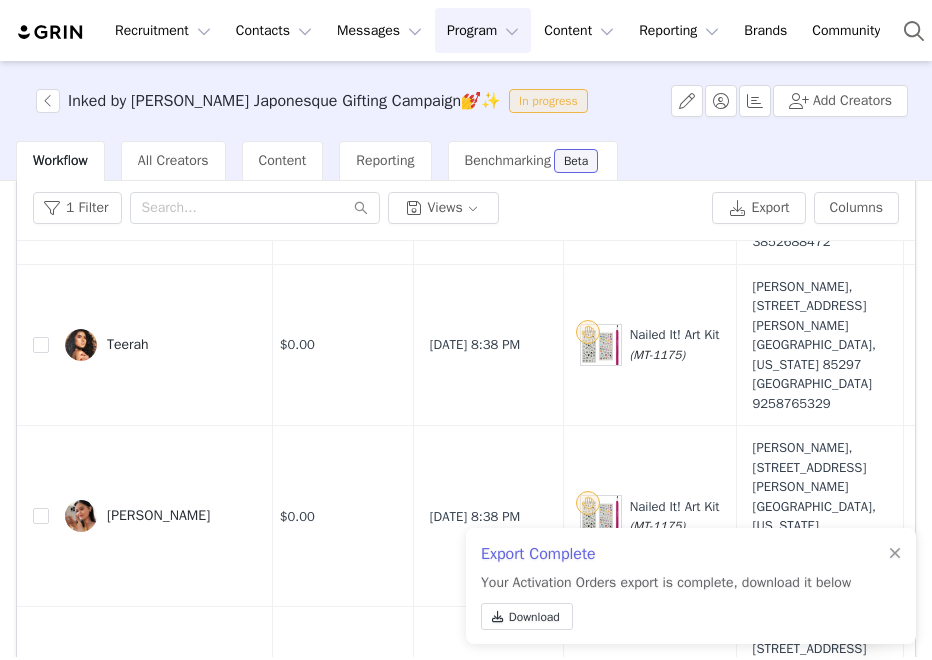 scroll, scrollTop: 1892, scrollLeft: 325, axis: both 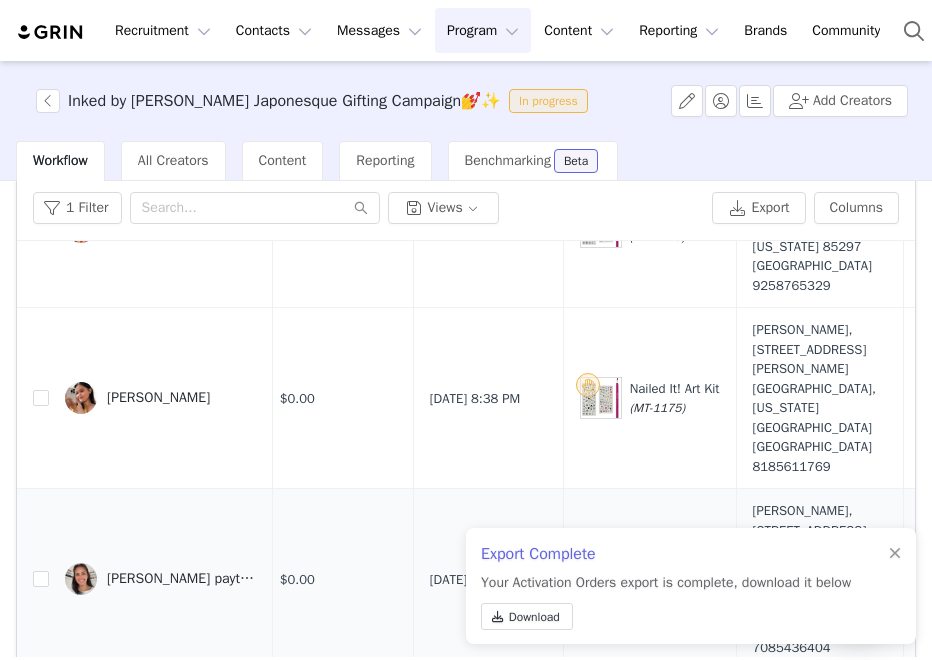 click at bounding box center [81, 579] 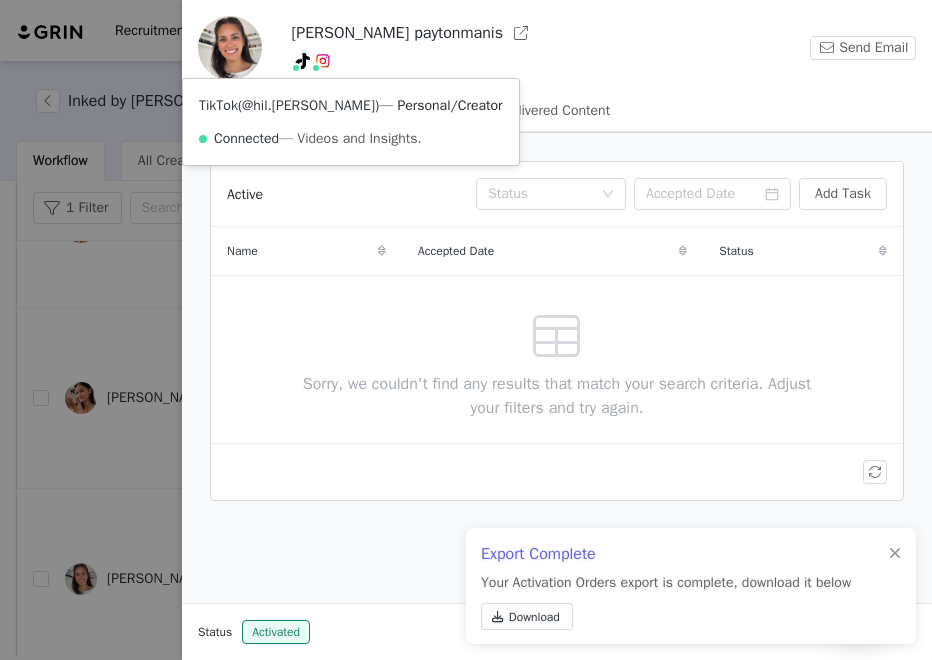 click on "@hil.custodio" at bounding box center (308, 105) 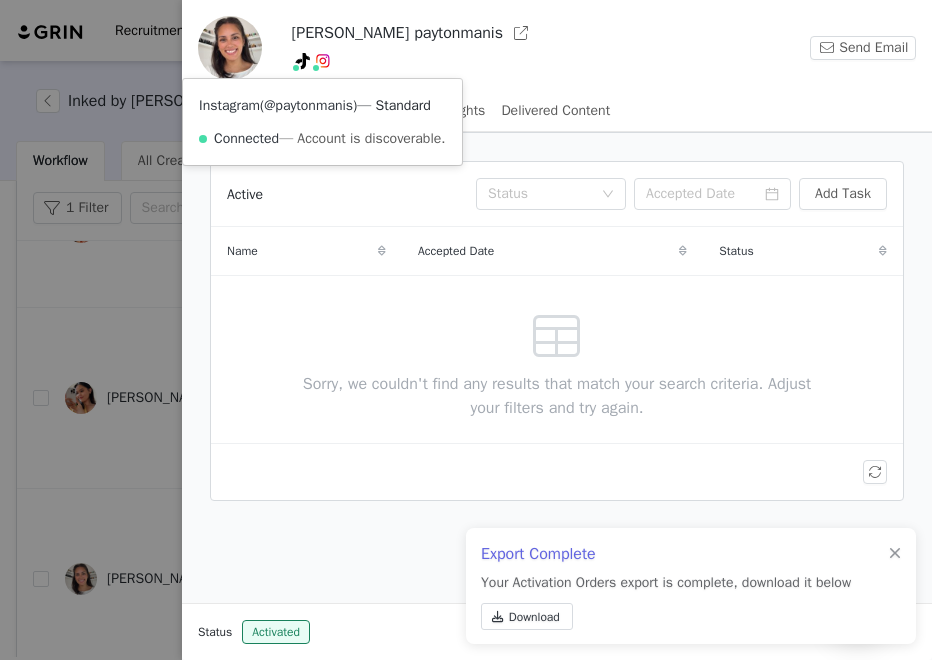 click on "@paytonmanis" at bounding box center (308, 105) 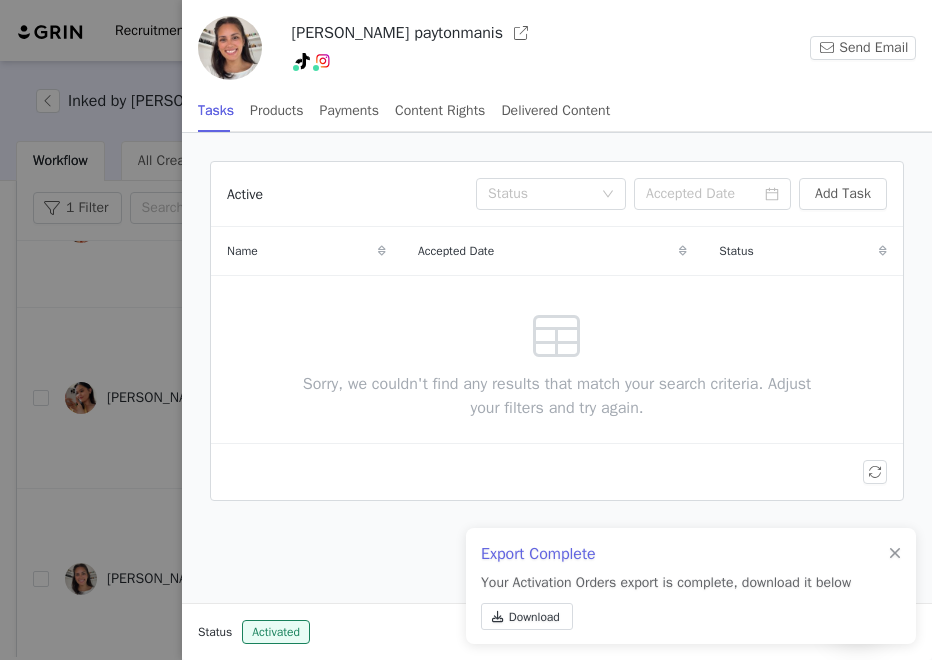 click at bounding box center [466, 330] 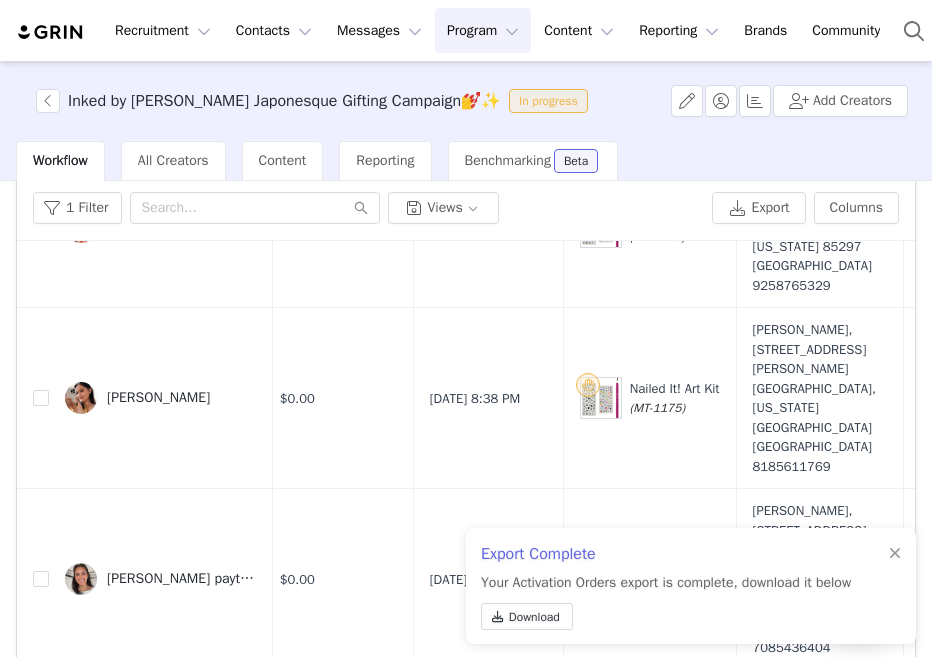 click on "[PERSON_NAME]" at bounding box center [161, 751] 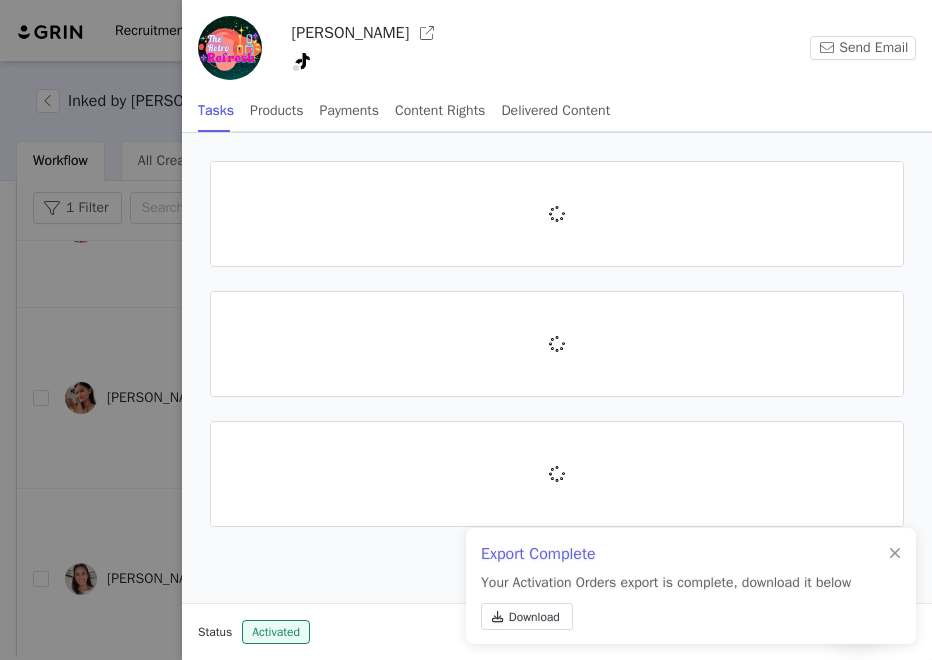 click at bounding box center (466, 330) 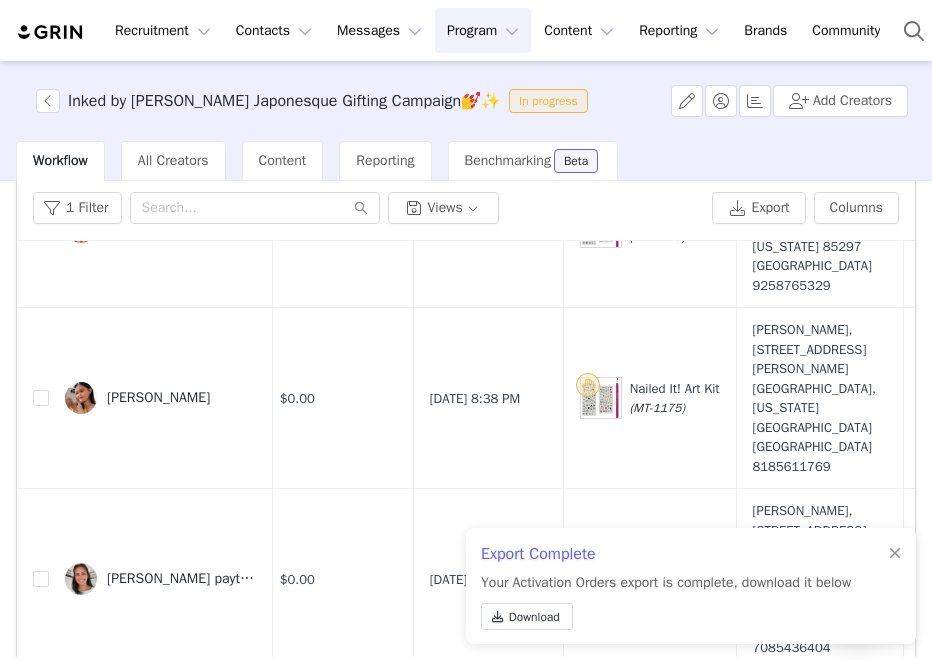 click at bounding box center [81, 751] 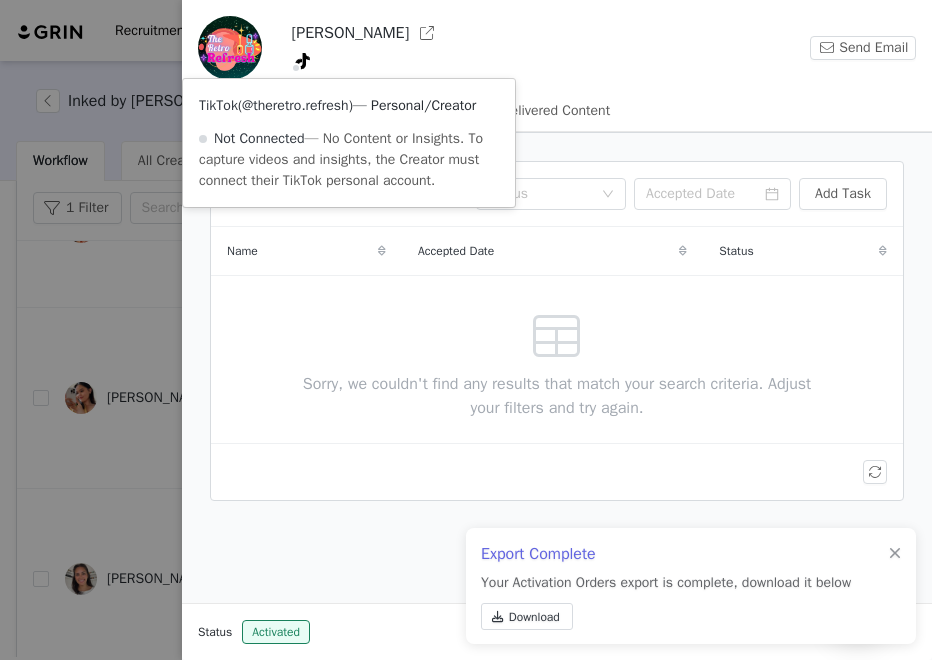 click on "@theretro.refresh" at bounding box center (295, 105) 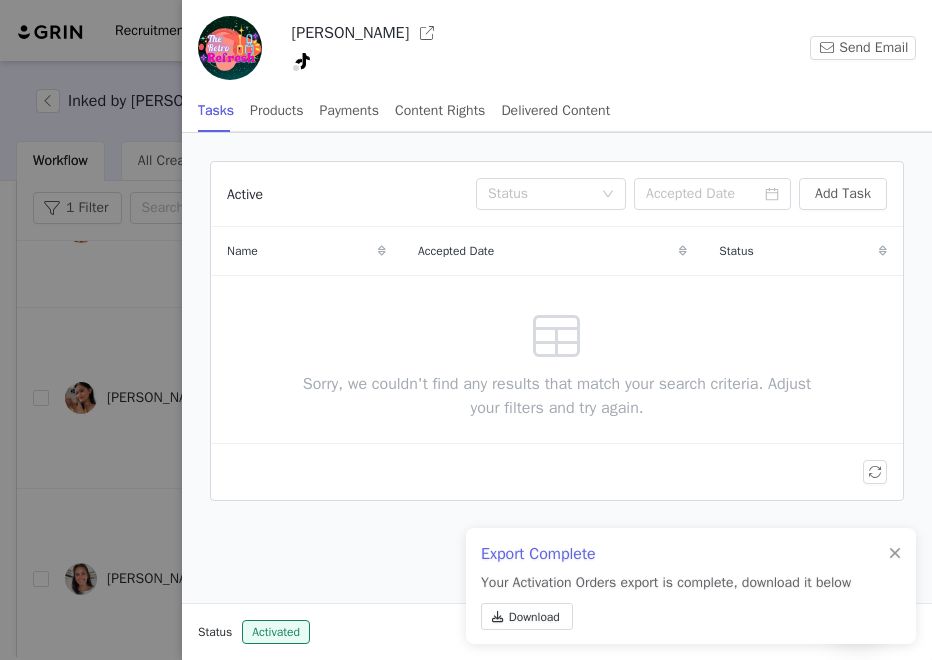 click on "Active      Status Add Task      Name   Accepted Date   Status   Sorry, we couldn't find any results that match your search criteria. Adjust your filters and try again." at bounding box center [557, 368] 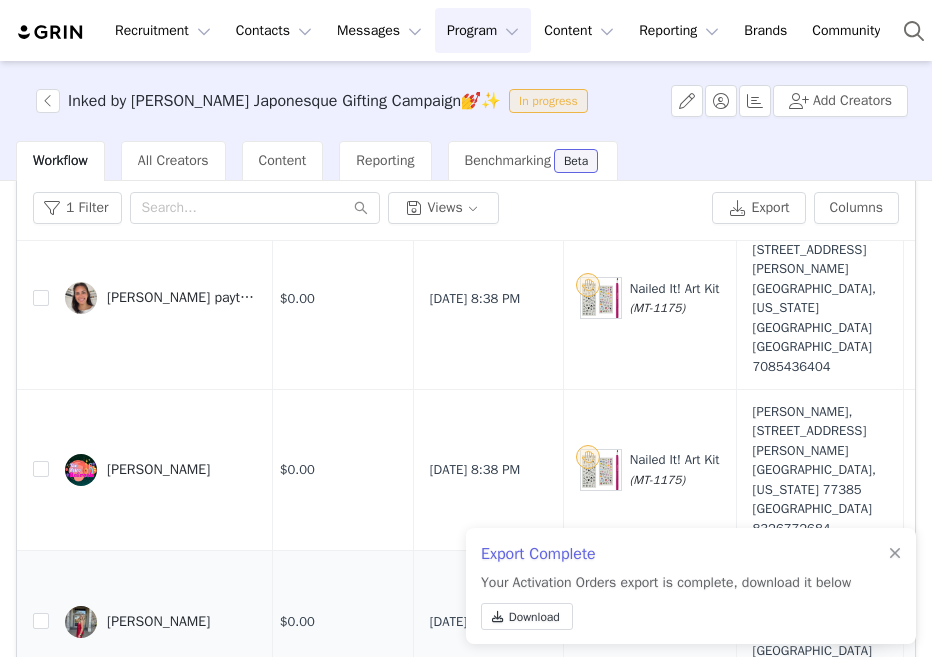 scroll, scrollTop: 2174, scrollLeft: 325, axis: both 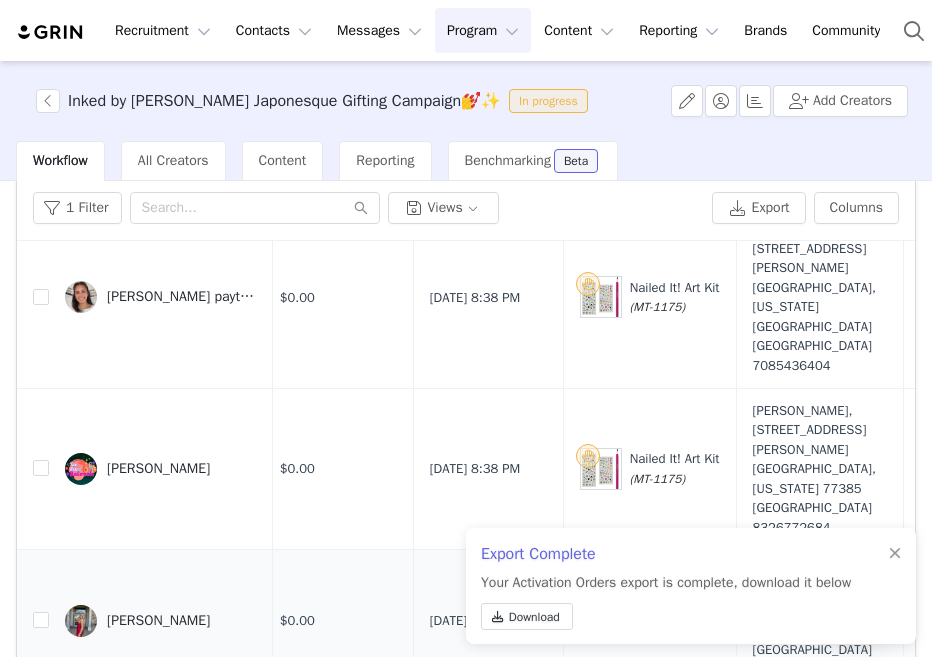 click at bounding box center [81, 621] 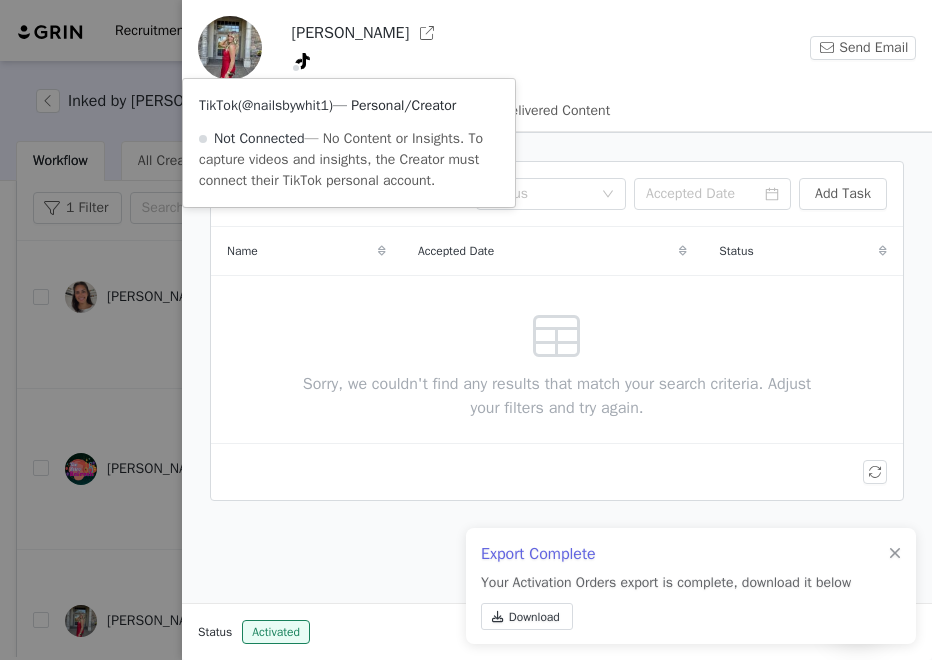 click on "@nailsbywhit1" at bounding box center (285, 105) 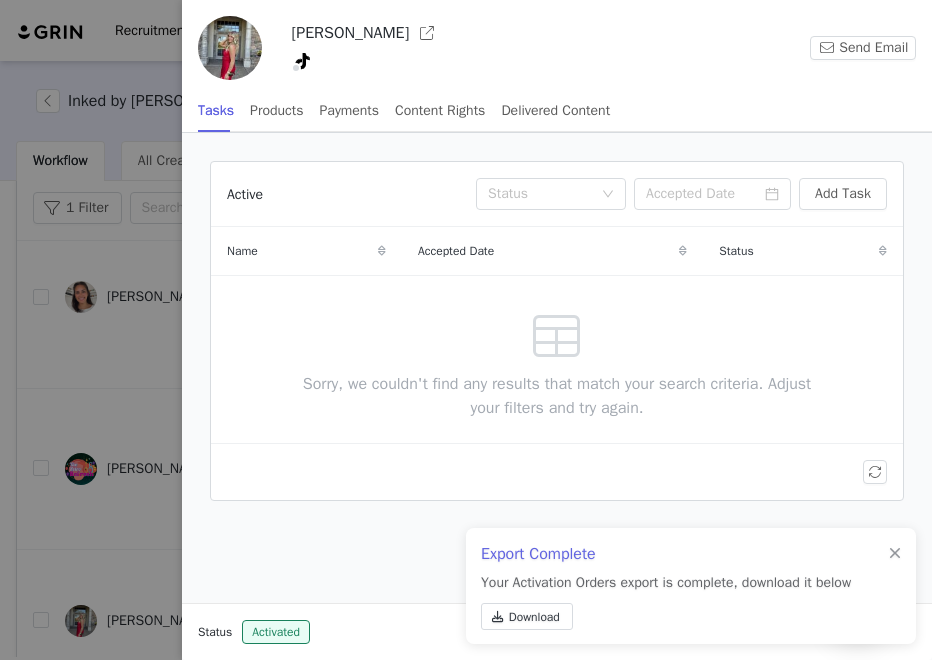 click at bounding box center (466, 330) 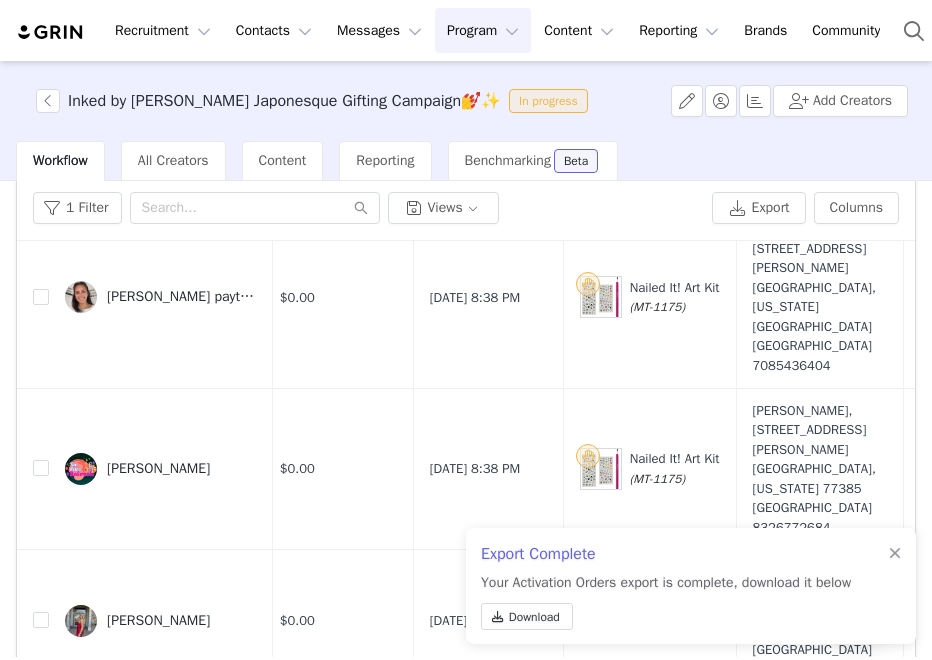 click at bounding box center (932, 330) 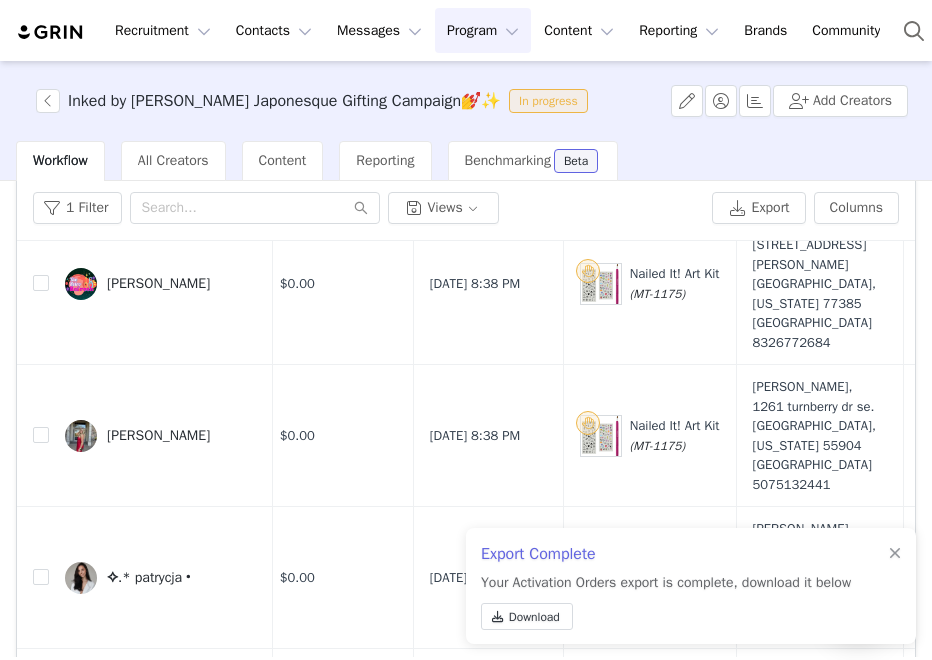 scroll, scrollTop: 2360, scrollLeft: 325, axis: both 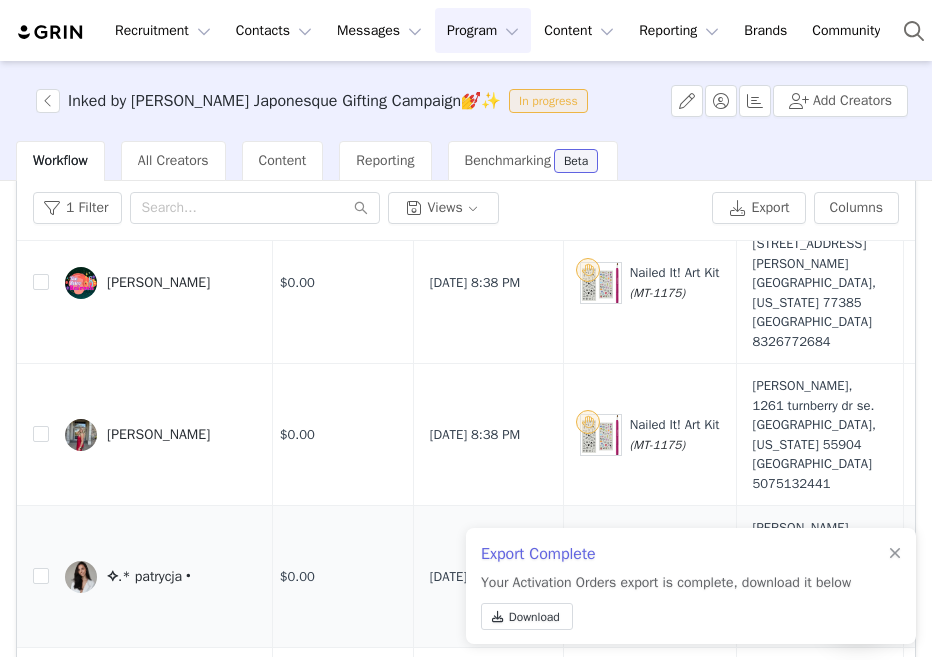 click at bounding box center (81, 577) 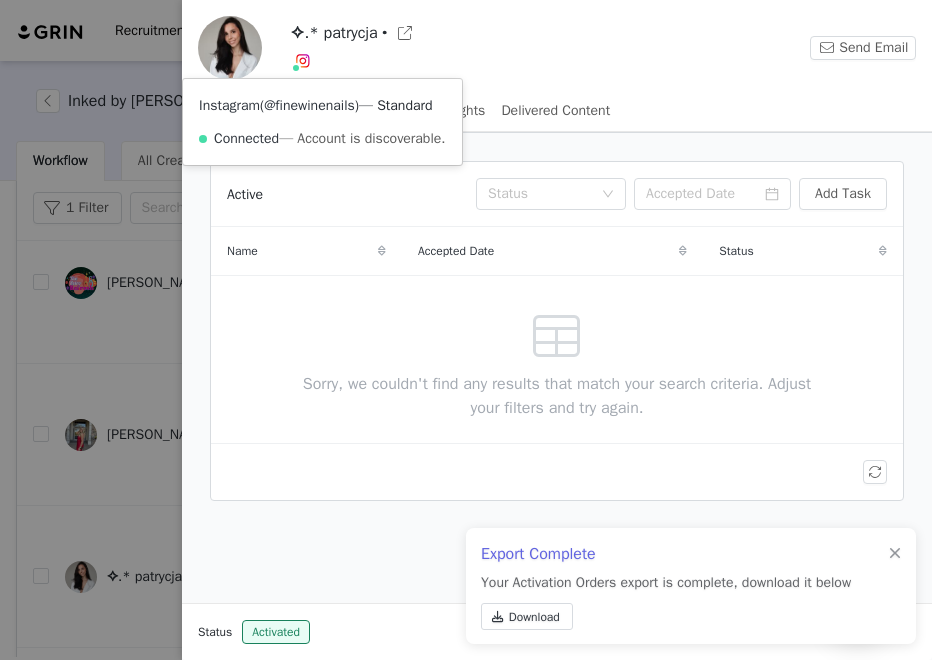 click on "@finewinenails" at bounding box center [309, 105] 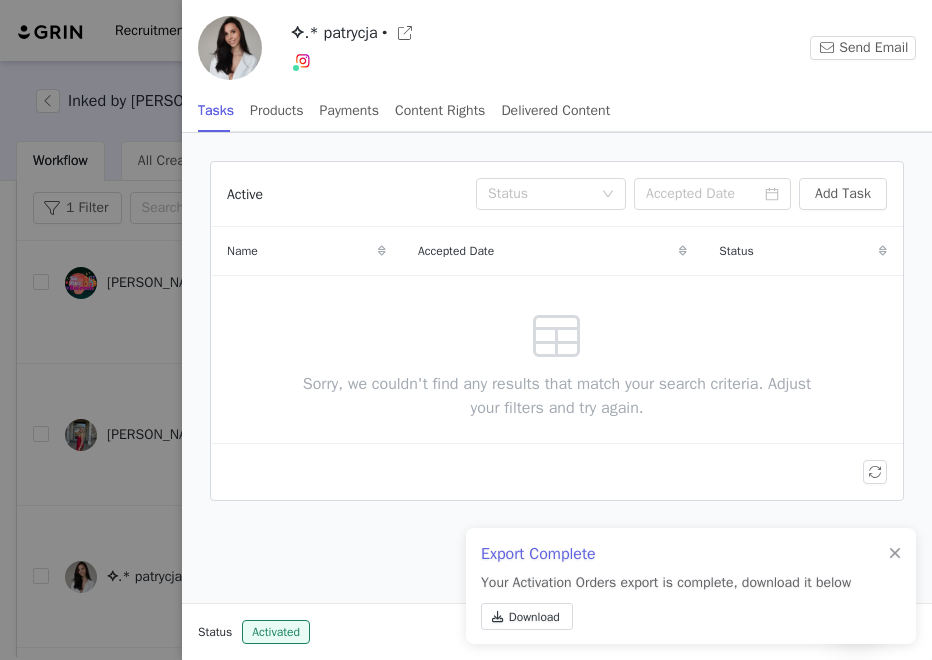 click at bounding box center [466, 330] 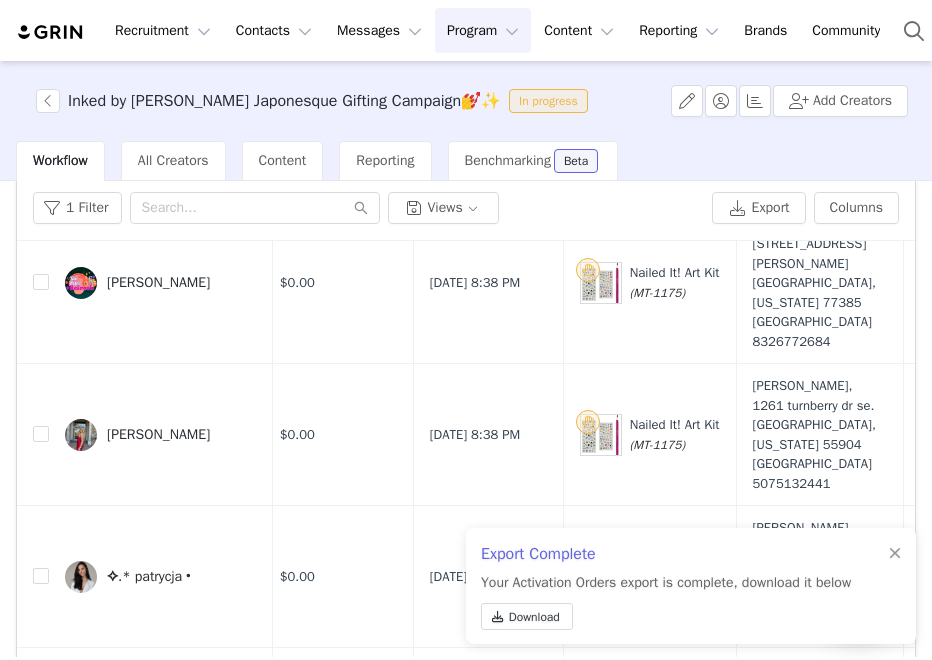 click at bounding box center (932, 330) 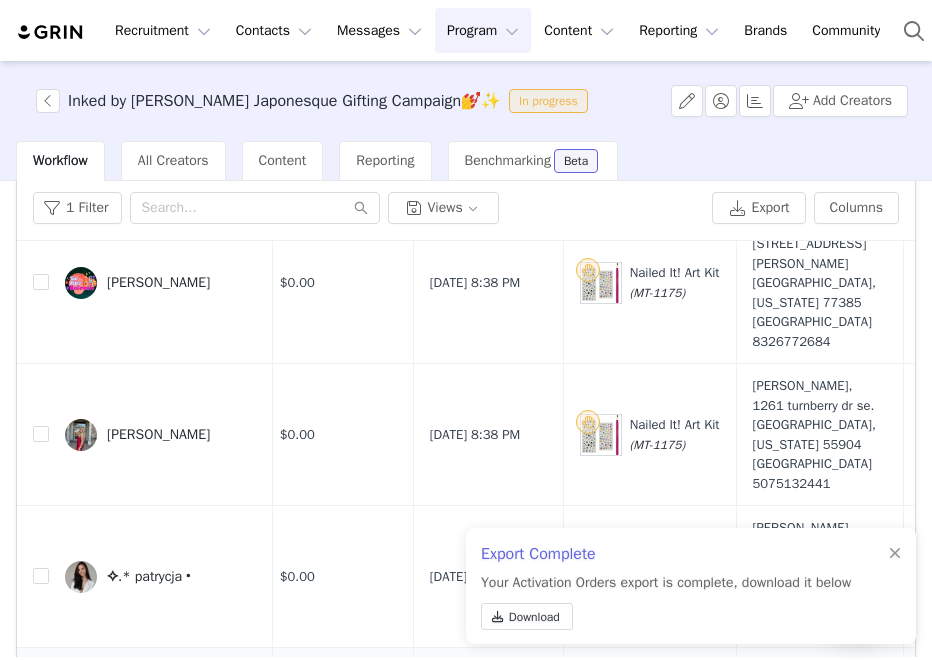 click on "[PERSON_NAME]" at bounding box center (158, 709) 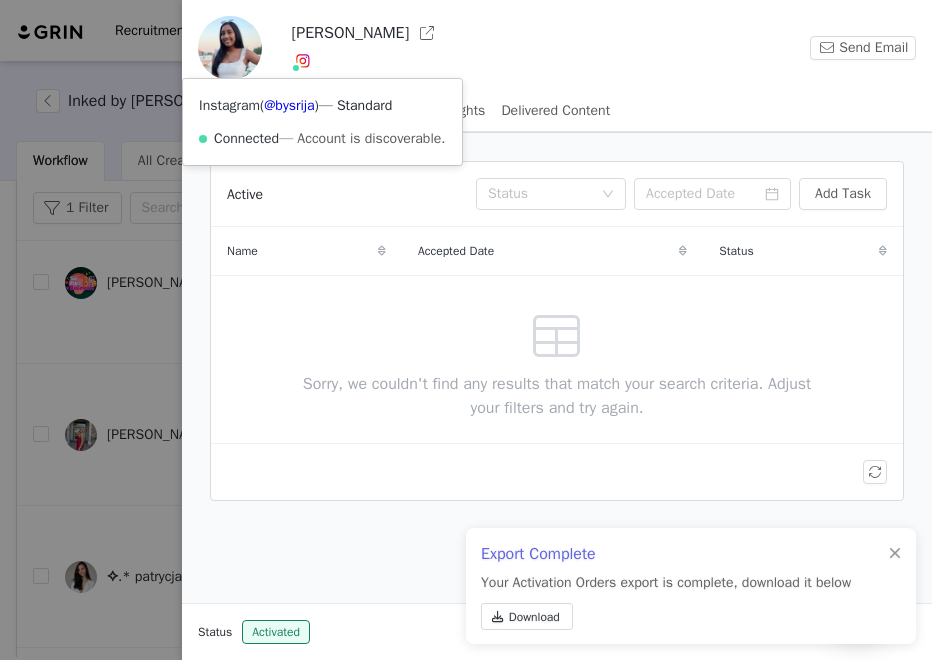 click at bounding box center [303, 61] 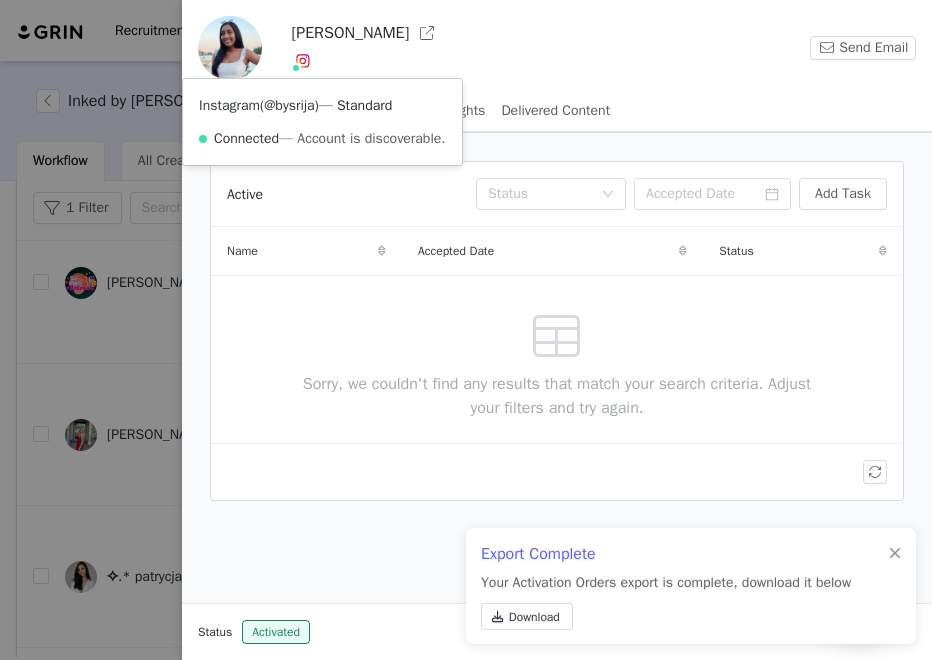 click on "@bysrija" at bounding box center (289, 105) 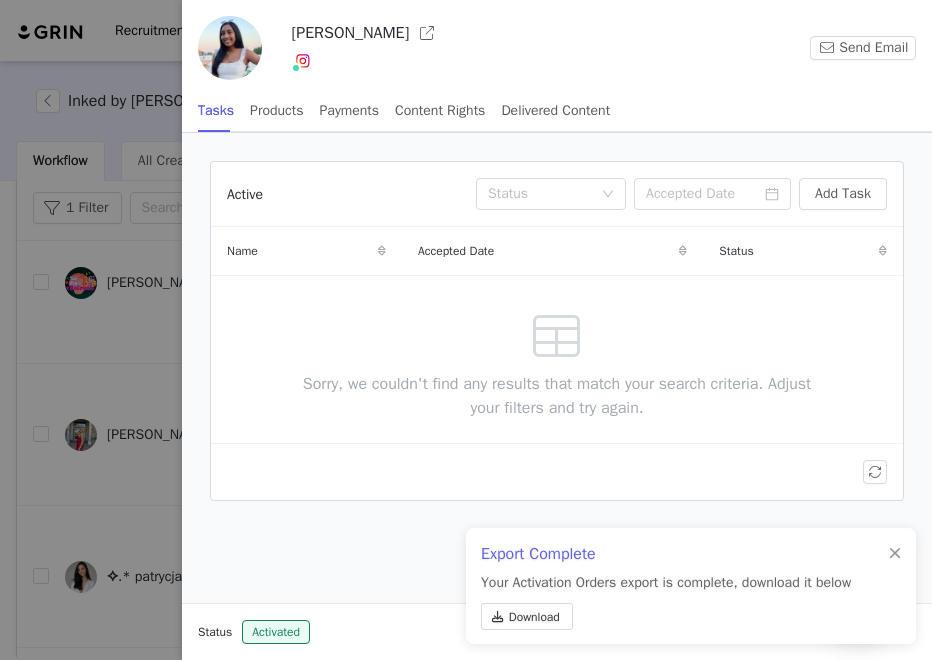 click at bounding box center (466, 330) 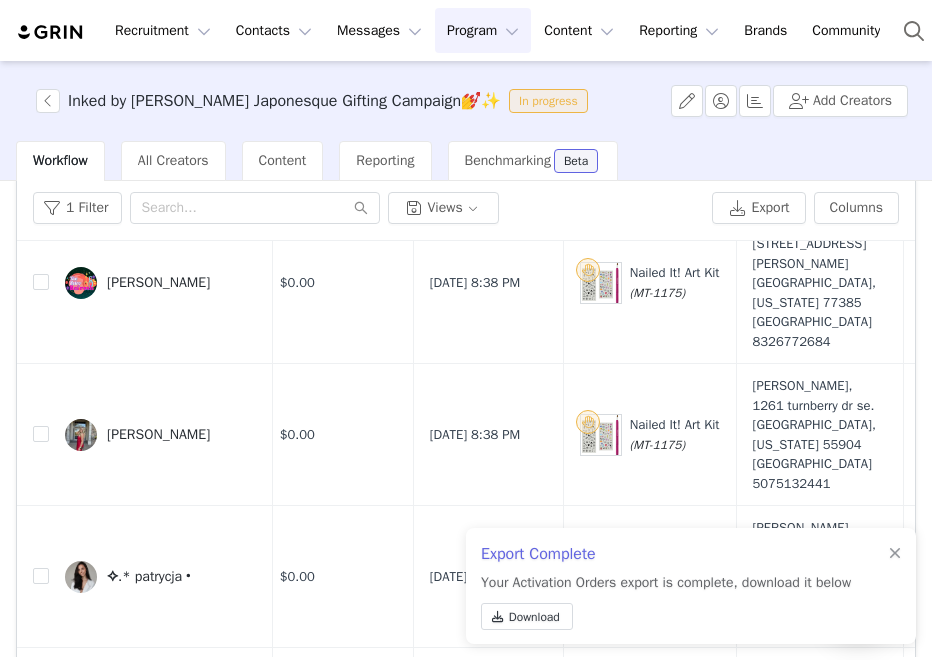 scroll, scrollTop: 2522, scrollLeft: 325, axis: both 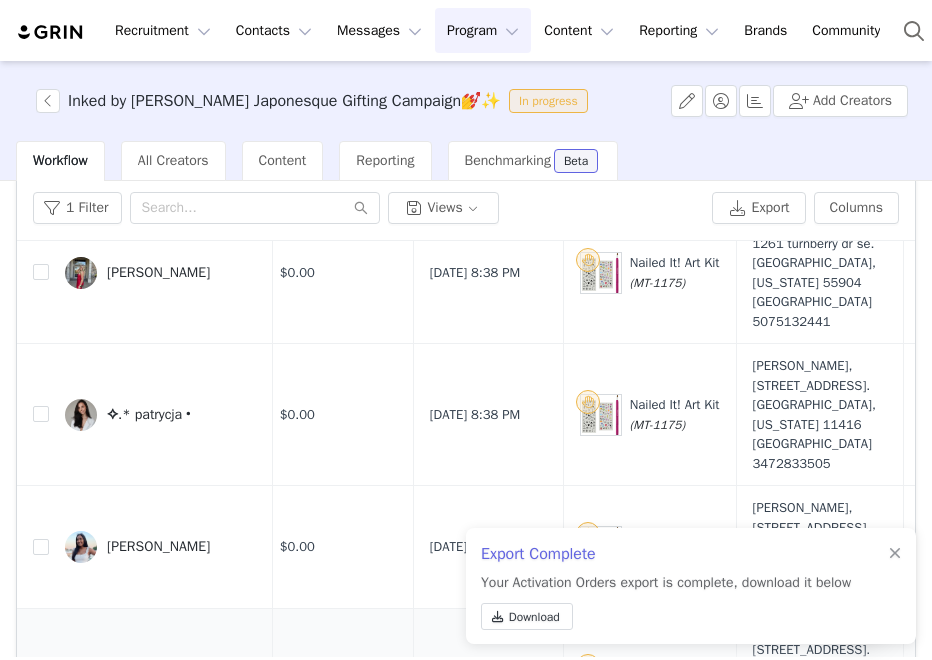 click on "[PERSON_NAME]" at bounding box center [161, 679] 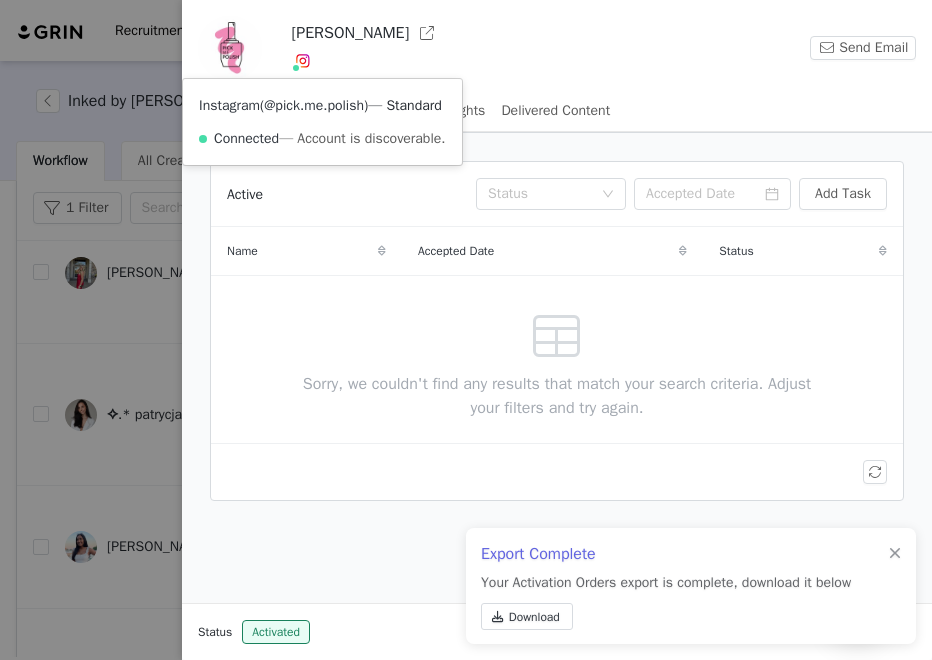 click on "@pick.me.polish" at bounding box center (314, 105) 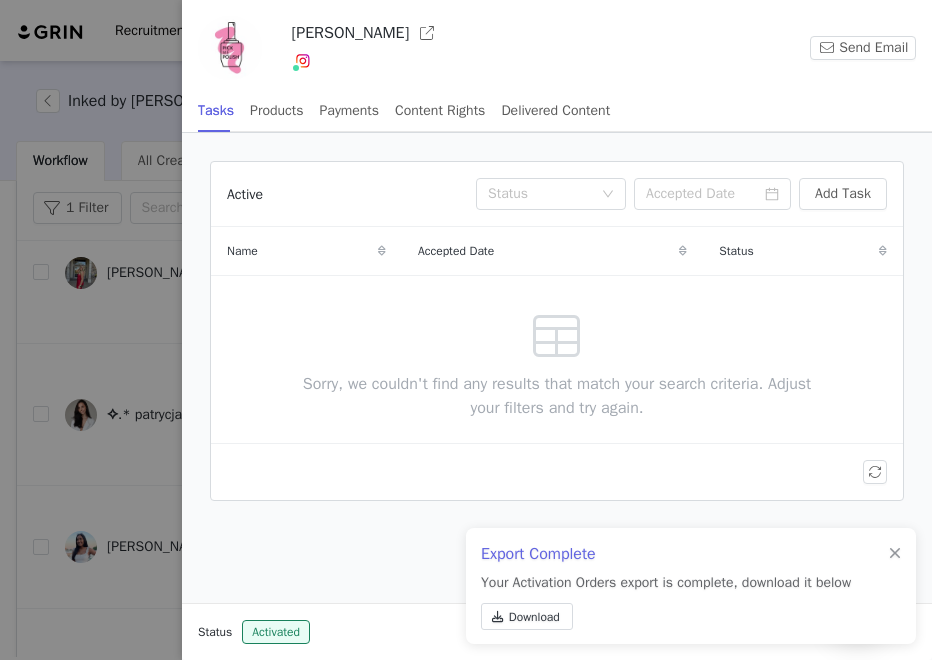 click at bounding box center (466, 330) 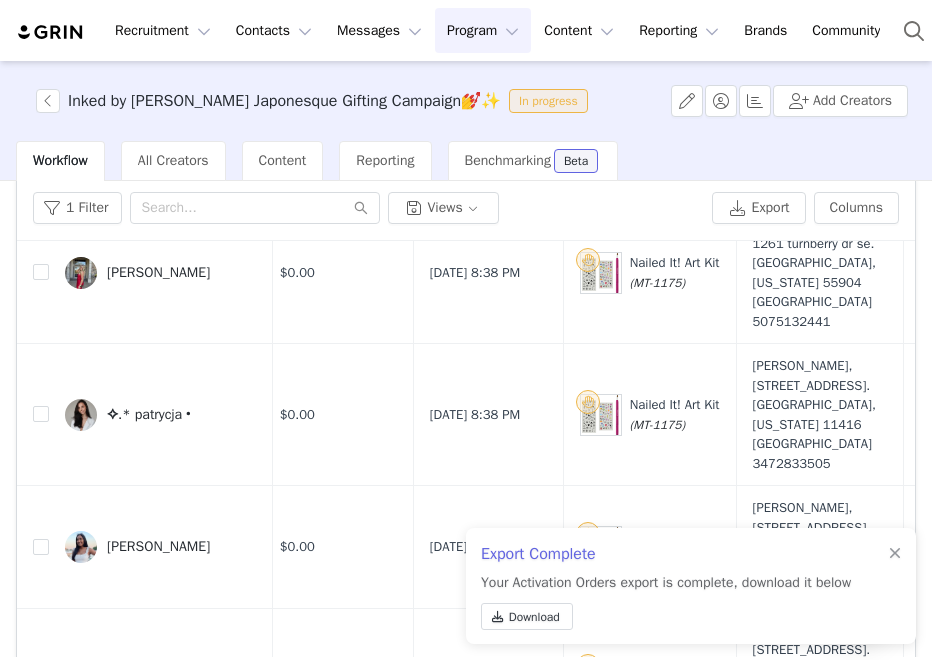 scroll, scrollTop: 2797, scrollLeft: 325, axis: both 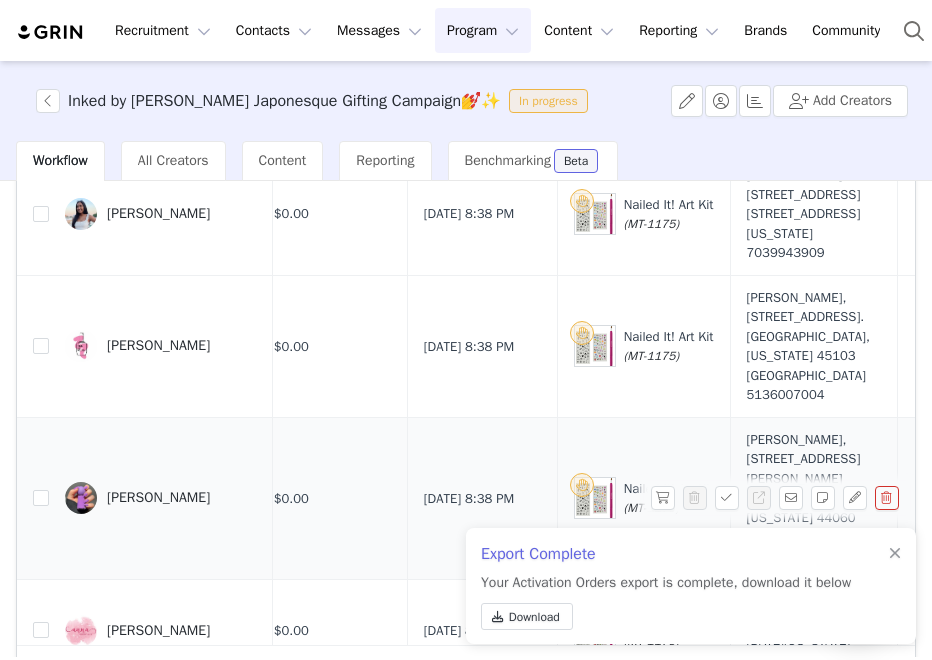 click at bounding box center [81, 498] 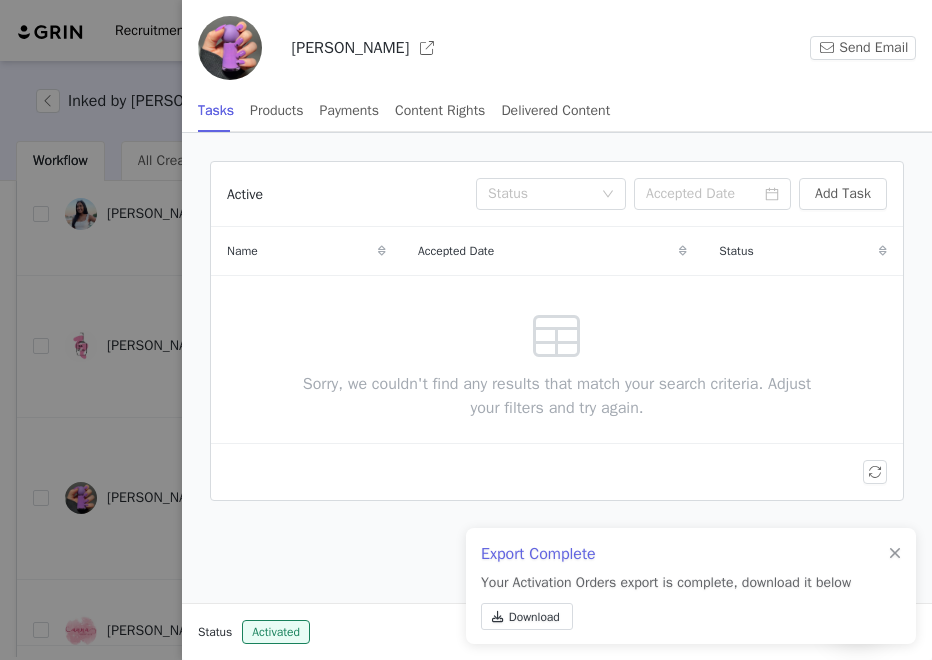 click at bounding box center (466, 330) 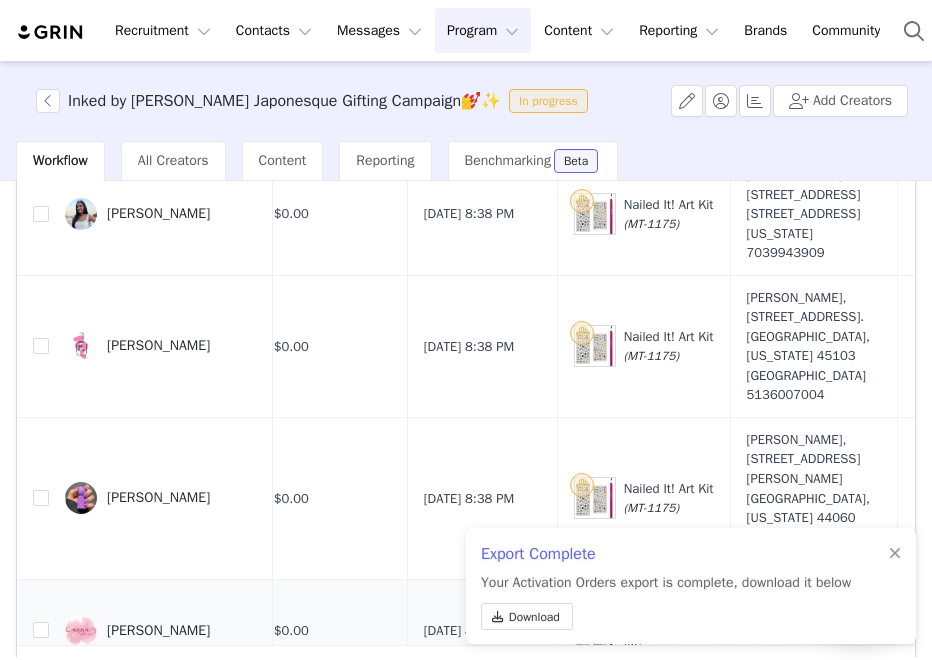 click at bounding box center (81, 631) 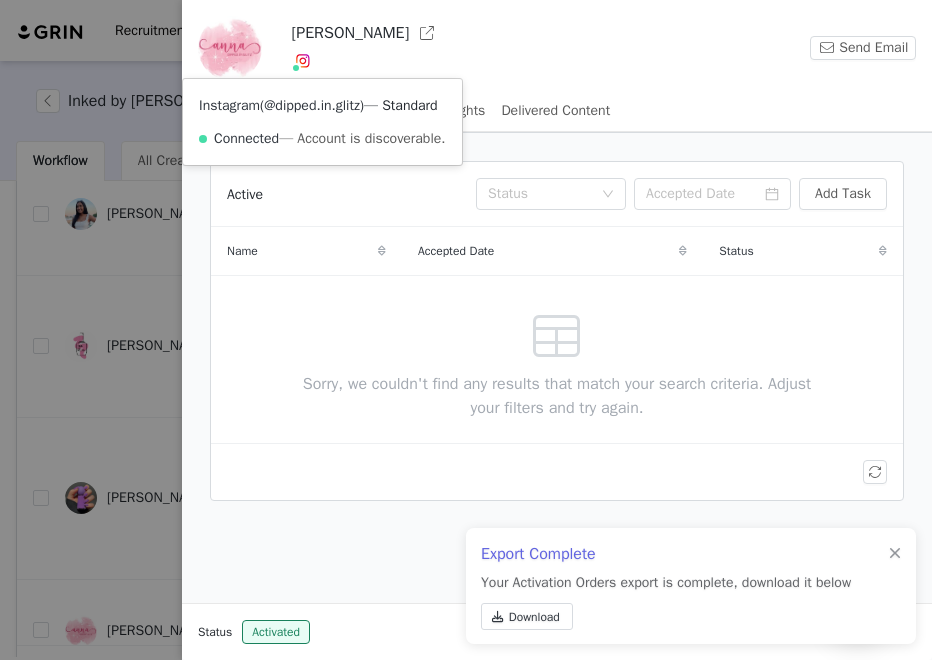 click on "@dipped.in.glitz" at bounding box center [312, 105] 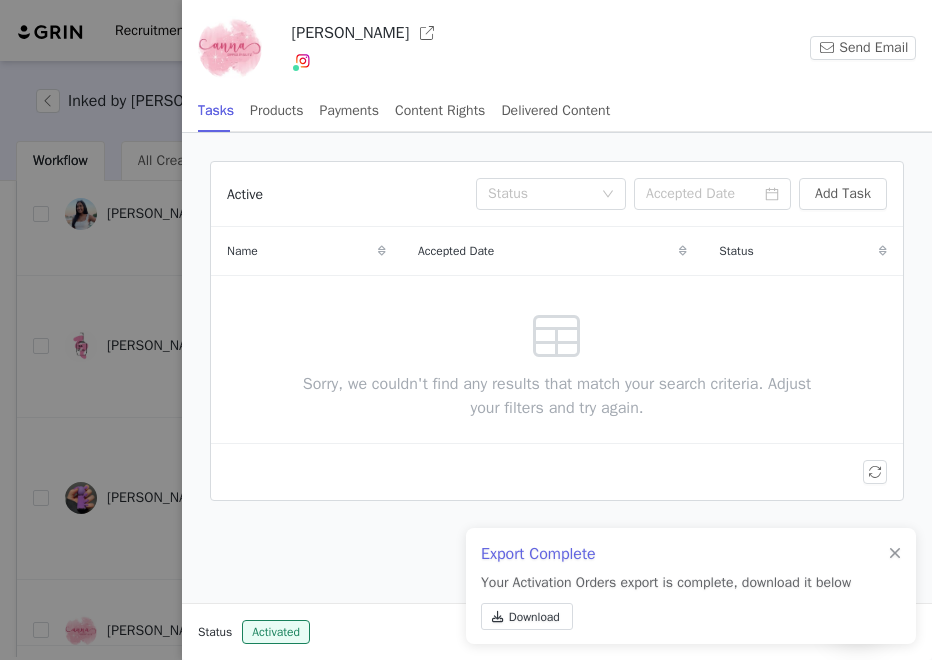click at bounding box center [466, 330] 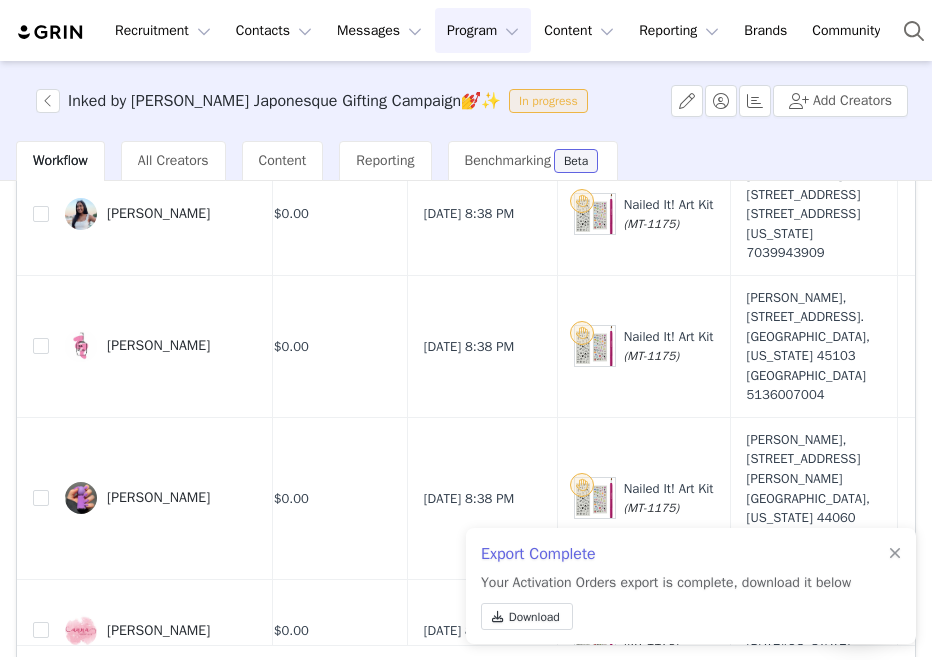 scroll, scrollTop: 2797, scrollLeft: 331, axis: both 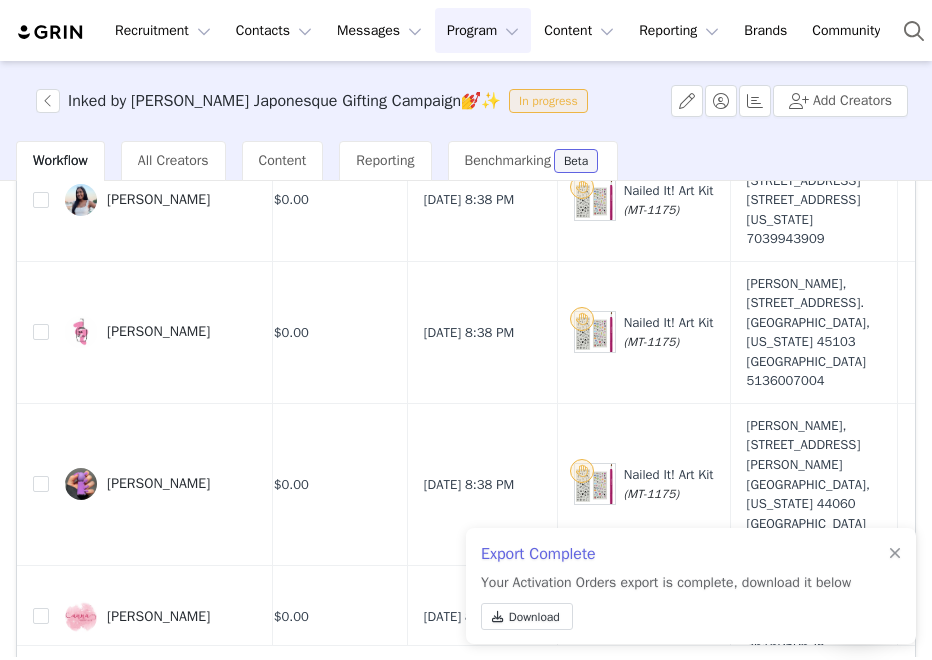 click at bounding box center [81, 739] 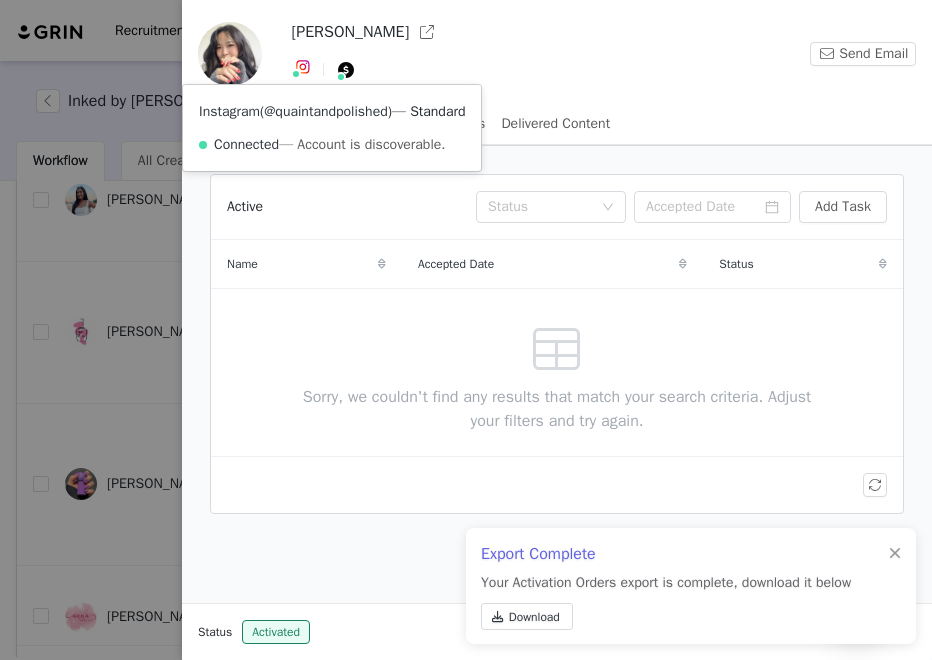 click on "@quaintandpolished" at bounding box center [326, 111] 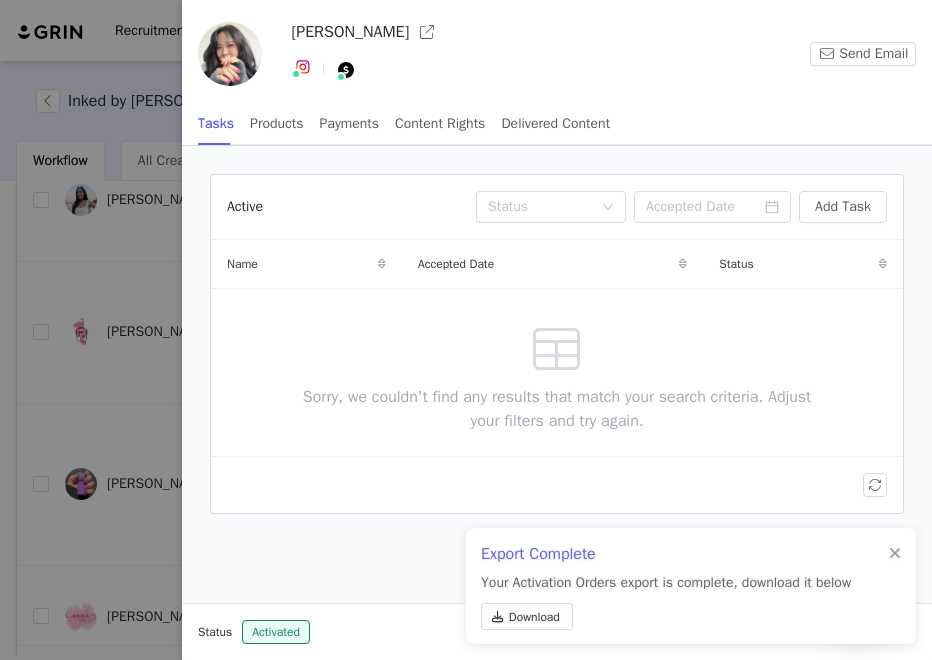click at bounding box center [466, 330] 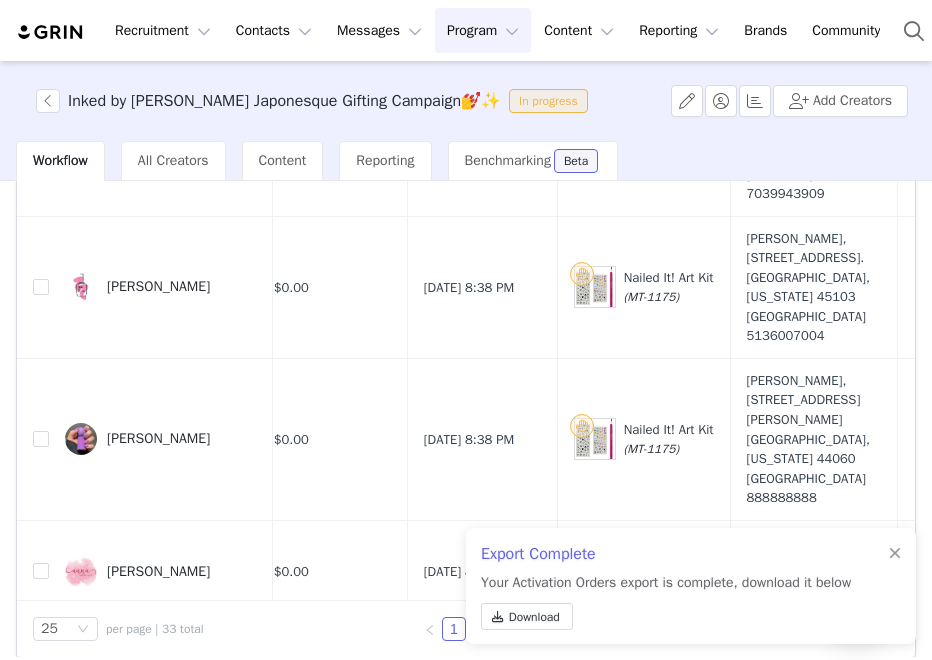 scroll, scrollTop: 194, scrollLeft: 0, axis: vertical 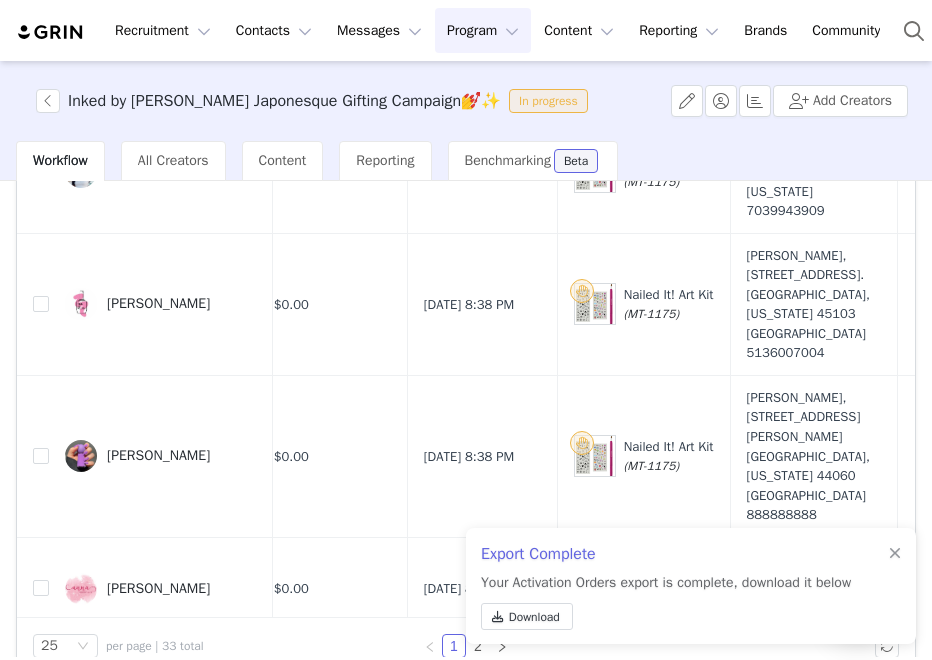 click on "[PERSON_NAME] Polishedbookworm" at bounding box center (161, 863) 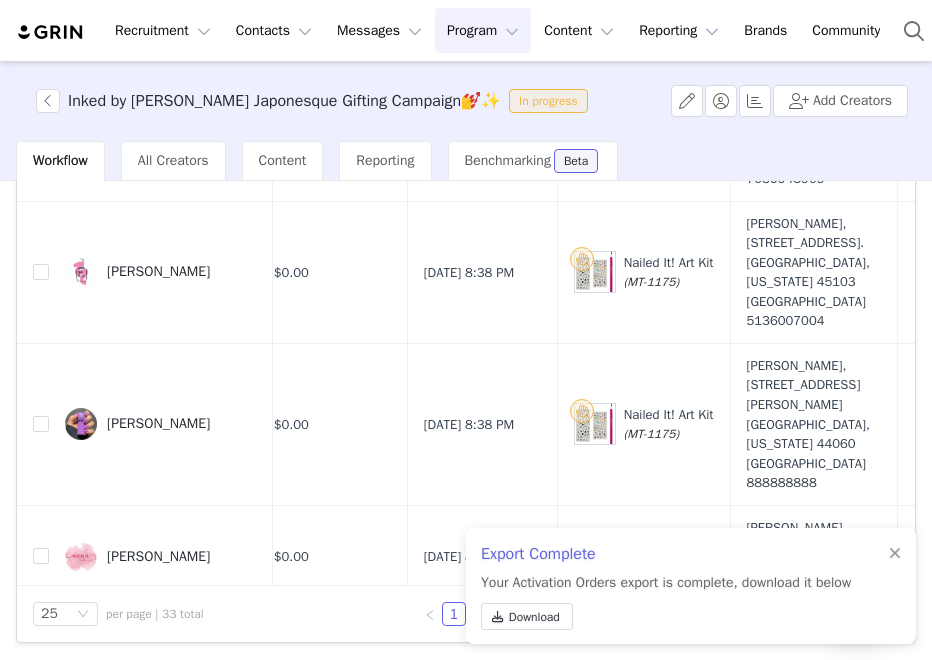 click on "[PERSON_NAME] Polishedbookworm" at bounding box center [182, 831] 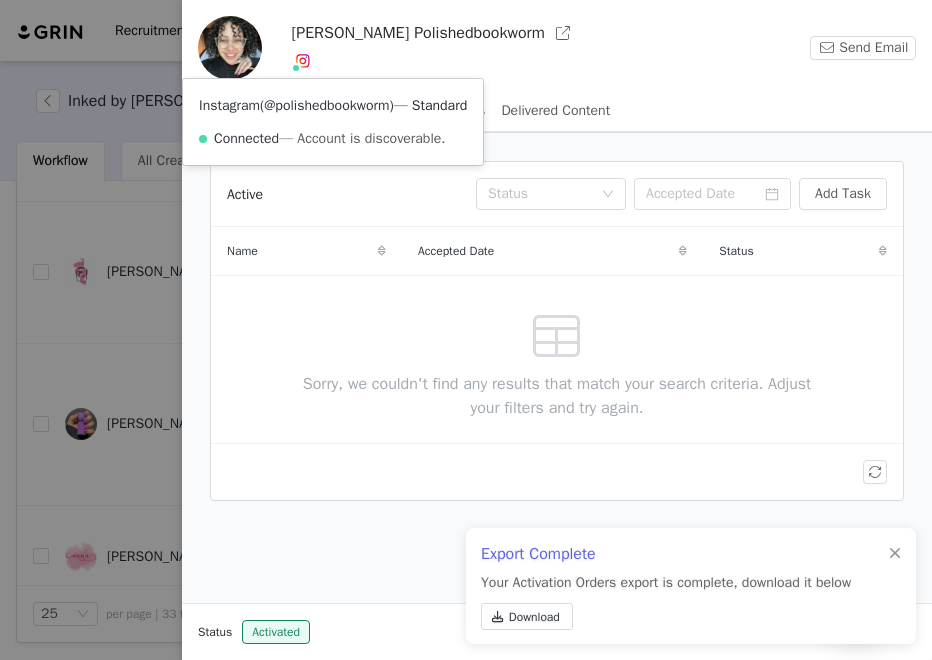 click on "@polishedbookworm" at bounding box center [326, 105] 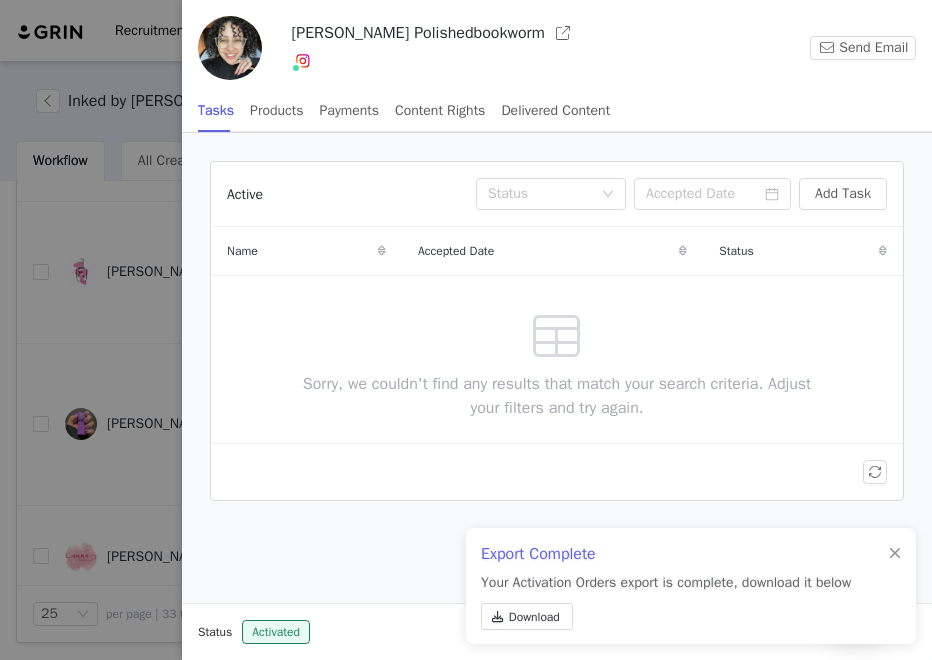 click at bounding box center [466, 330] 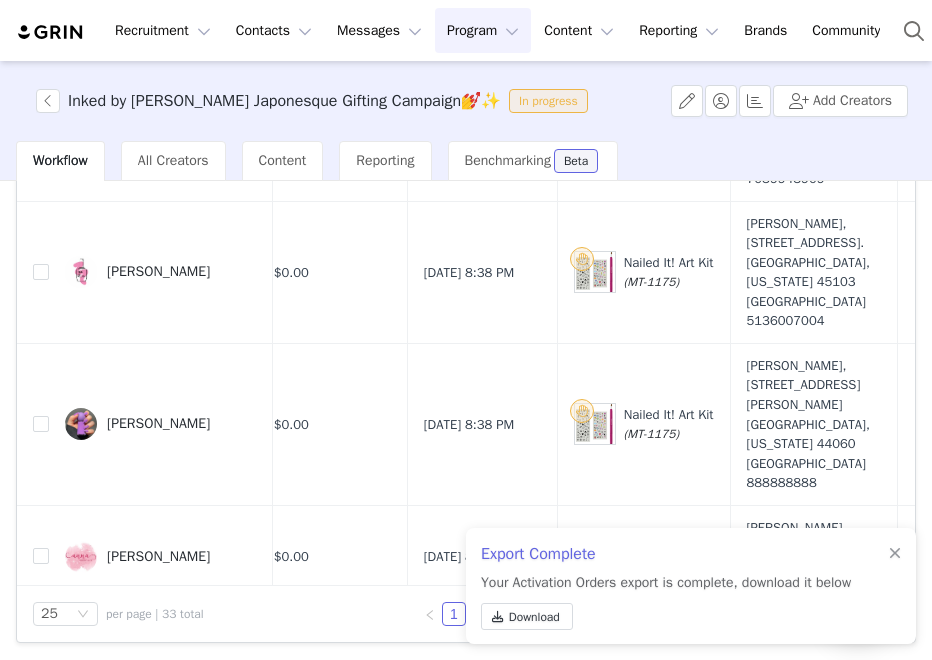 click at bounding box center [33, 679] 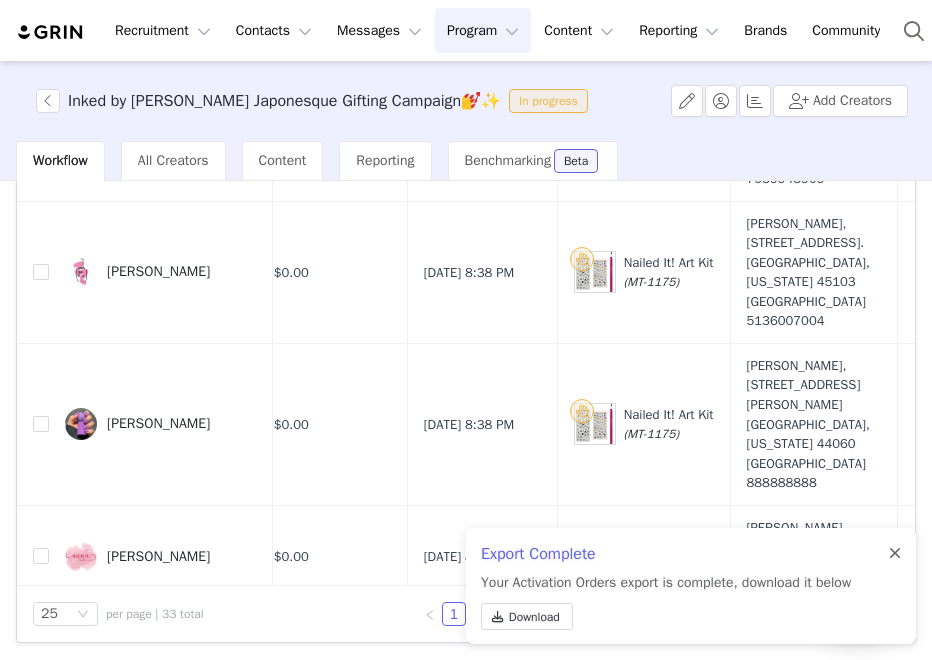 click at bounding box center (895, 554) 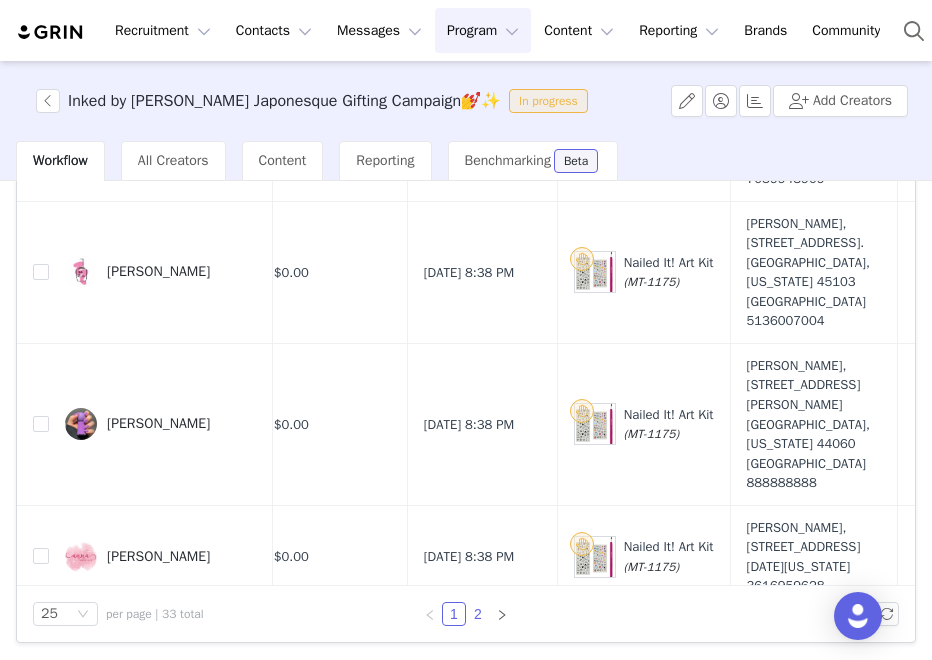 click on "2" at bounding box center (478, 614) 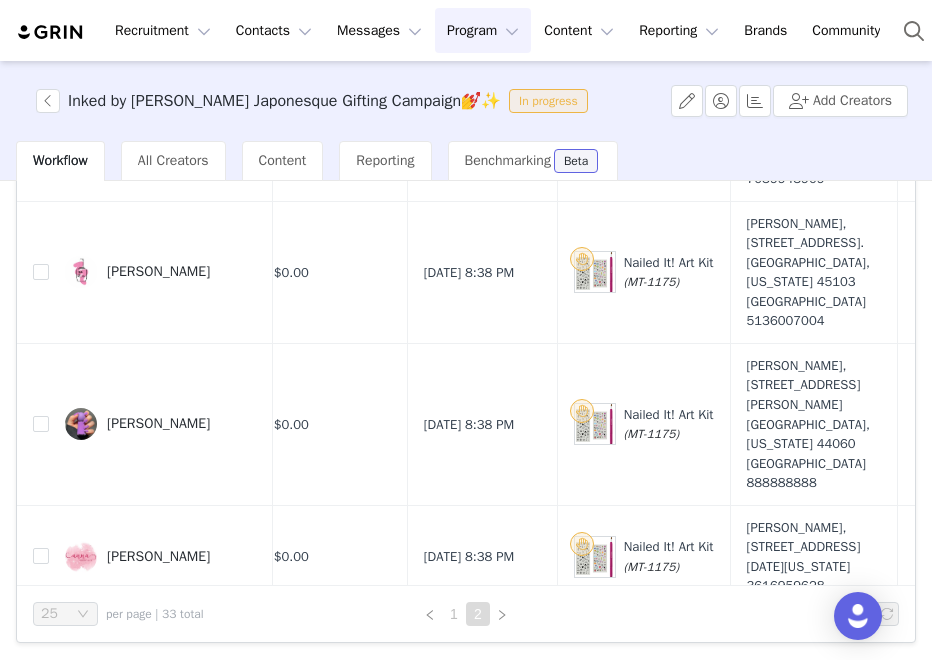 scroll, scrollTop: 0, scrollLeft: 0, axis: both 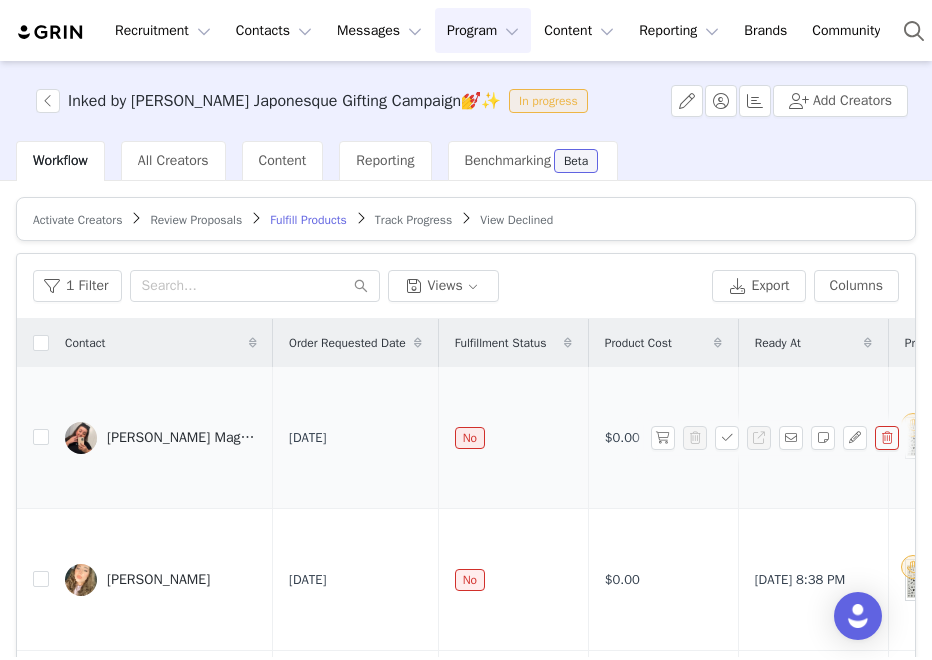 click at bounding box center [81, 438] 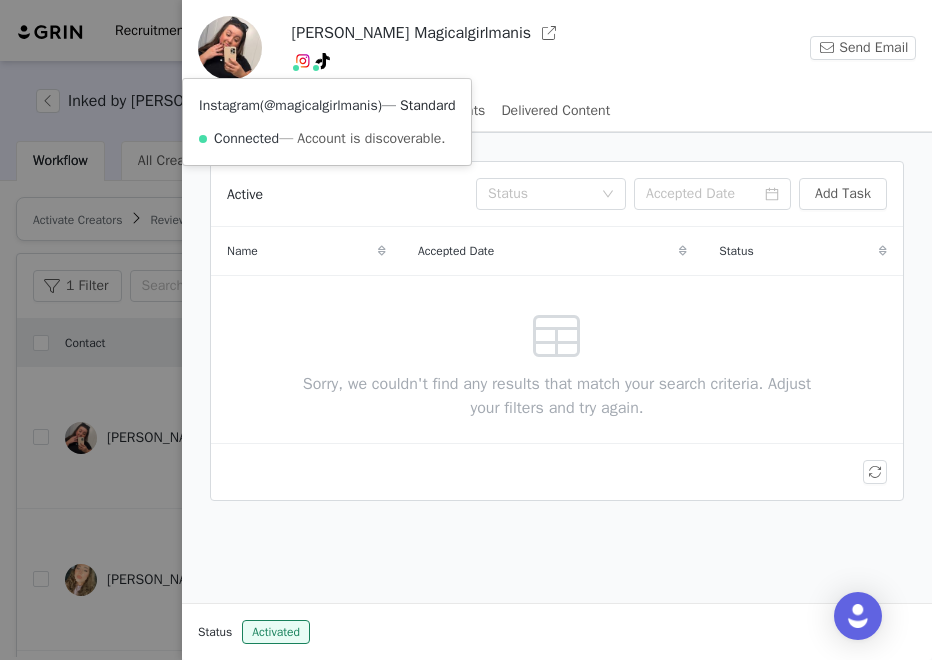 click on "@magicalgirlmanis" at bounding box center (321, 105) 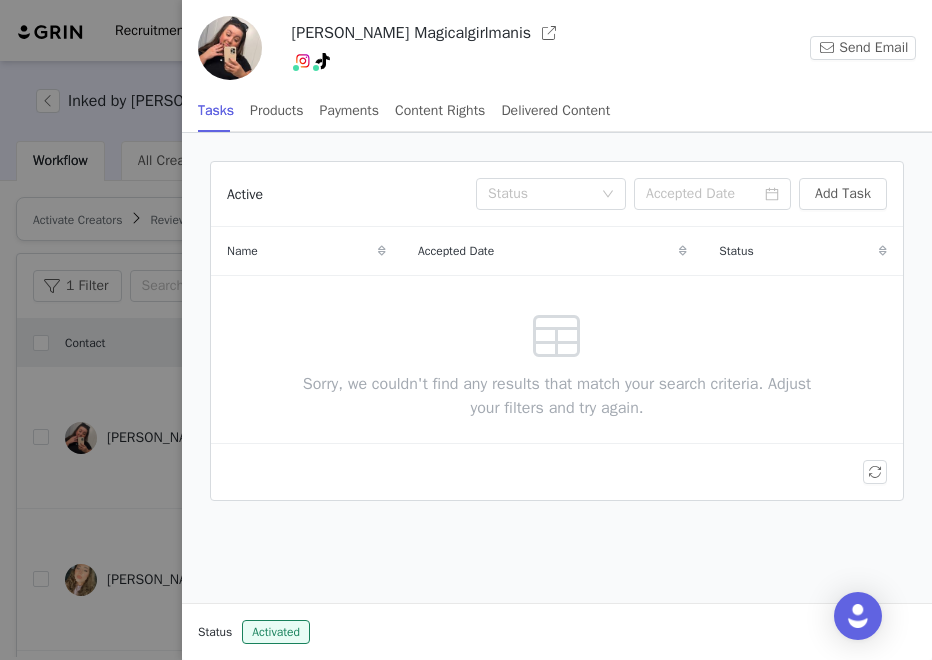 click at bounding box center [466, 330] 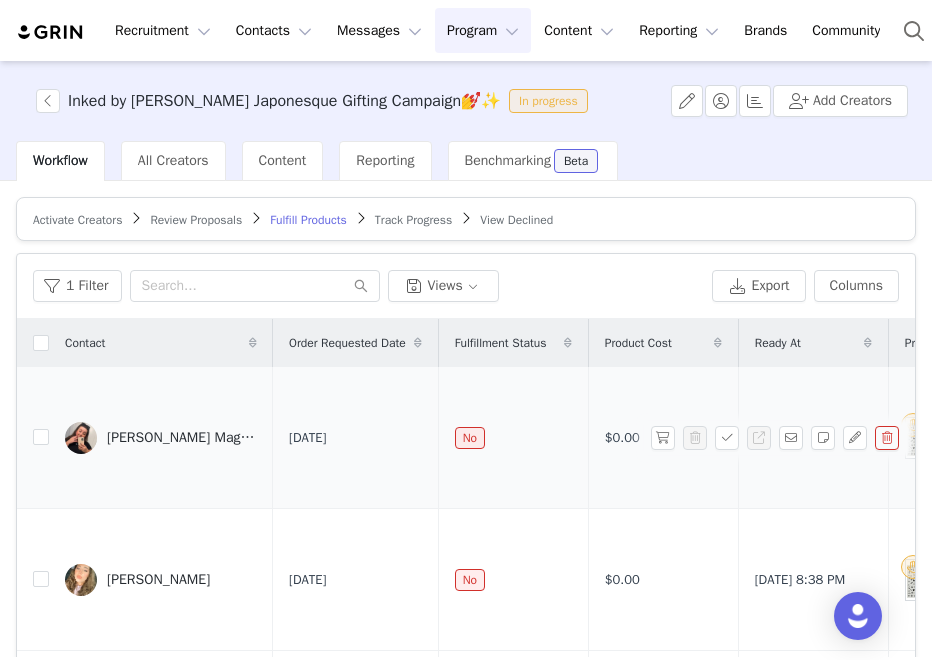 click at bounding box center [81, 438] 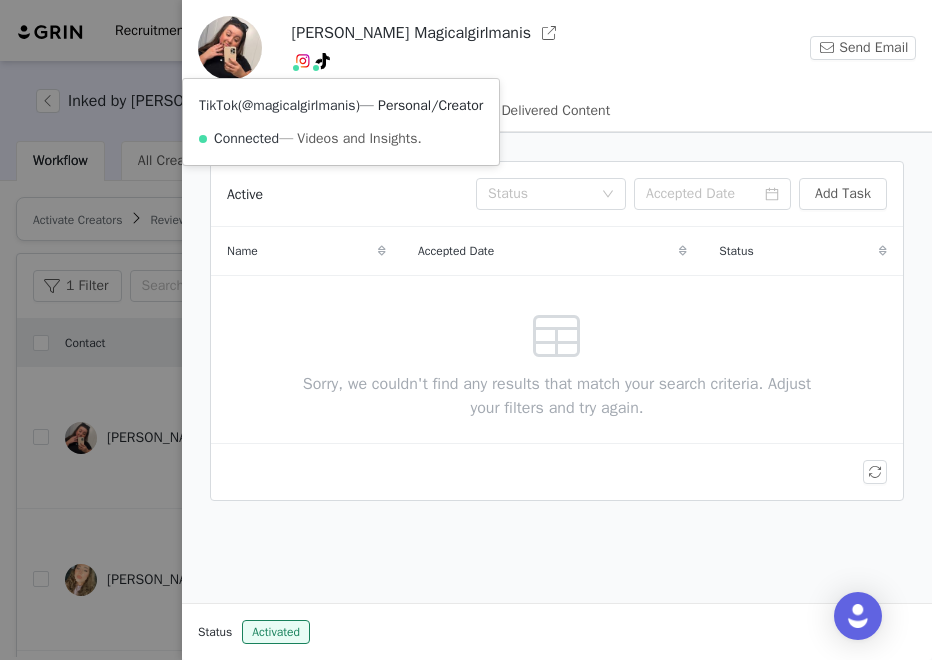 click on "@magicalgirlmanis" at bounding box center (299, 105) 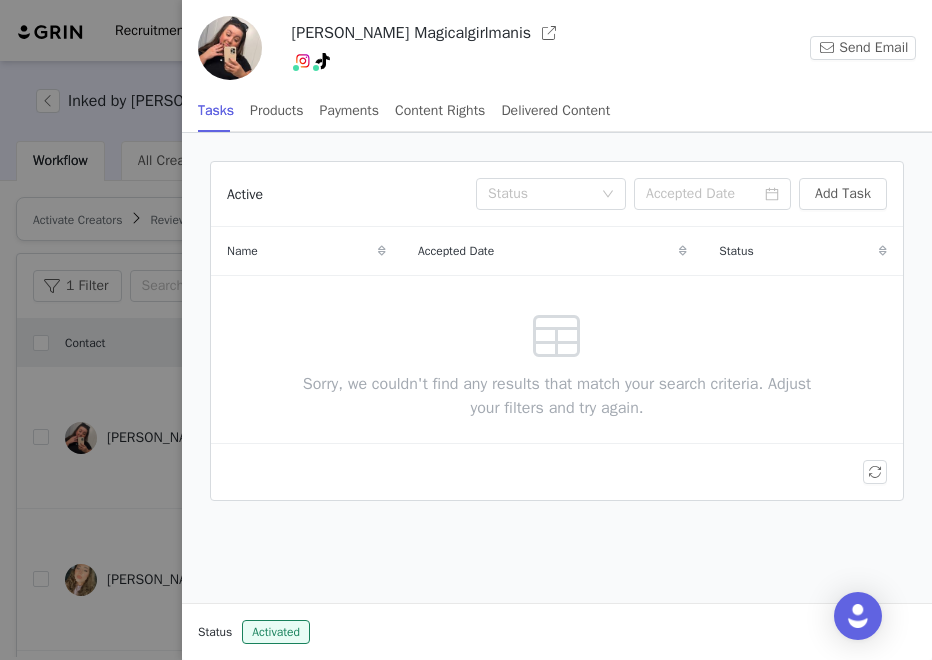 click at bounding box center (466, 330) 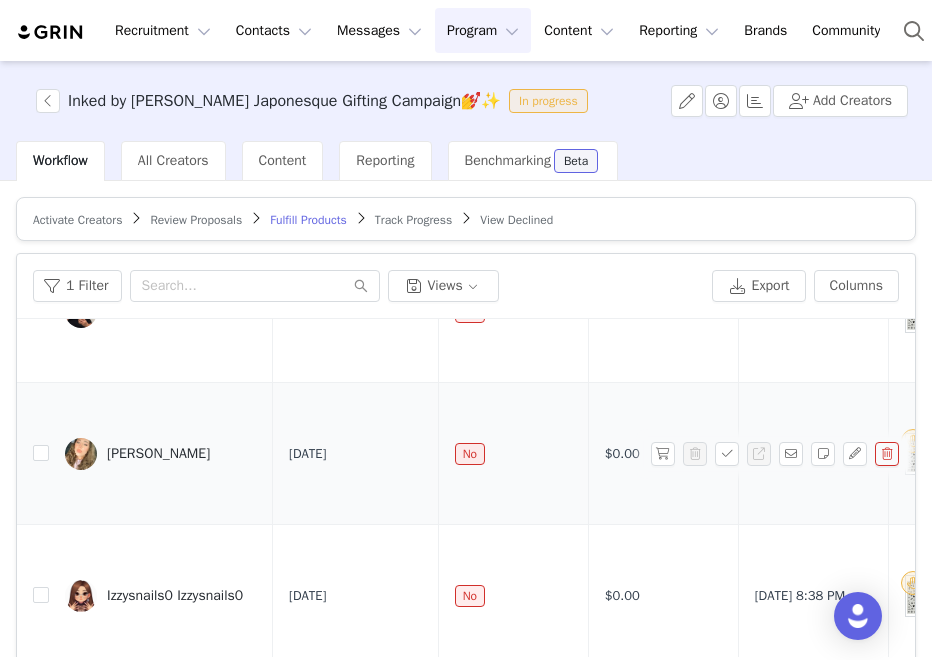 scroll, scrollTop: 110, scrollLeft: 0, axis: vertical 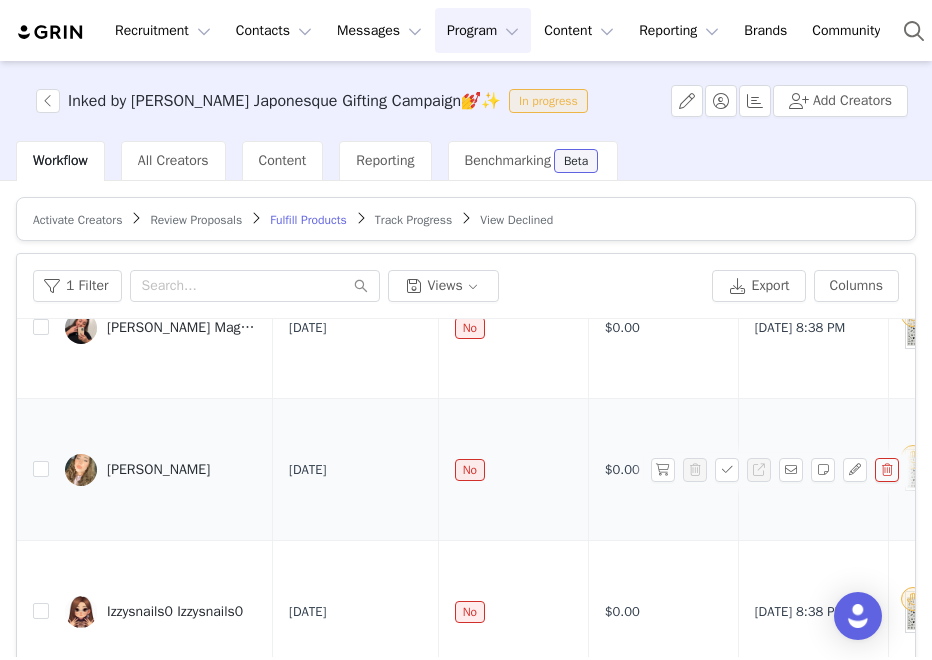 click at bounding box center [81, 470] 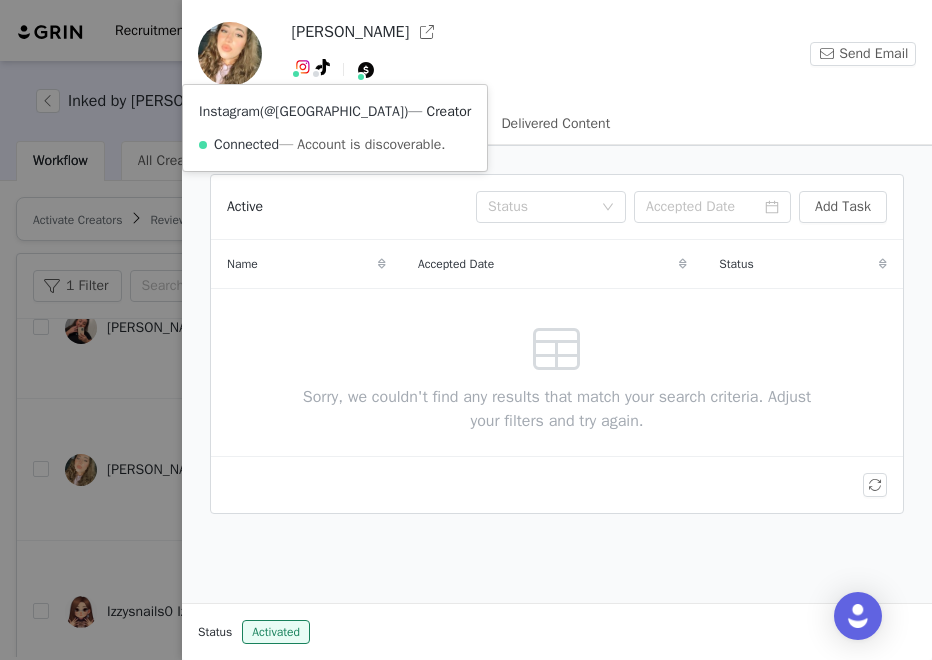 click on "@jadeandpolished" at bounding box center (334, 111) 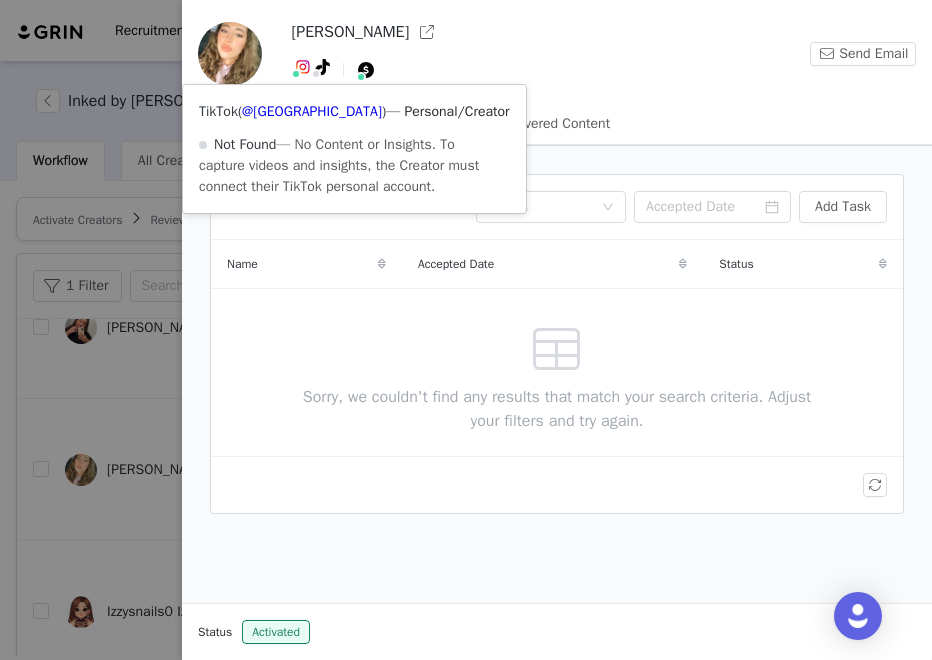 click at bounding box center [323, 67] 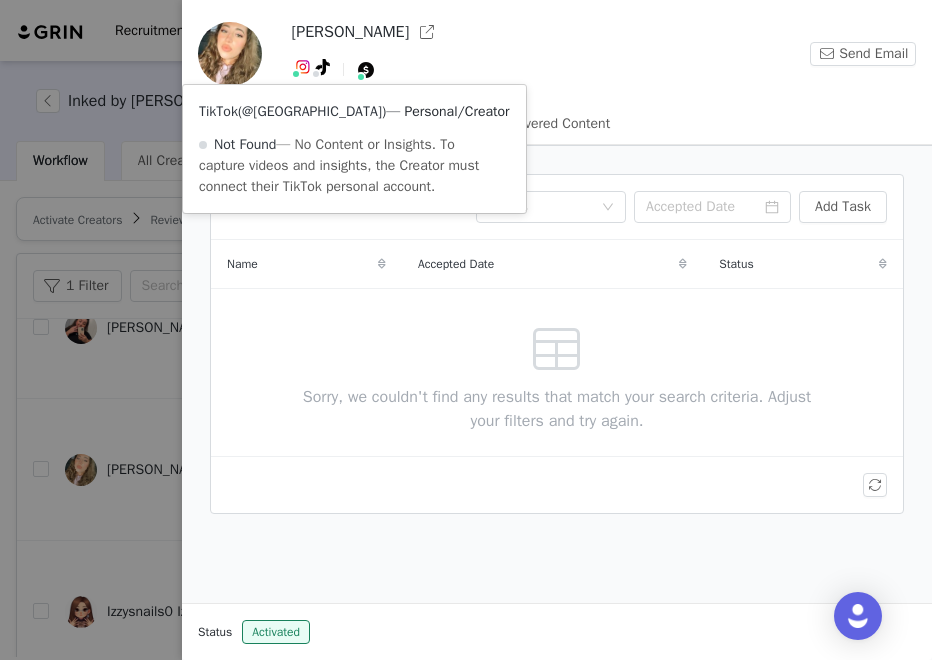 click on "@jadeandpolished" at bounding box center (312, 111) 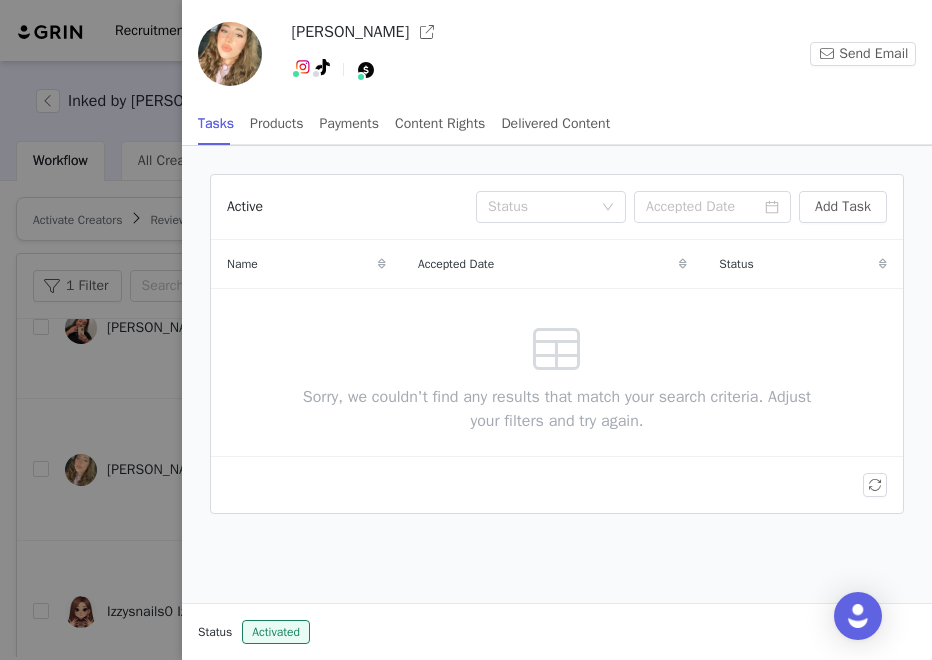 click at bounding box center [466, 330] 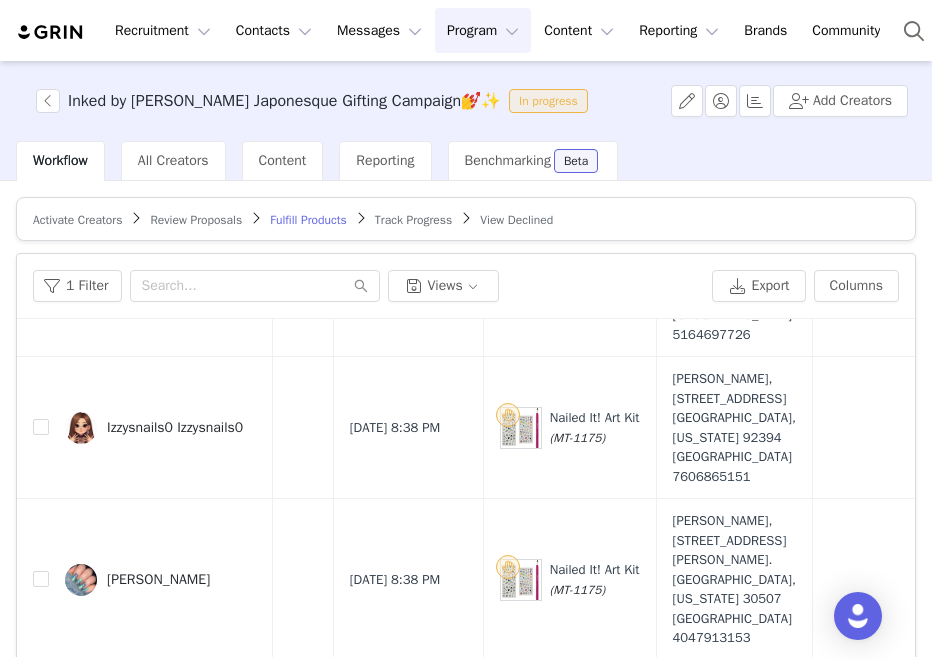 scroll, scrollTop: 294, scrollLeft: 406, axis: both 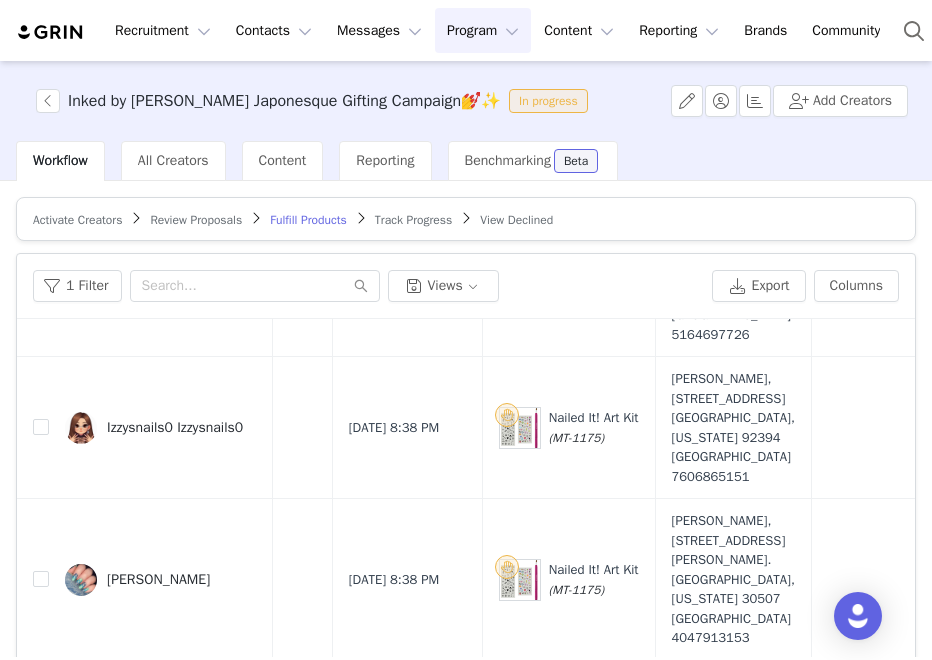 click on "Activate Creators Review Proposals Fulfill Products Track Progress View Declined  Filters   Filter Logic  And Or  Activated Date   ~   Order Submitted Date   Fulfillment Status  Select  Shipment Status  Select  Owner  Select  Contact Tag  Select    Archived  Select No  Advanced Filters   + Add Field  Apply Filters Clear All 1 Filter Views     Export     Columns  Contact   Order Requested Date   Fulfillment Status   Product Cost   Ready At   Products   Shipping Address   Order Updated Date   Order Number   Shipment Status   Order Created Date   Order Status   Fulfillment Errors   Tracking   Christina Magicalgirlmanis  Jul 3, 2025  No  $0.00 Jul 8, 2025 8:38 PM  Nailed It! Art Kit     (MT-1175)   Christina Reynolds, 10 Riverplace Dr. Unit 10105. South Portland, Maine 04106 United States   6152072056  Awaiting Shipment None  Samantha Jade  Jul 3, 2025  No  $0.00 Jul 8, 2025 8:38 PM  Nailed It! Art Kit     (MT-1175)   Samantha Araujo, 88 Hewlett Point Avenue. East Rockaway, New York 11518 United States  None" at bounding box center [466, 419] 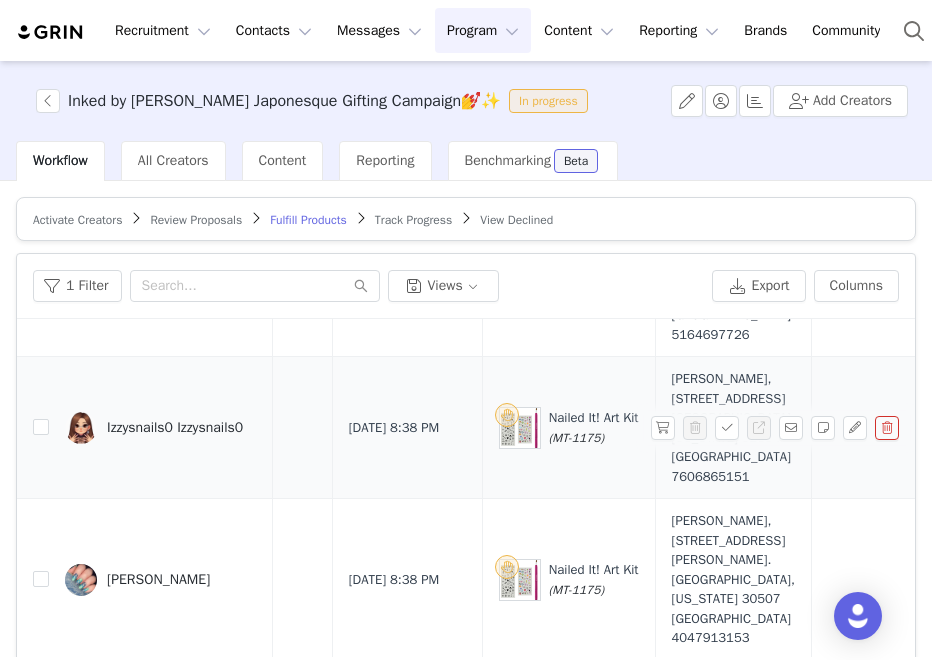 click on "Izzysnails0 Izzysnails0" at bounding box center [175, 428] 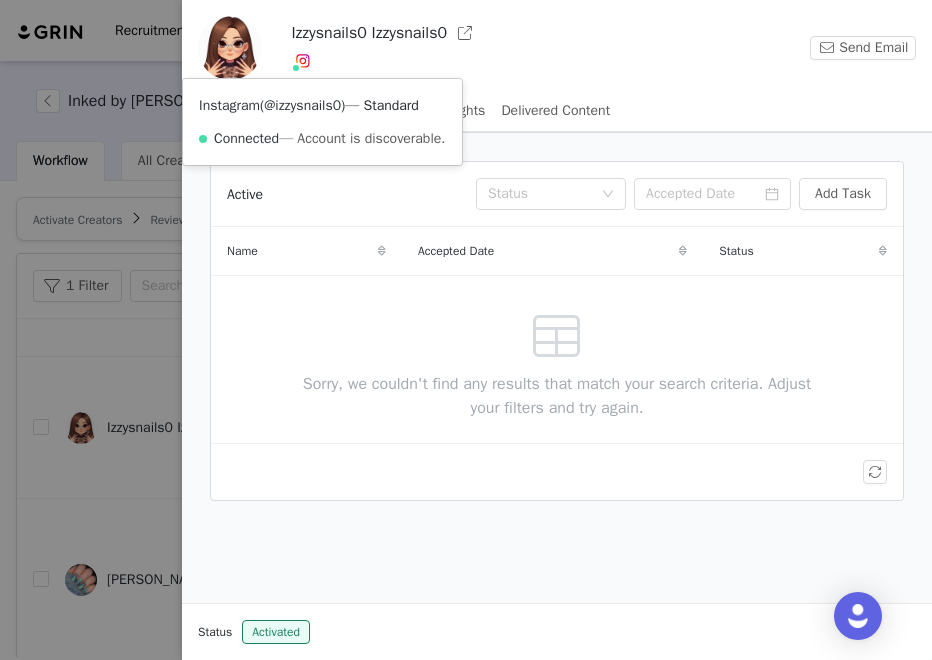 click on "@izzysnails0" at bounding box center [302, 105] 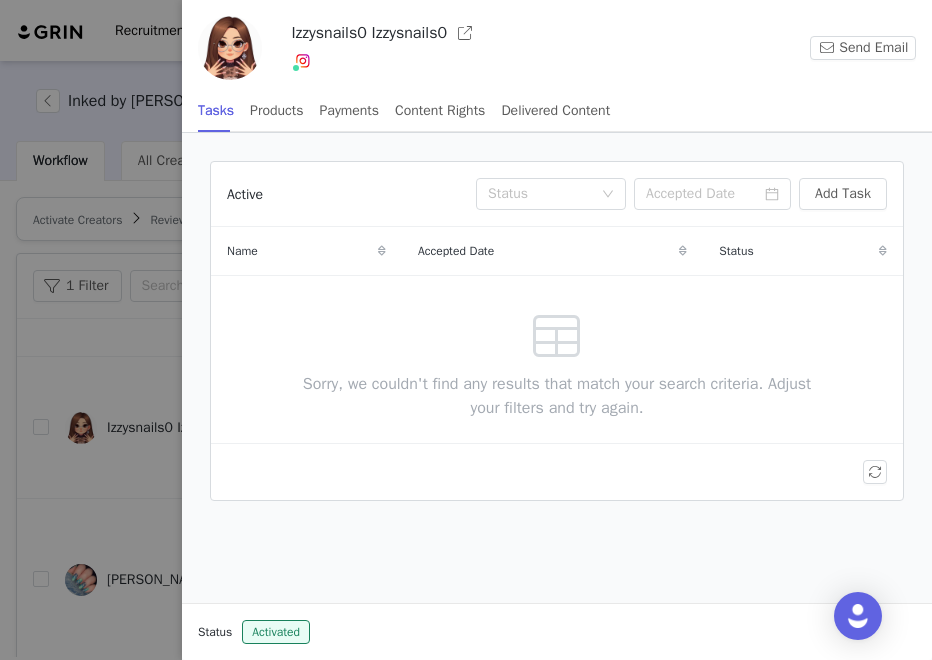 click at bounding box center (466, 330) 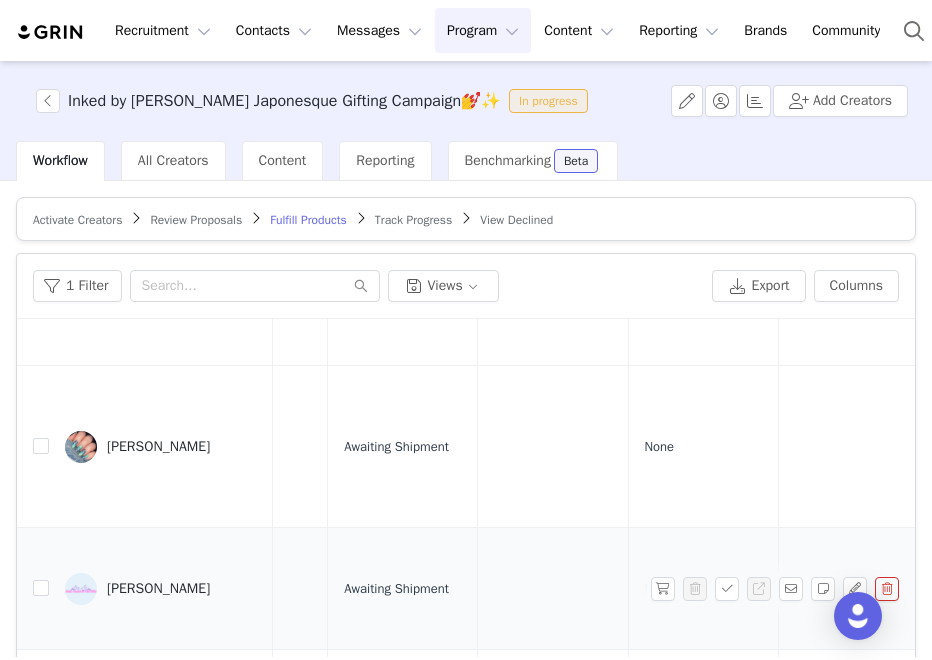scroll, scrollTop: 421, scrollLeft: 1218, axis: both 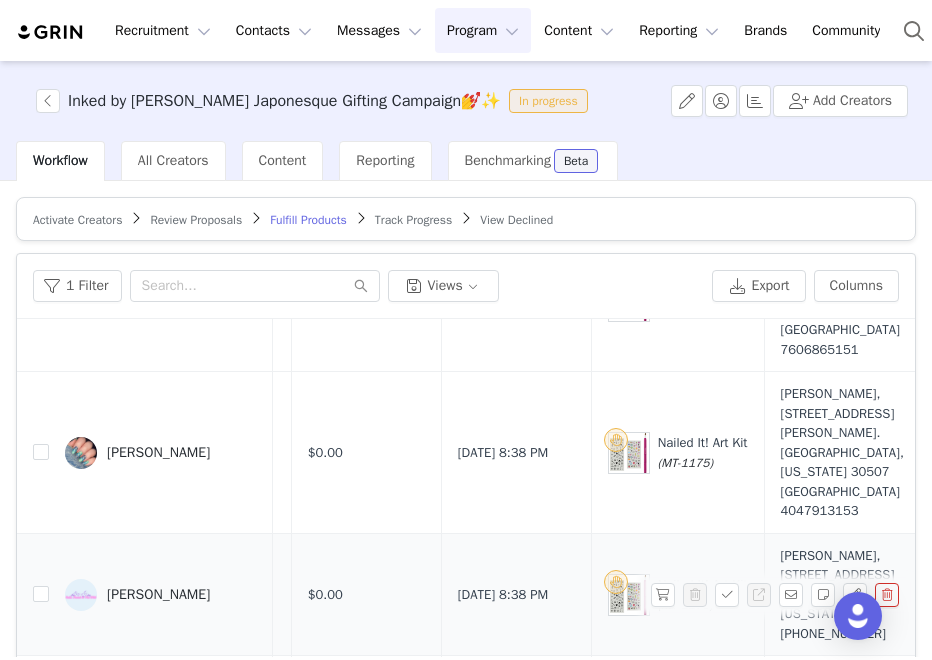 click on "[DATE] 8:38 PM" at bounding box center (516, 594) 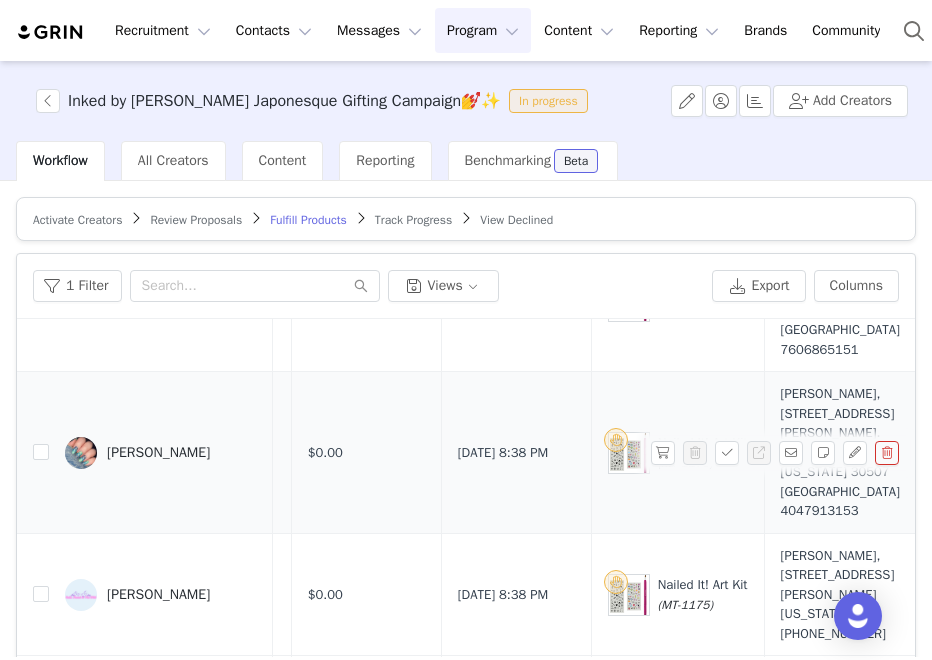 click at bounding box center [33, 453] 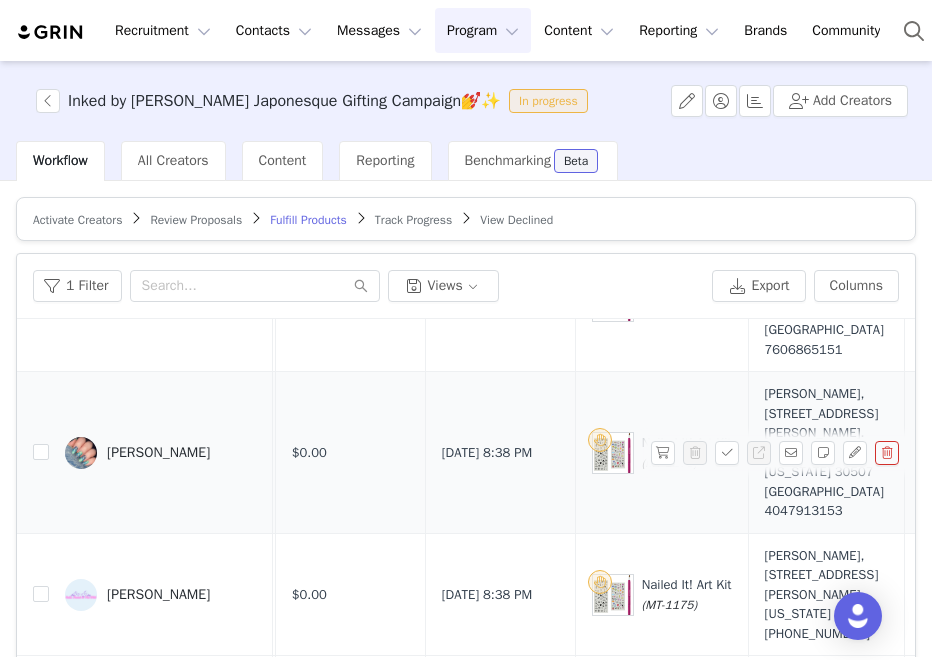 scroll, scrollTop: 421, scrollLeft: 314, axis: both 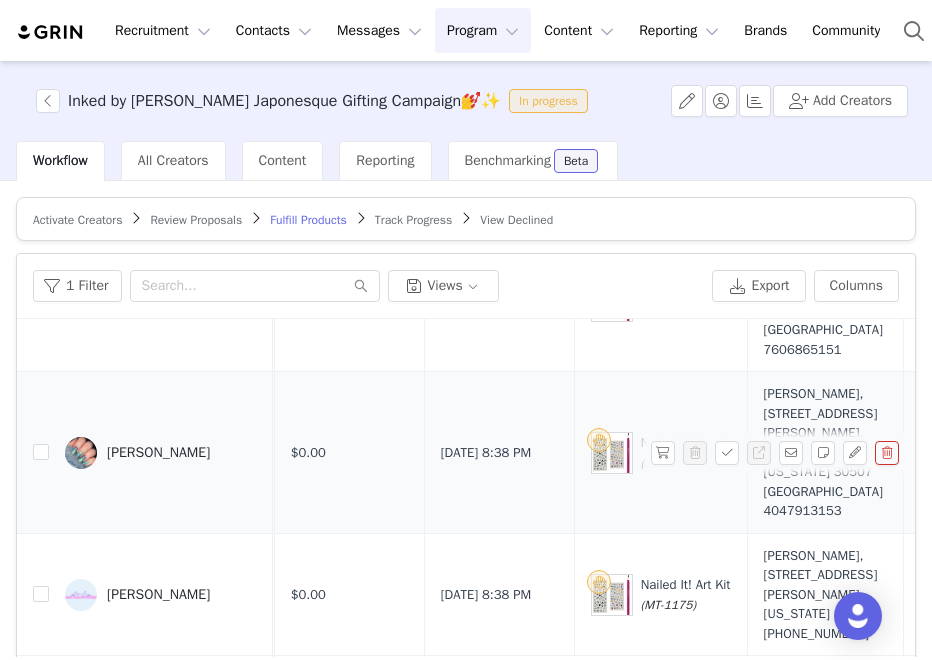 click at bounding box center [81, 453] 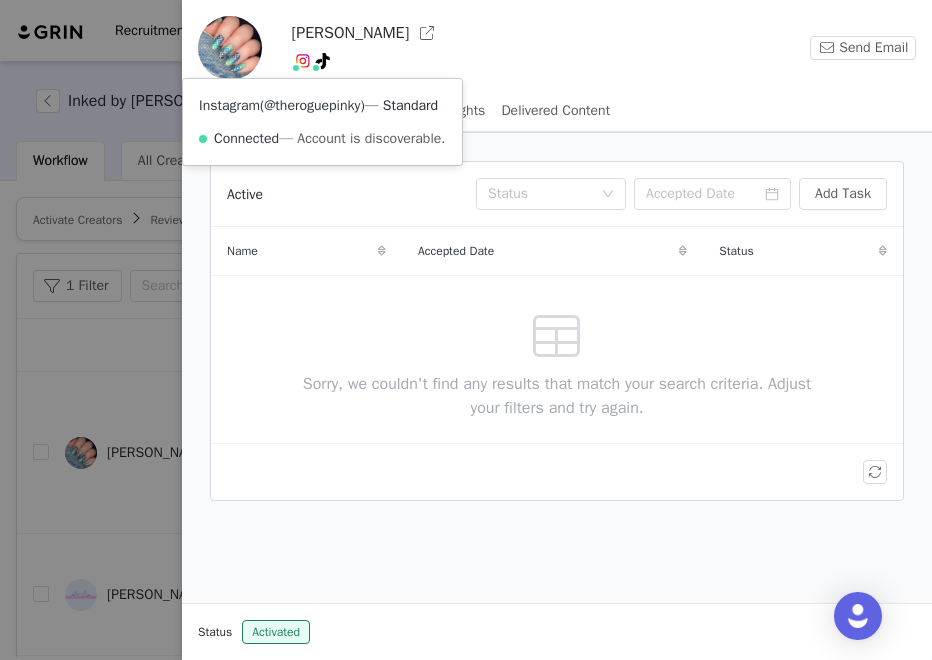 click on "@theroguepinky" at bounding box center [312, 105] 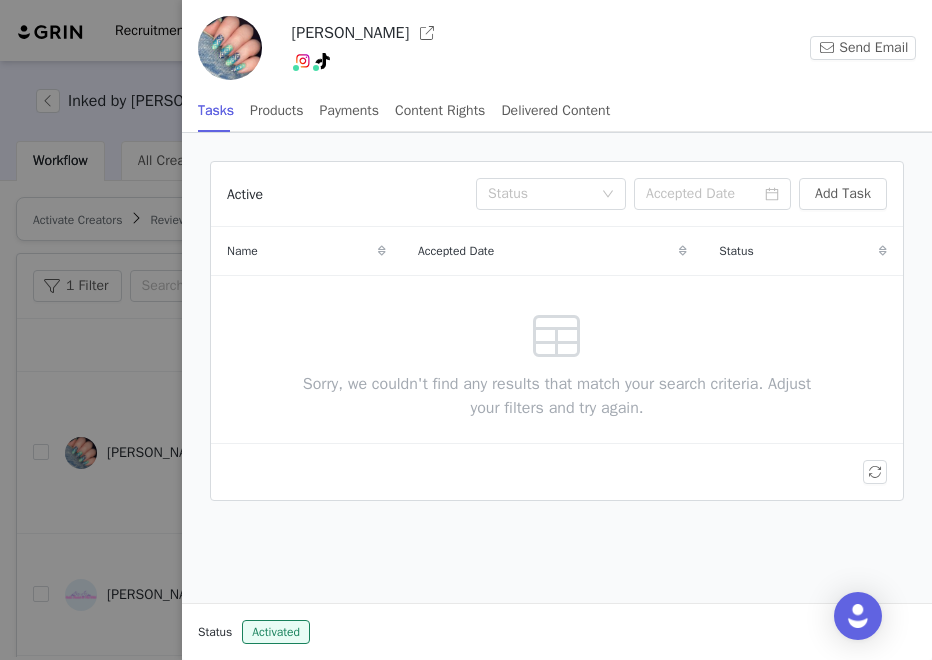 click at bounding box center (557, 472) 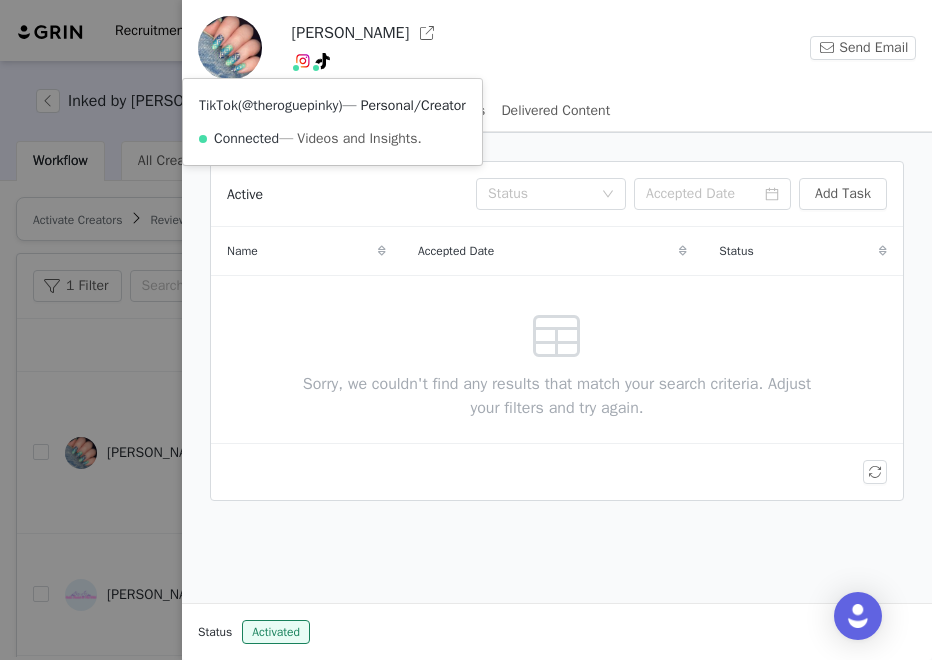 click on "@theroguepinky" at bounding box center [290, 105] 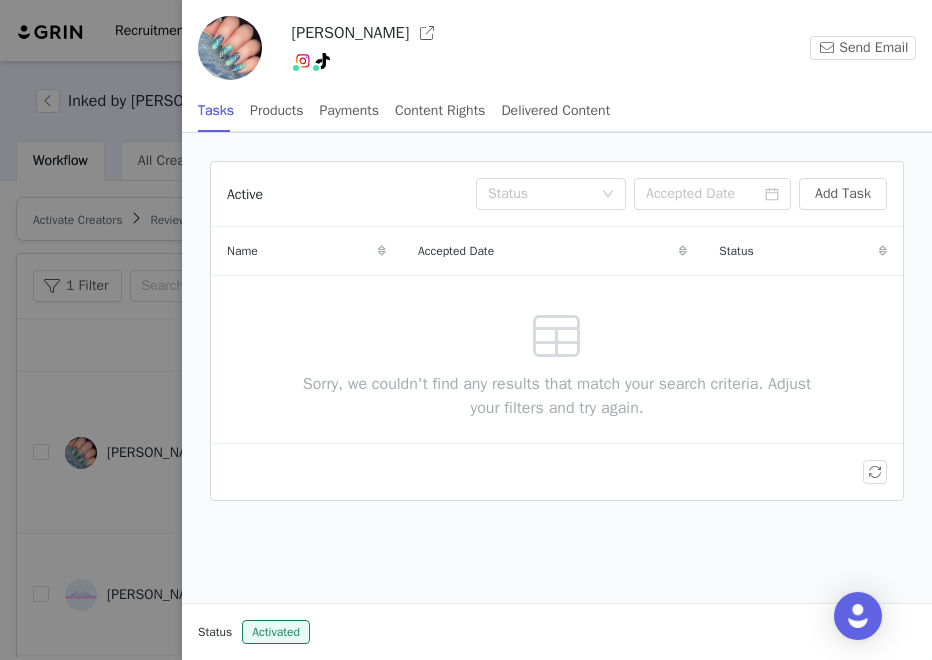 click at bounding box center (466, 330) 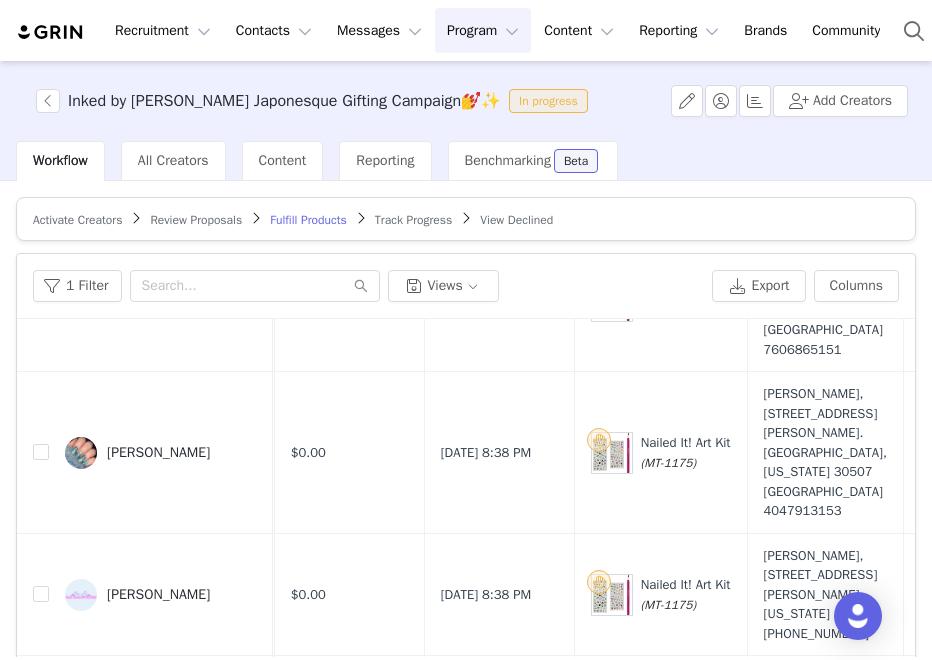 scroll, scrollTop: 567, scrollLeft: 314, axis: both 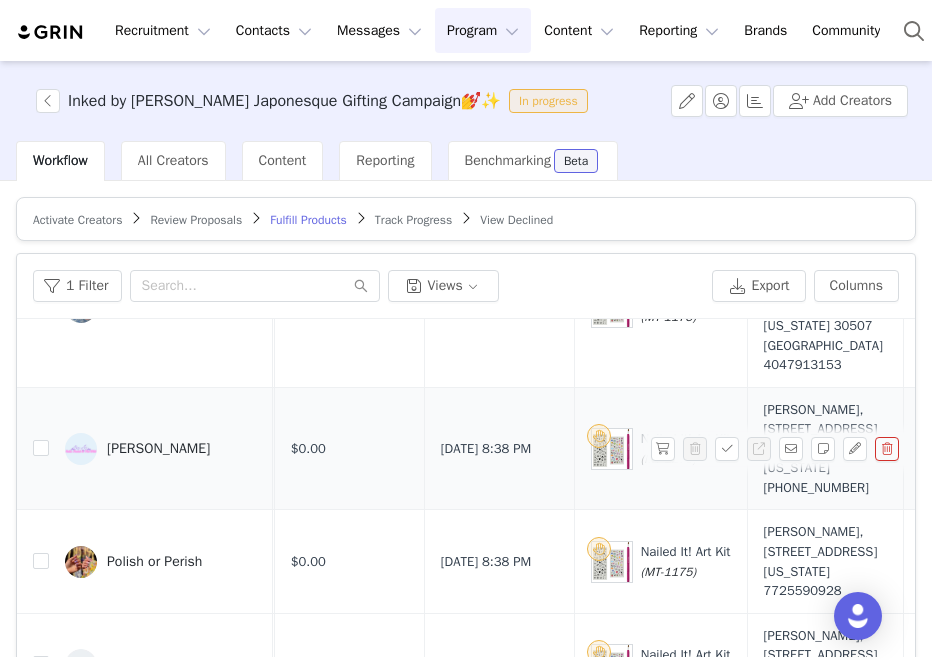 click at bounding box center [81, 449] 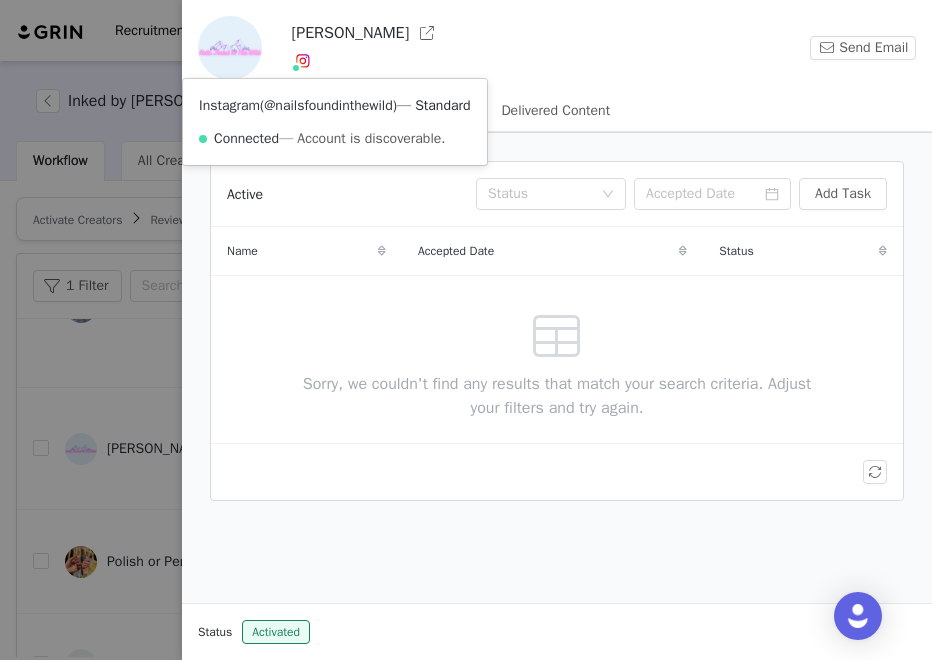 click on "@nailsfoundinthewild" at bounding box center [328, 105] 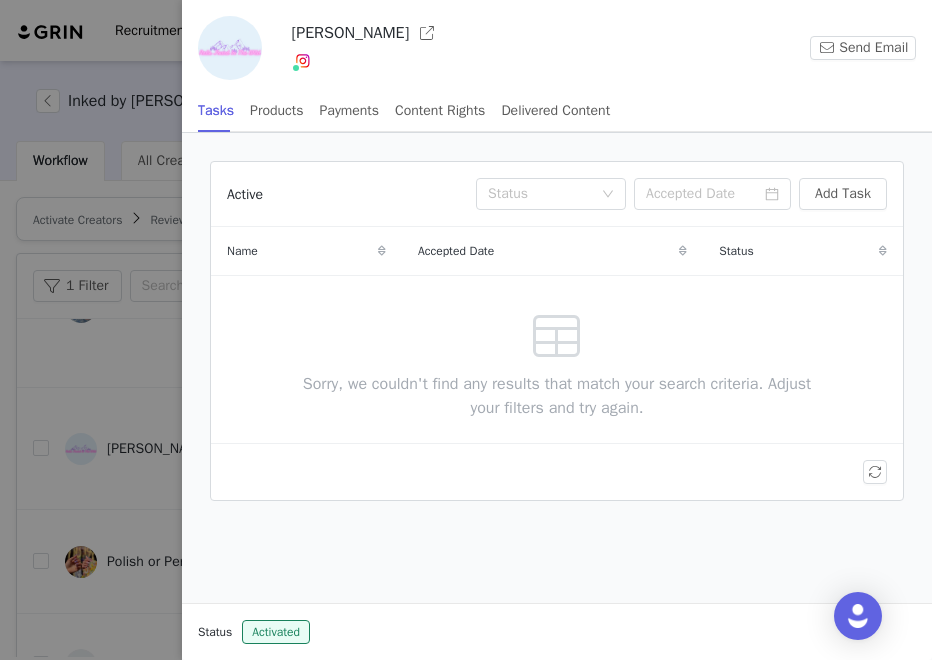 click at bounding box center [466, 330] 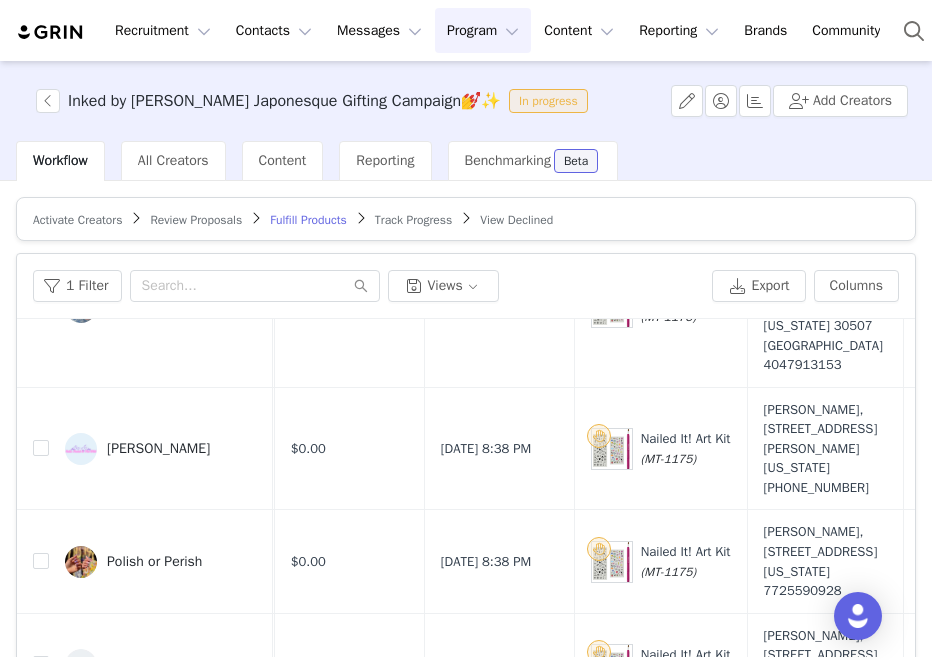 scroll, scrollTop: 642, scrollLeft: 314, axis: both 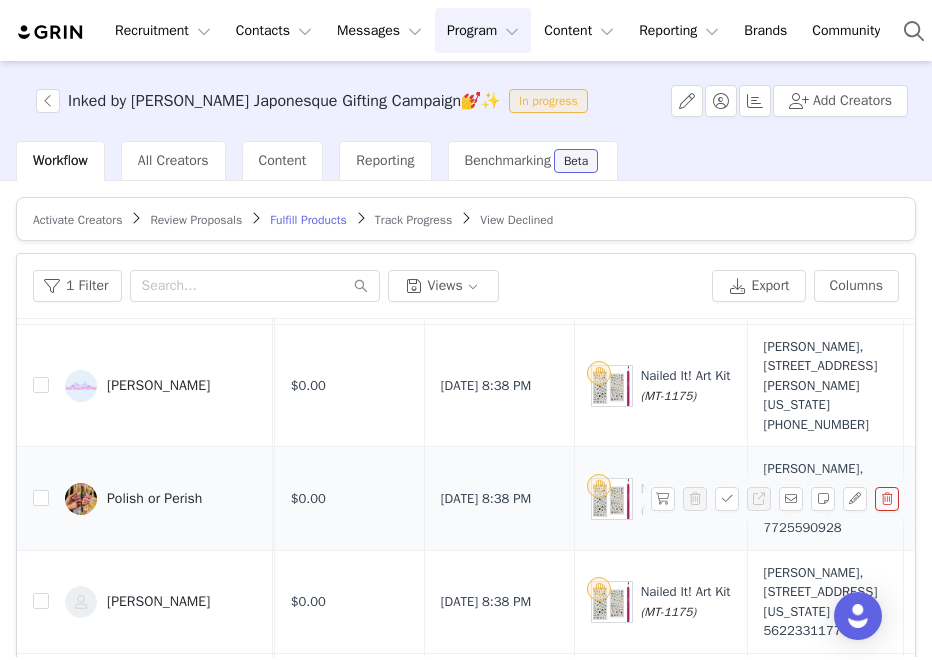 click on "Polish or Perish" at bounding box center (161, 498) 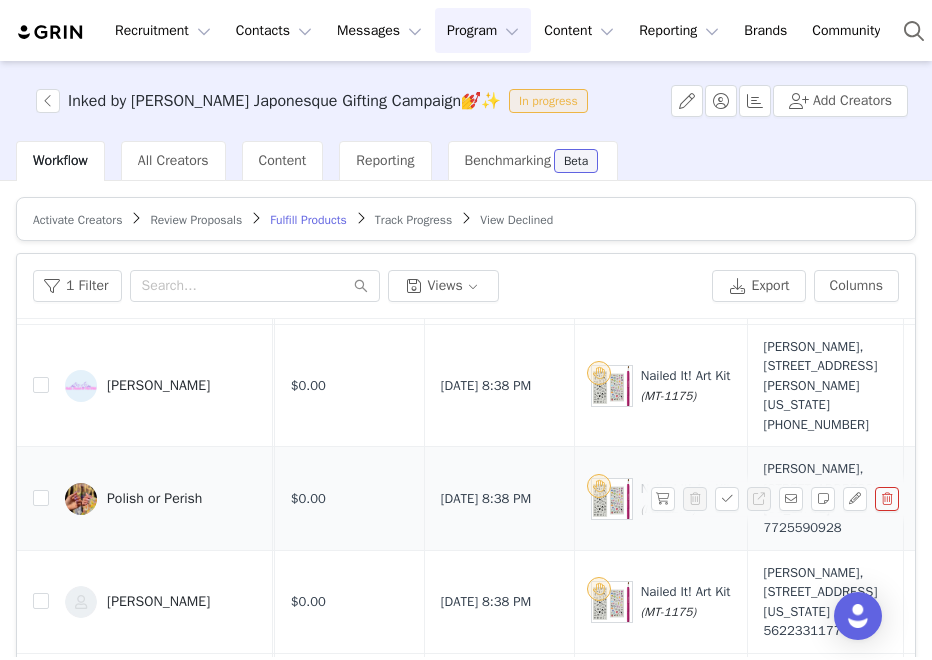 click at bounding box center [33, 498] 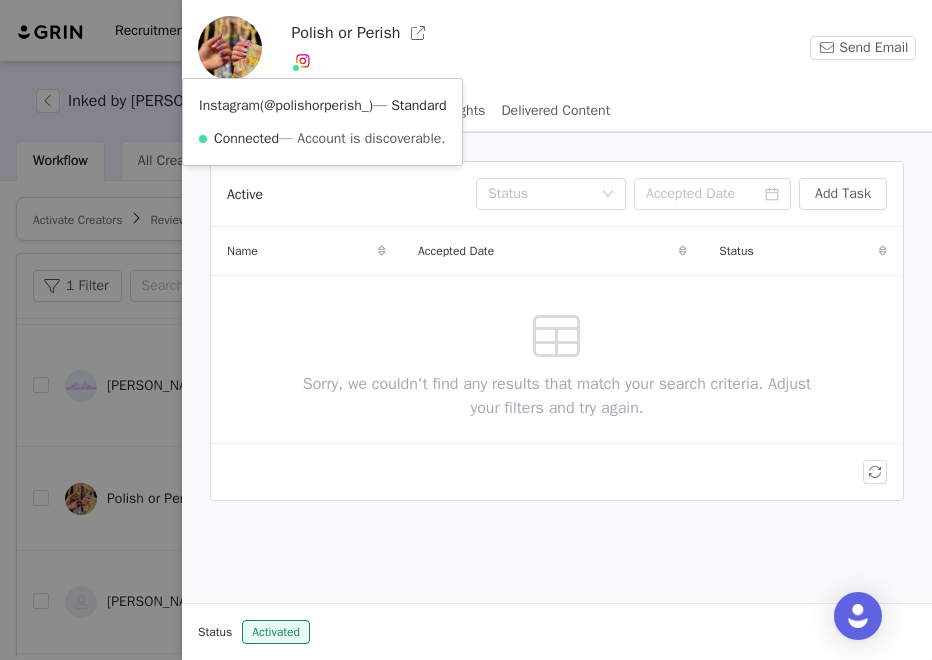 click on "@polishorperish_" at bounding box center [316, 105] 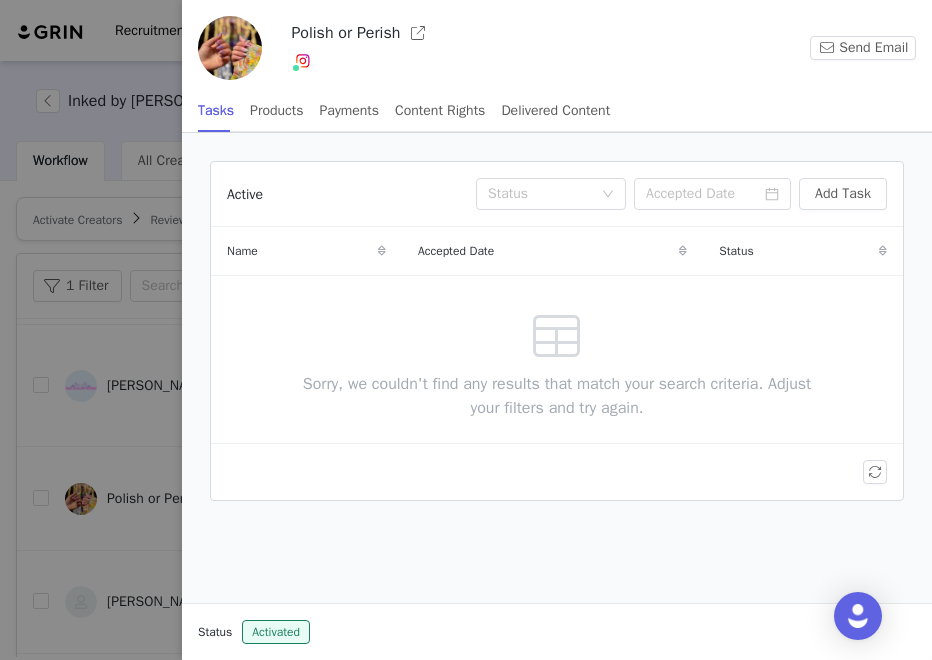 click at bounding box center (466, 330) 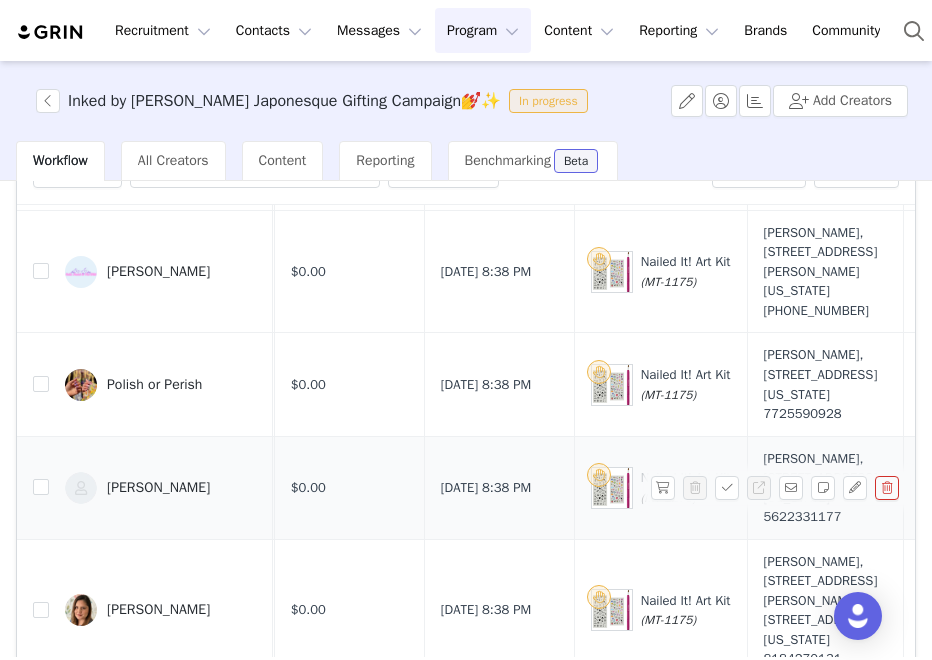 scroll, scrollTop: 115, scrollLeft: 0, axis: vertical 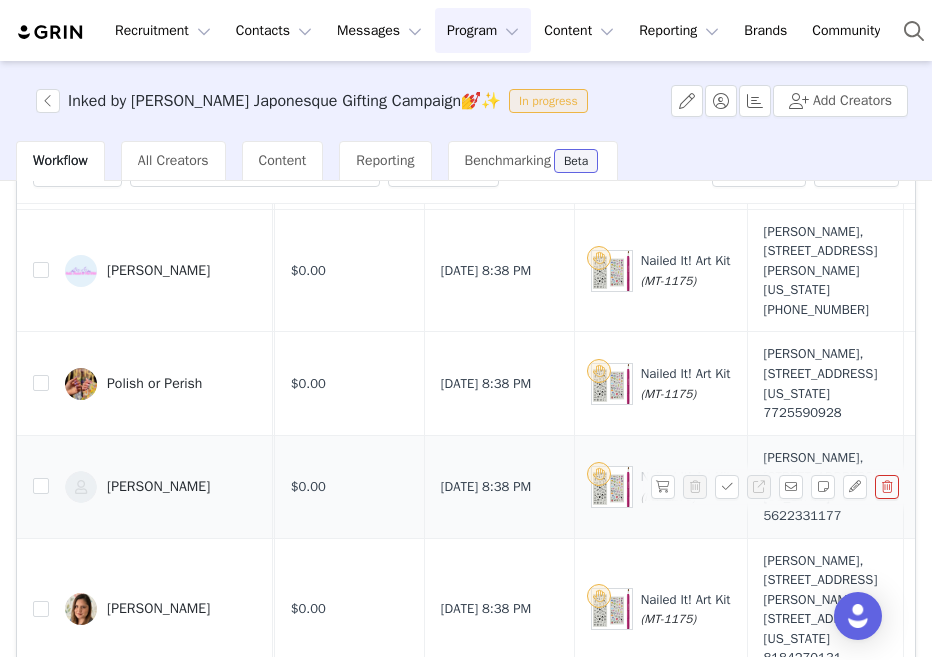 click at bounding box center [81, 487] 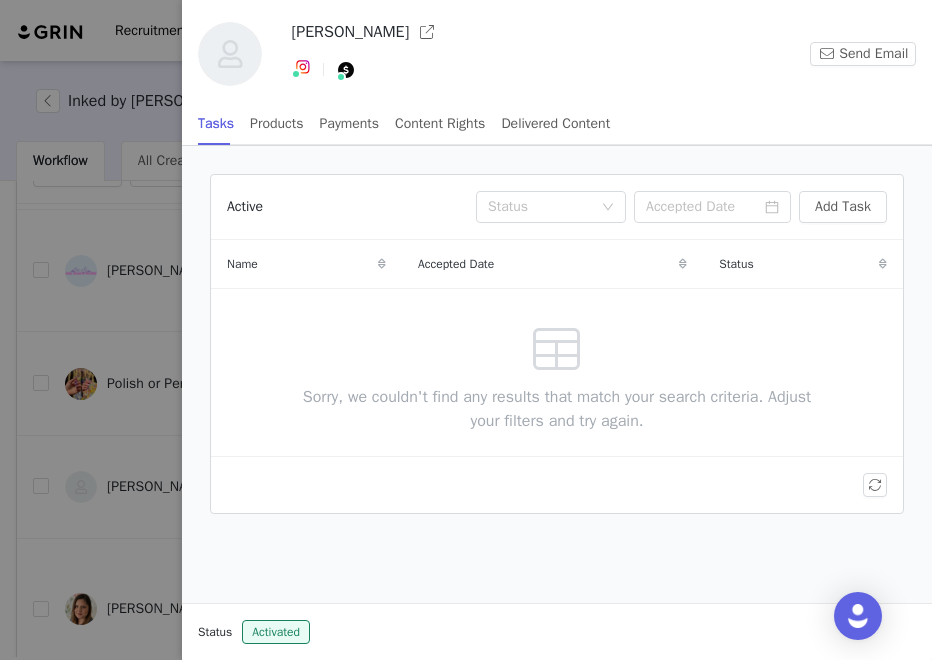 click at bounding box center [466, 330] 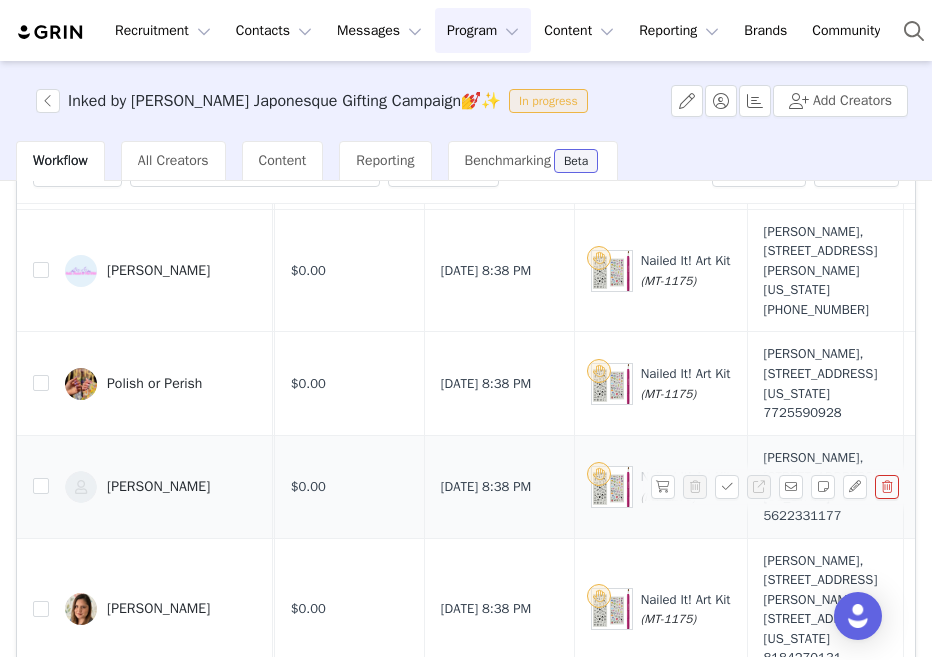 click at bounding box center [81, 487] 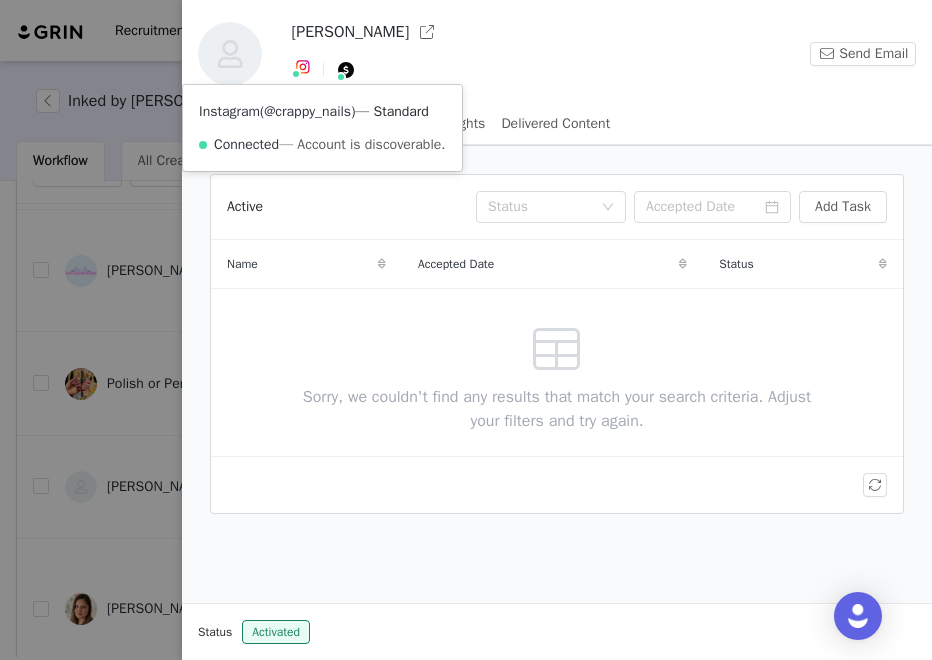 click on "@crappy_nails" at bounding box center (307, 111) 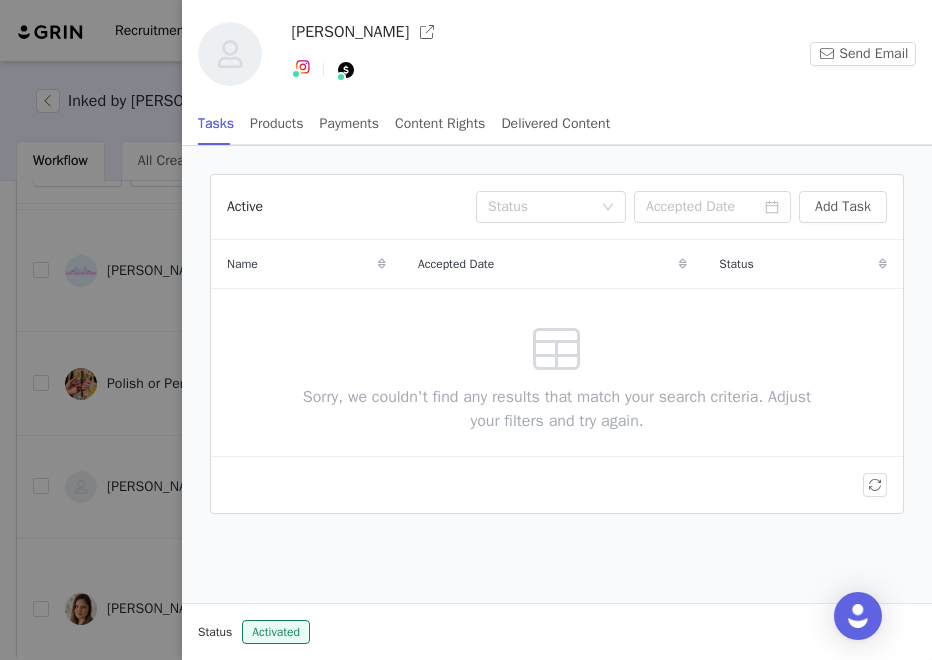 click at bounding box center (466, 330) 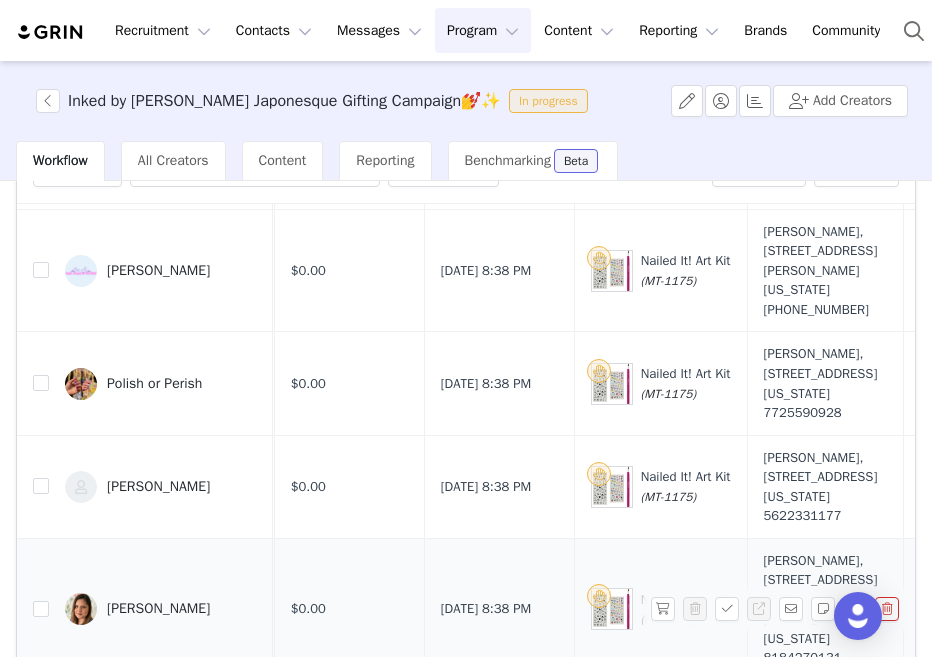 click at bounding box center (81, 609) 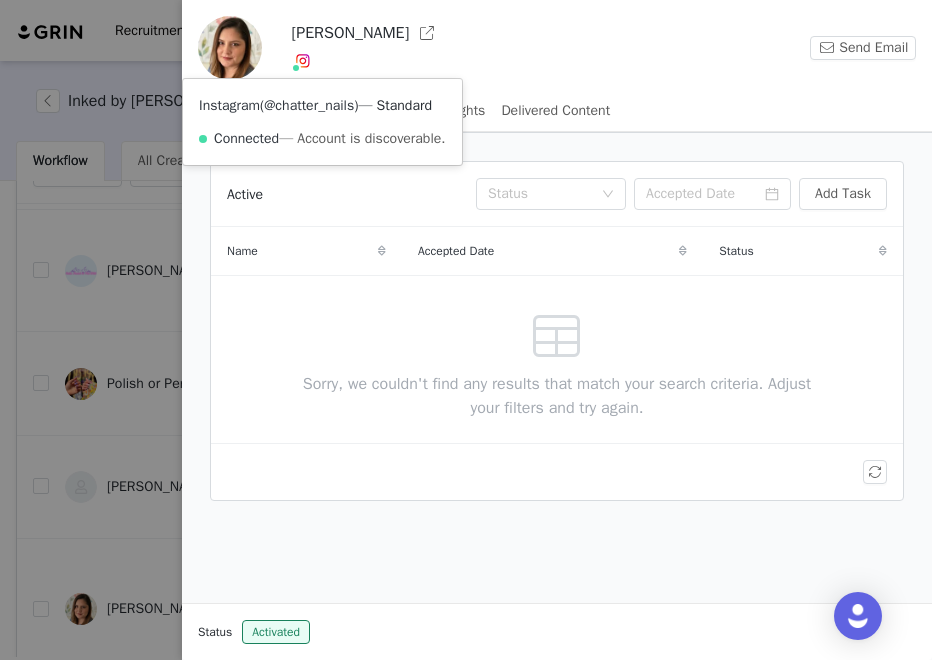 click on "@chatter_nails" at bounding box center [309, 105] 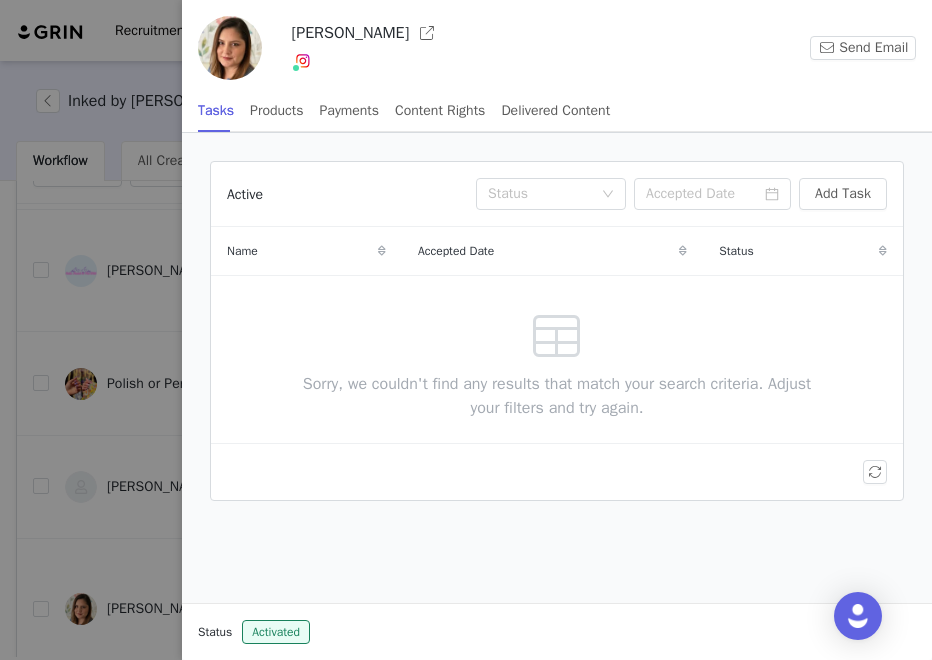 click at bounding box center (466, 330) 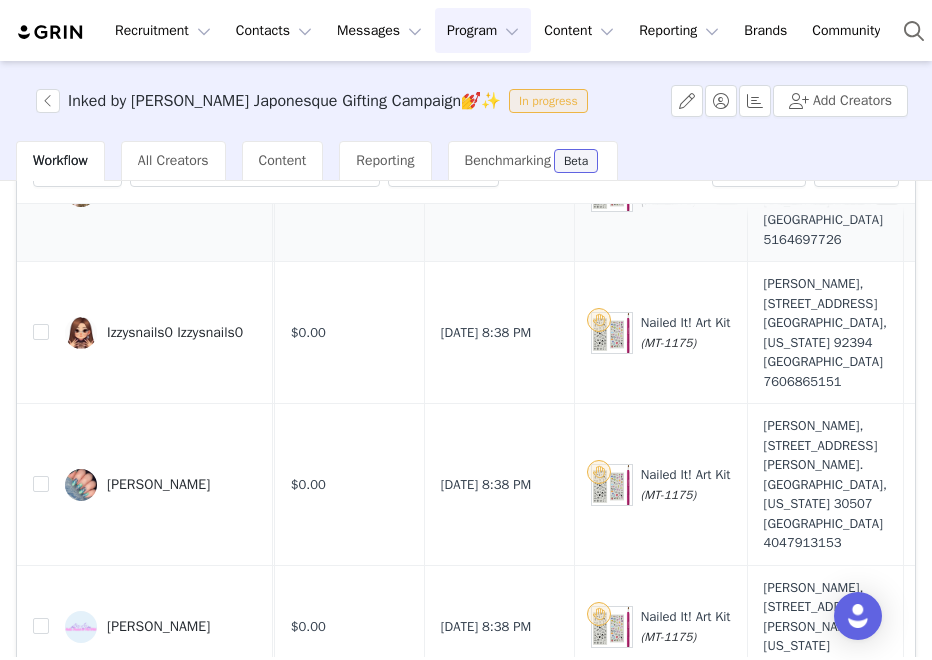 scroll, scrollTop: 0, scrollLeft: 314, axis: horizontal 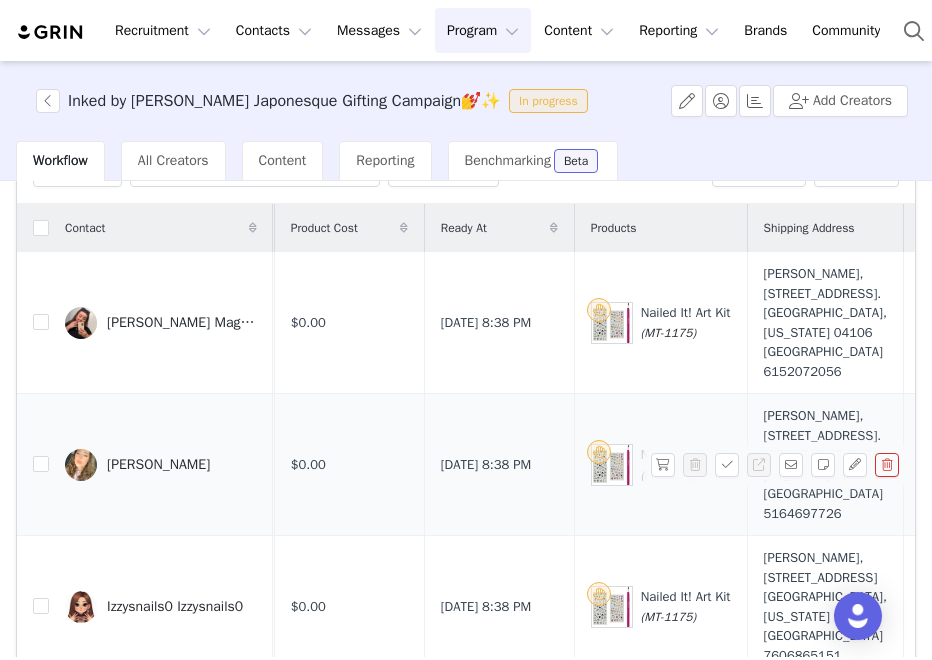click on "Samantha Jade" at bounding box center [161, 465] 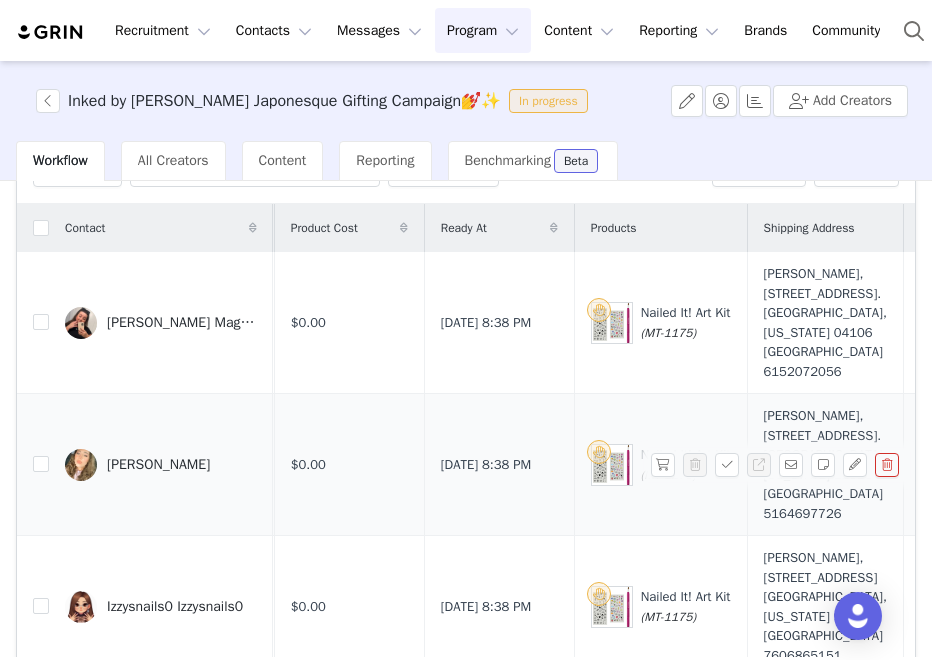 click on "Samantha Jade" at bounding box center (161, 465) 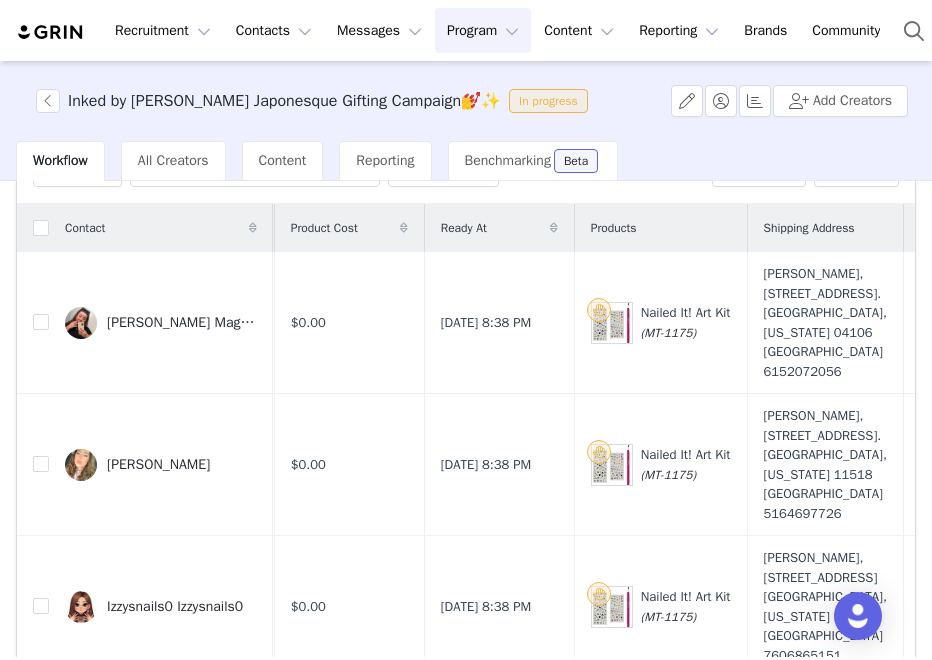 scroll, scrollTop: 642, scrollLeft: 314, axis: both 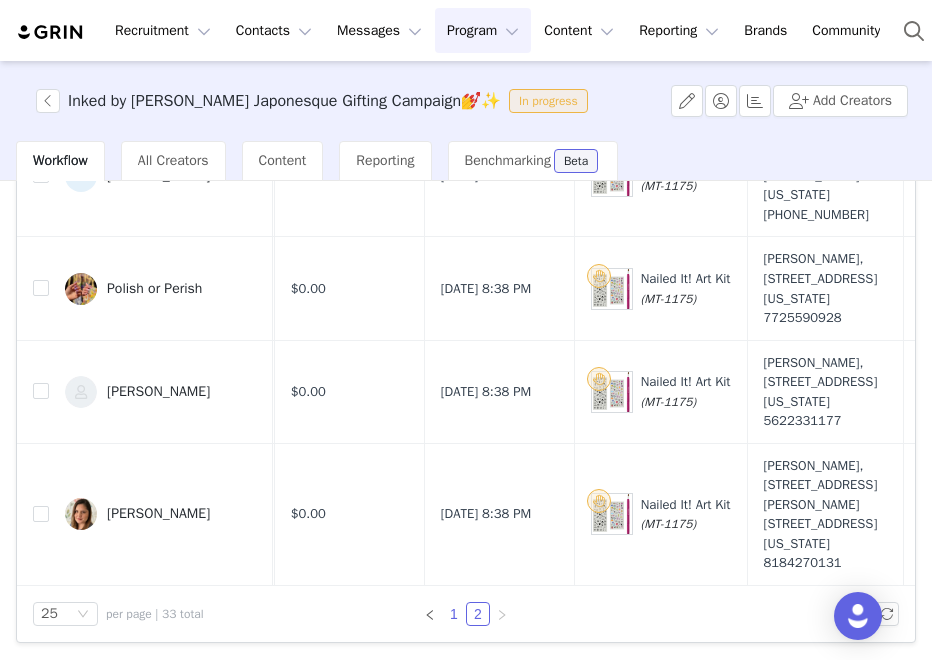 click on "1" at bounding box center (454, 614) 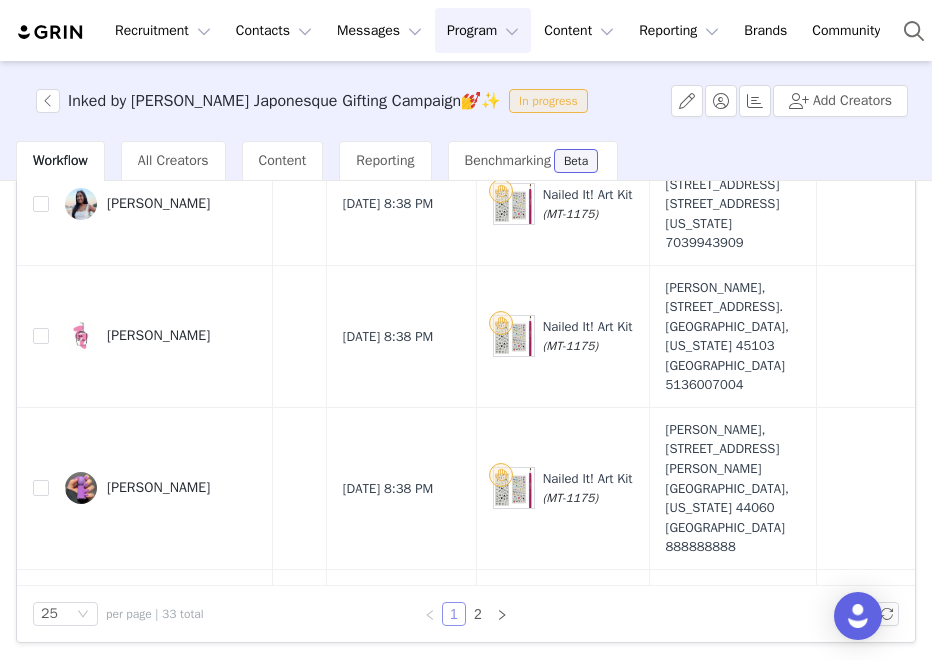 scroll, scrollTop: 2733, scrollLeft: 413, axis: both 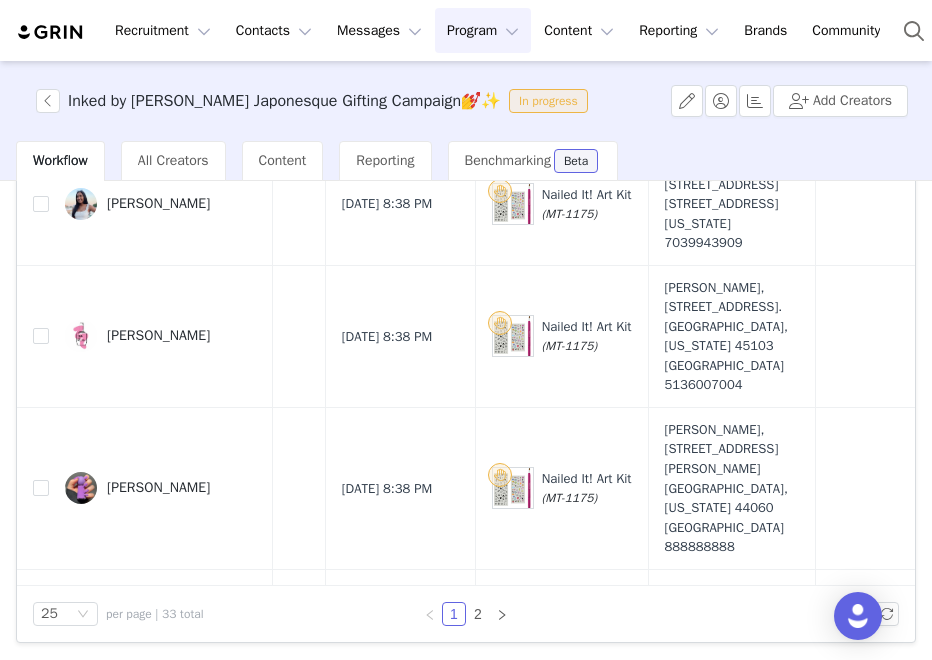 click at bounding box center [33, 743] 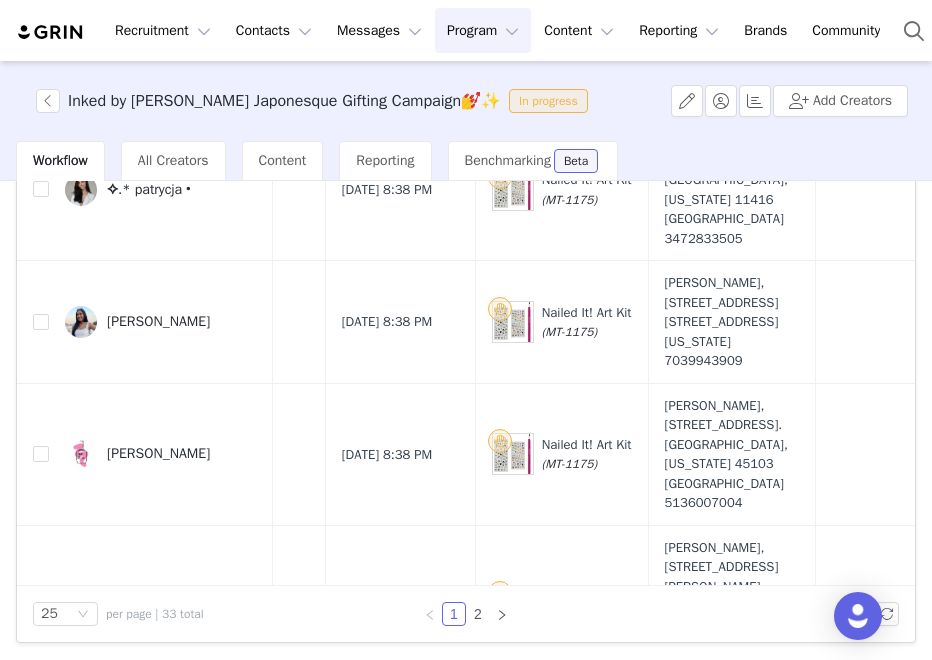 scroll, scrollTop: 2611, scrollLeft: 413, axis: both 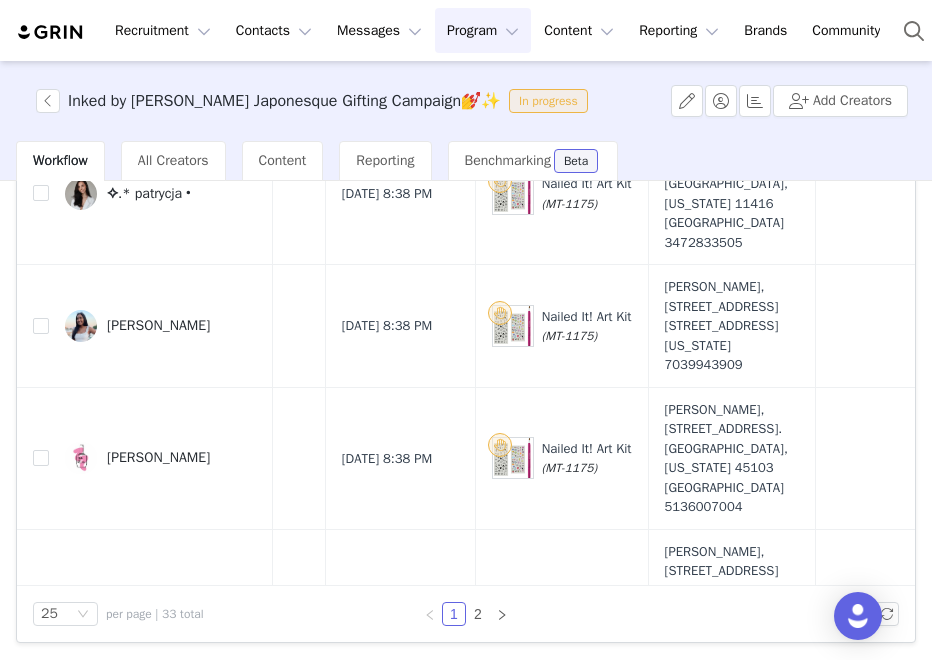 click at bounding box center (33, 742) 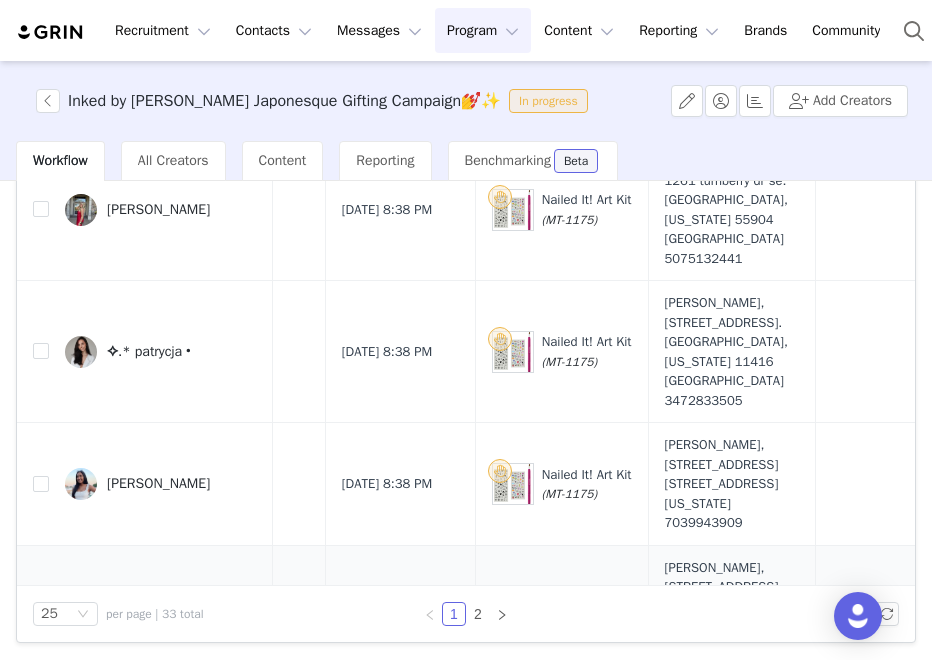 click on "[PERSON_NAME]" at bounding box center [161, 616] 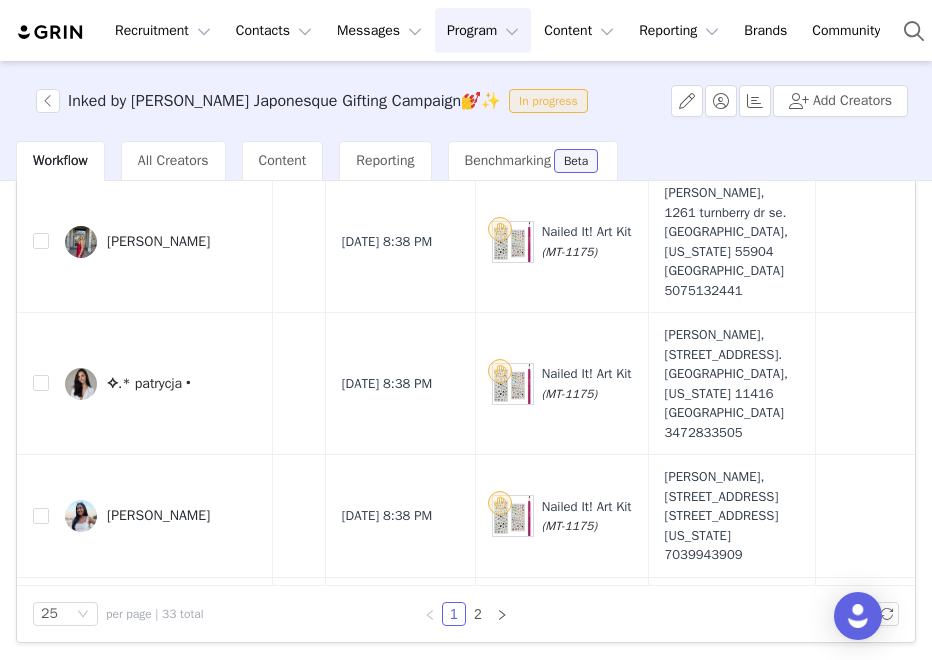 click on "[PERSON_NAME]" at bounding box center (161, 800) 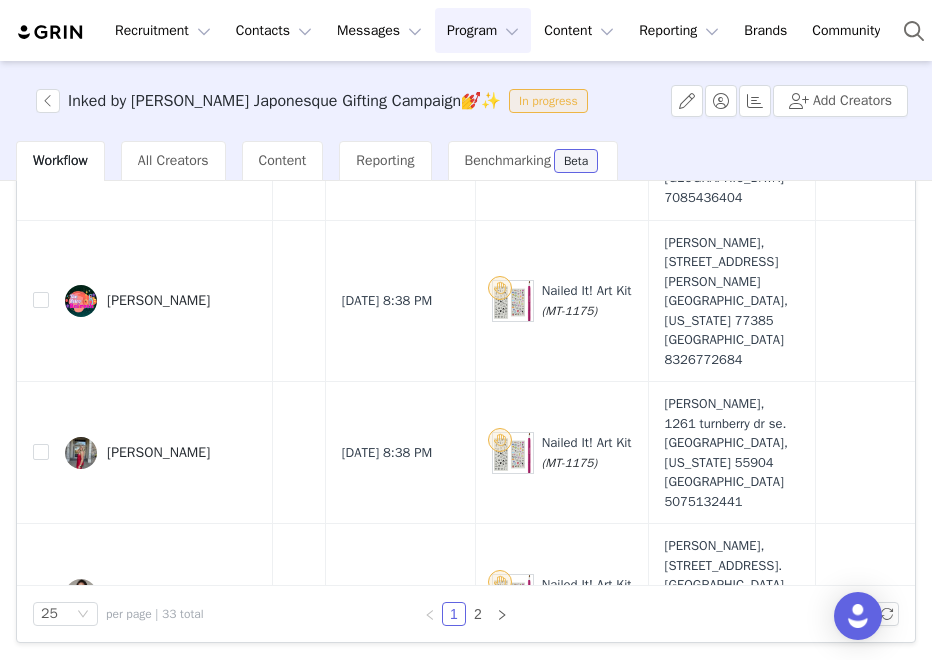 scroll, scrollTop: 2167, scrollLeft: 413, axis: both 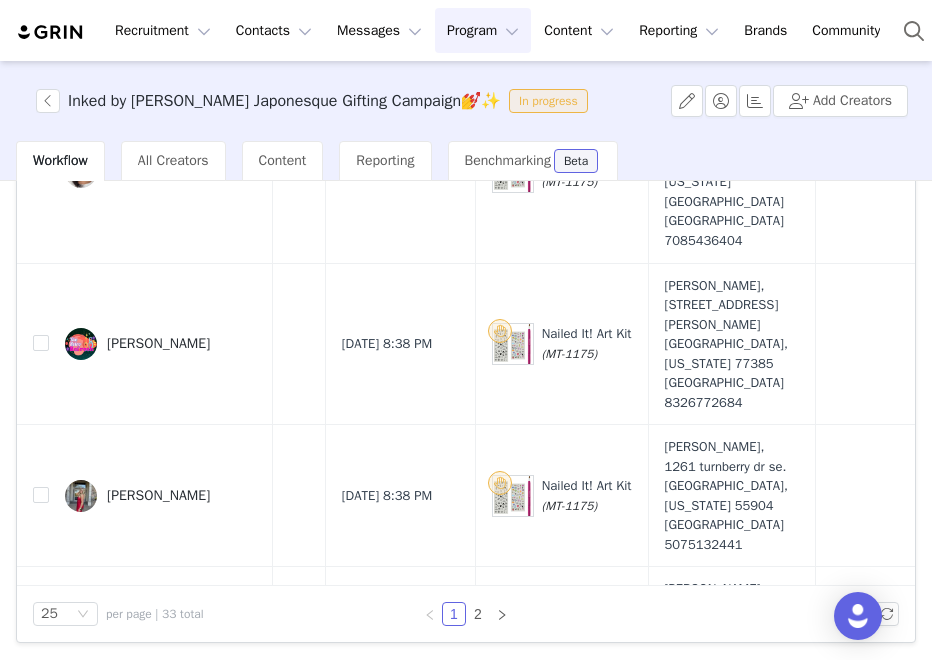 drag, startPoint x: 660, startPoint y: 442, endPoint x: 766, endPoint y: 447, distance: 106.11786 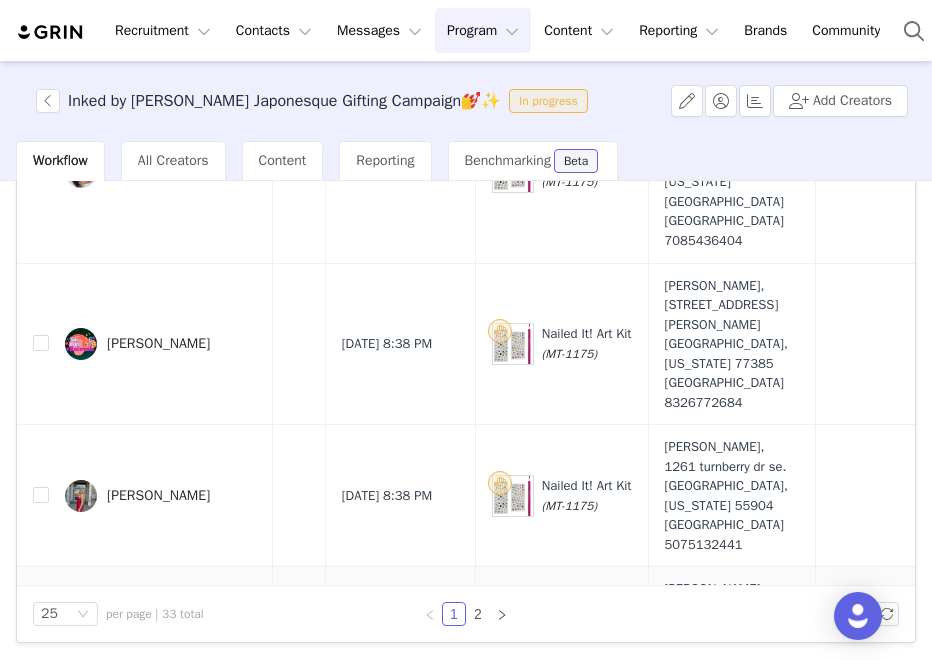 click on "✧.* patrycja •" at bounding box center [161, 638] 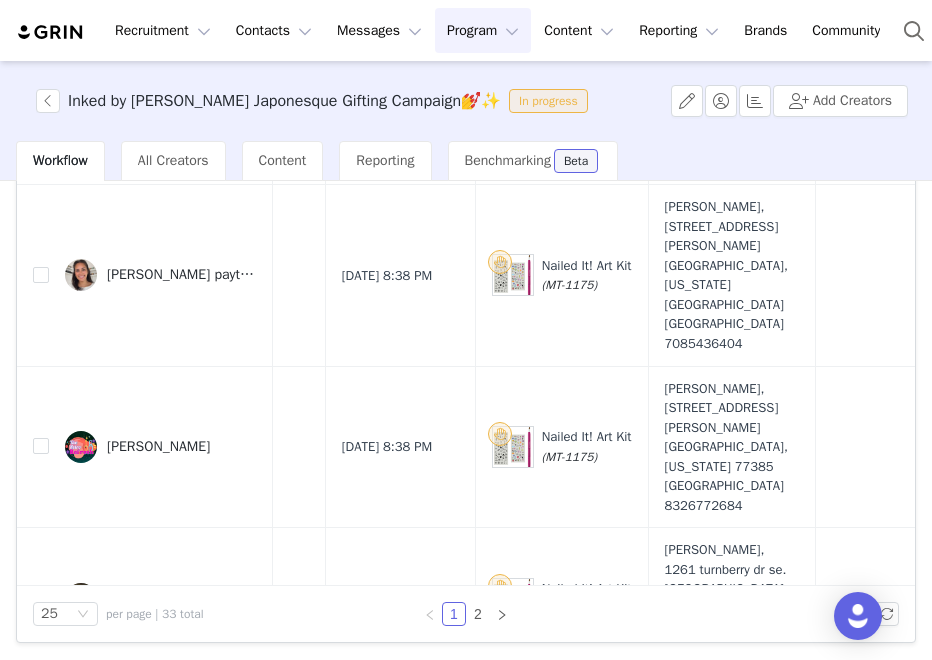 drag, startPoint x: 672, startPoint y: 404, endPoint x: 750, endPoint y: 413, distance: 78.51752 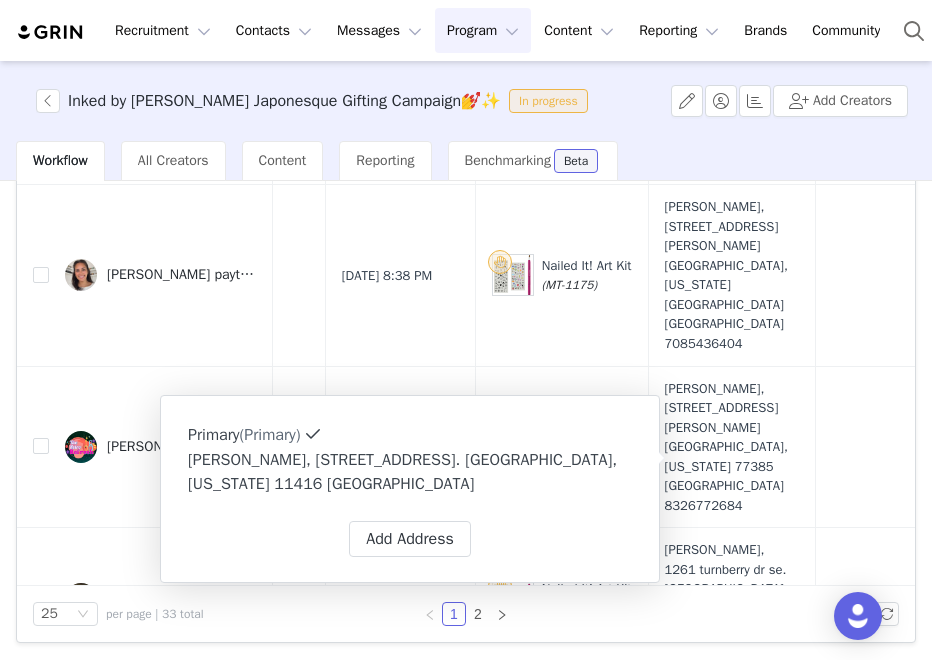 copy on "Patrycja Kako" 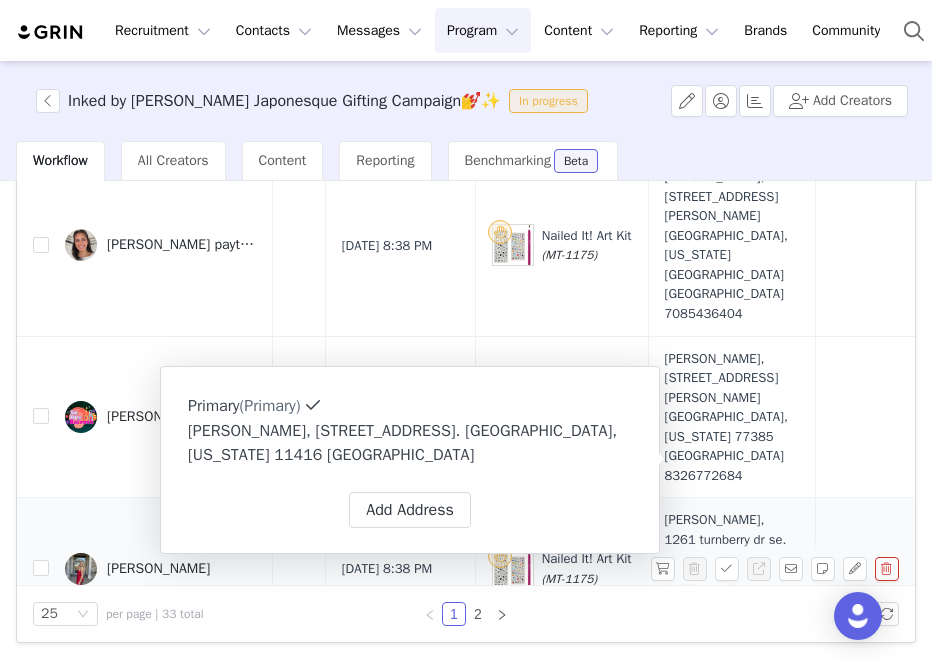 scroll, scrollTop: 2044, scrollLeft: 413, axis: both 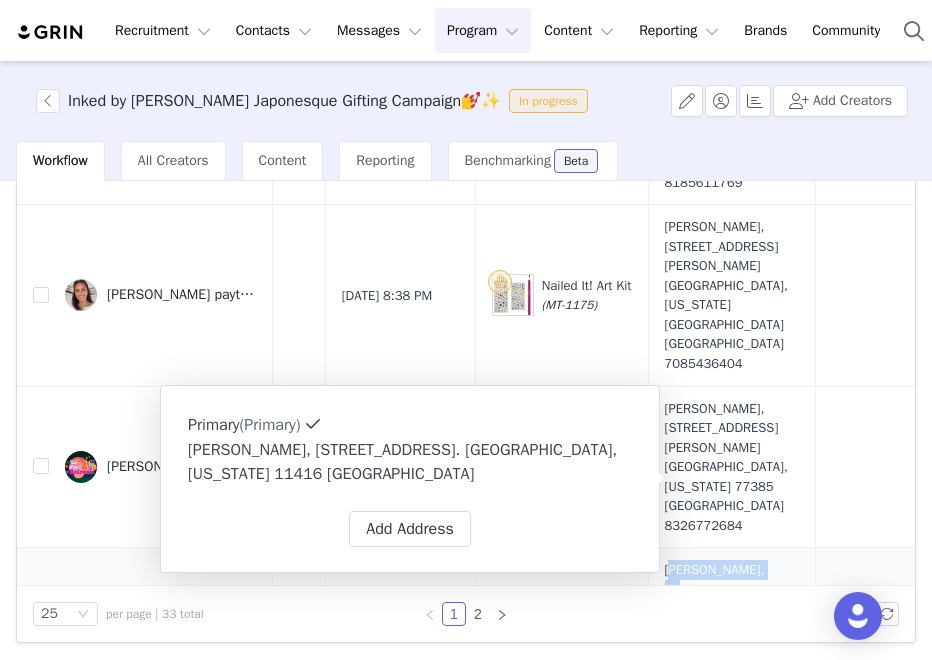 drag, startPoint x: 666, startPoint y: 289, endPoint x: 790, endPoint y: 269, distance: 125.60255 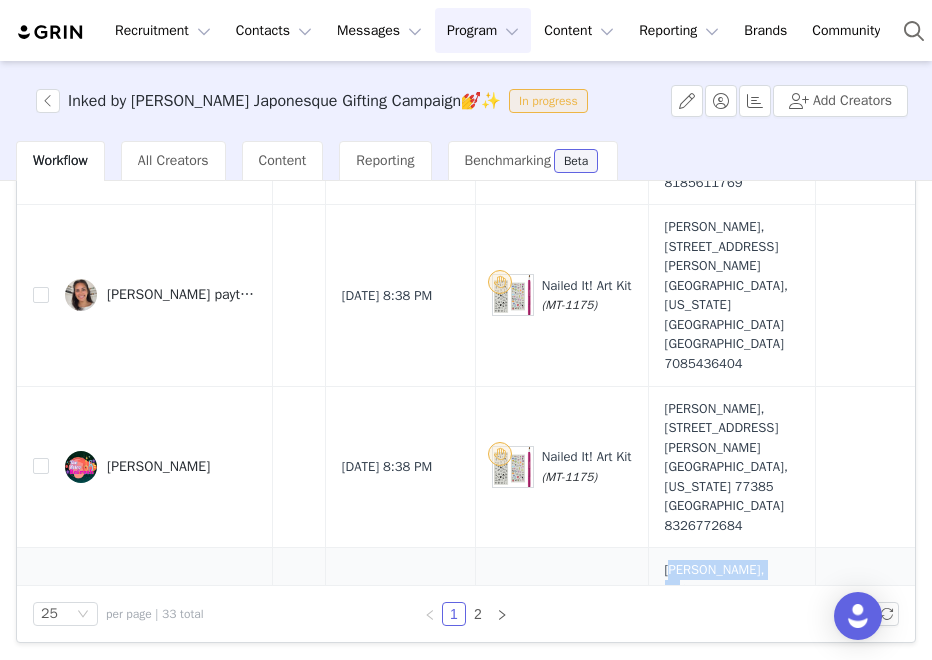 drag, startPoint x: 790, startPoint y: 269, endPoint x: 736, endPoint y: 277, distance: 54.589375 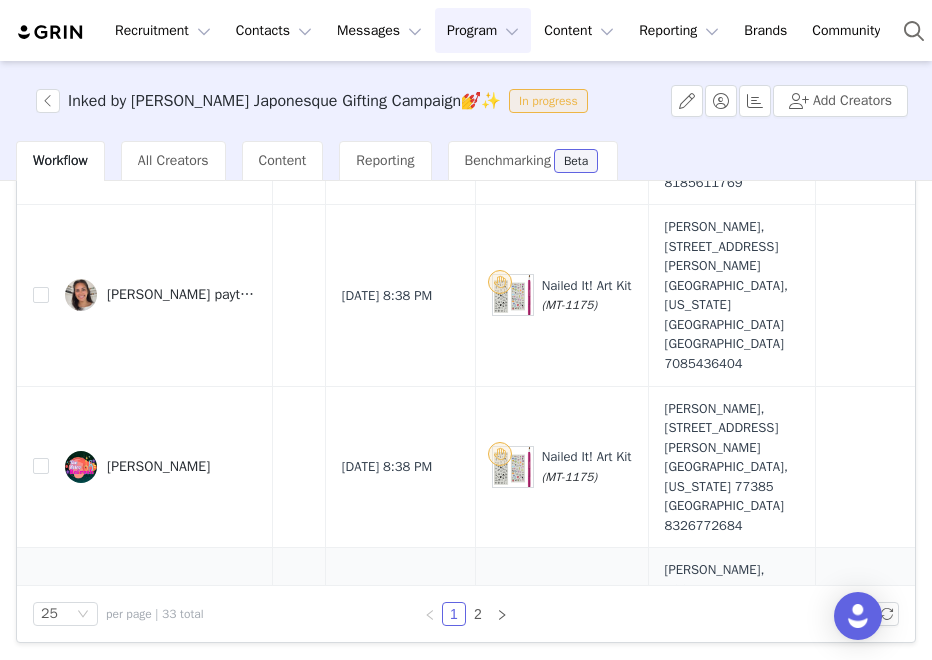 click on "Nailed It! Art Kit     (MT-1175)" at bounding box center (561, 619) 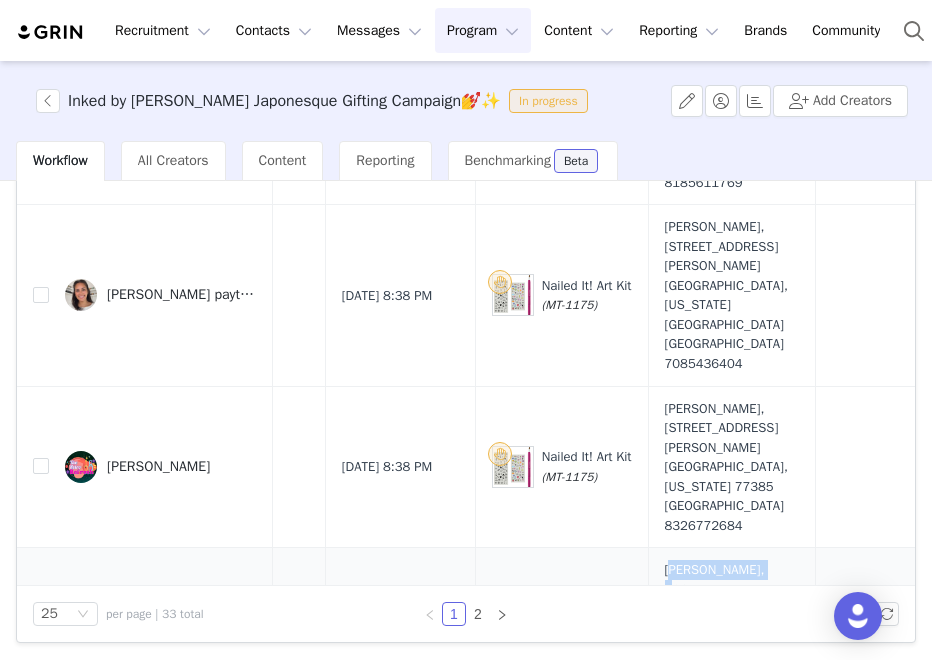 drag, startPoint x: 665, startPoint y: 286, endPoint x: 772, endPoint y: 291, distance: 107.11676 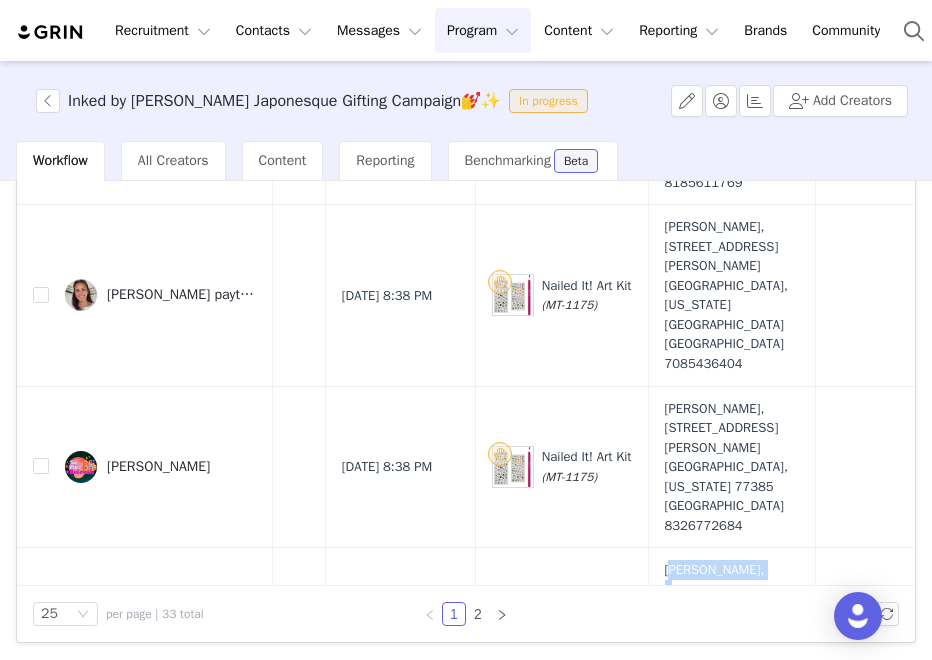 click at bounding box center [81, 761] 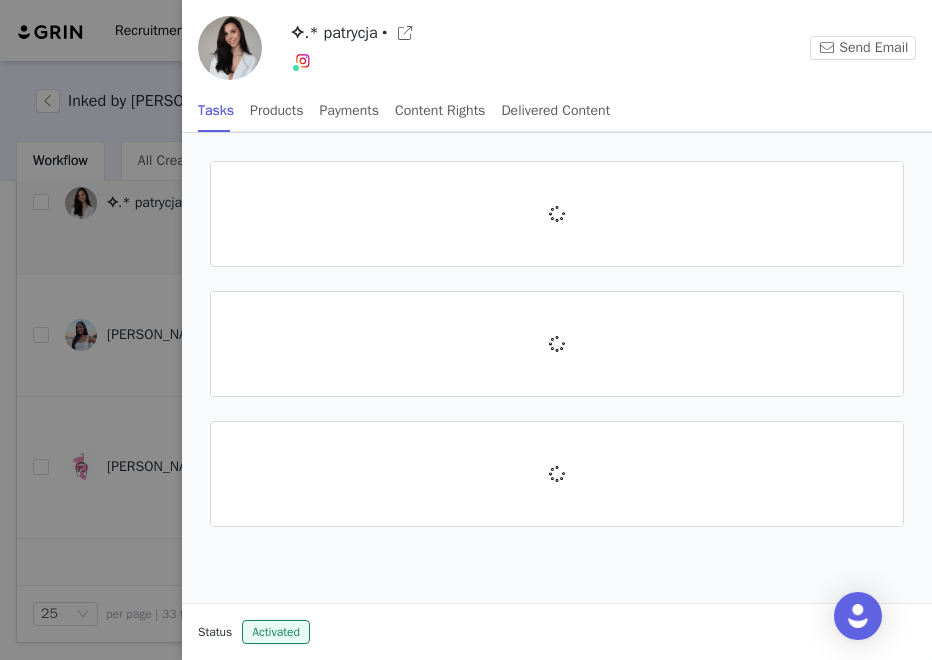 scroll, scrollTop: 2632, scrollLeft: 413, axis: both 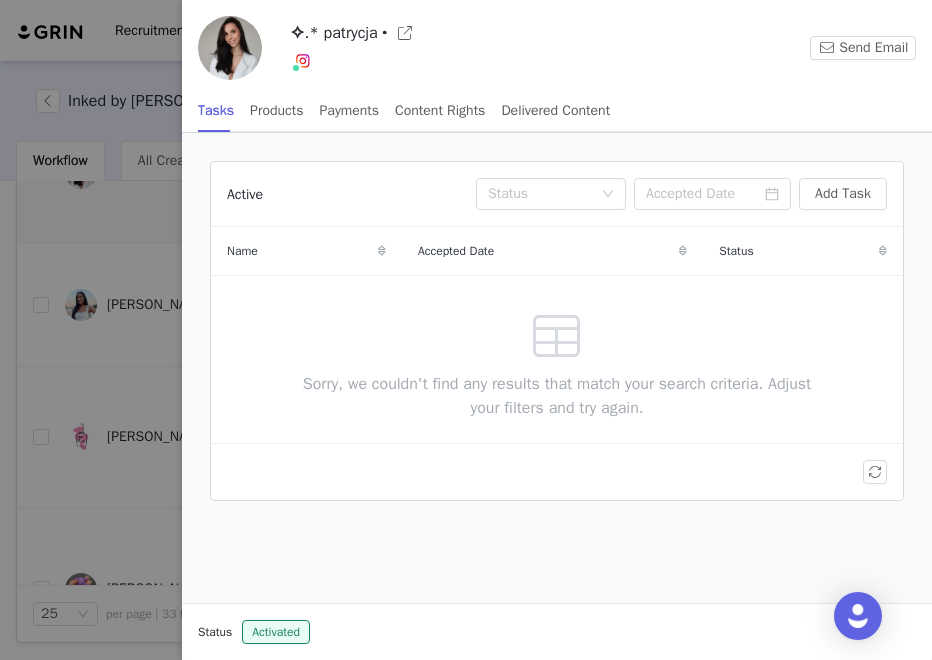 click at bounding box center [466, 330] 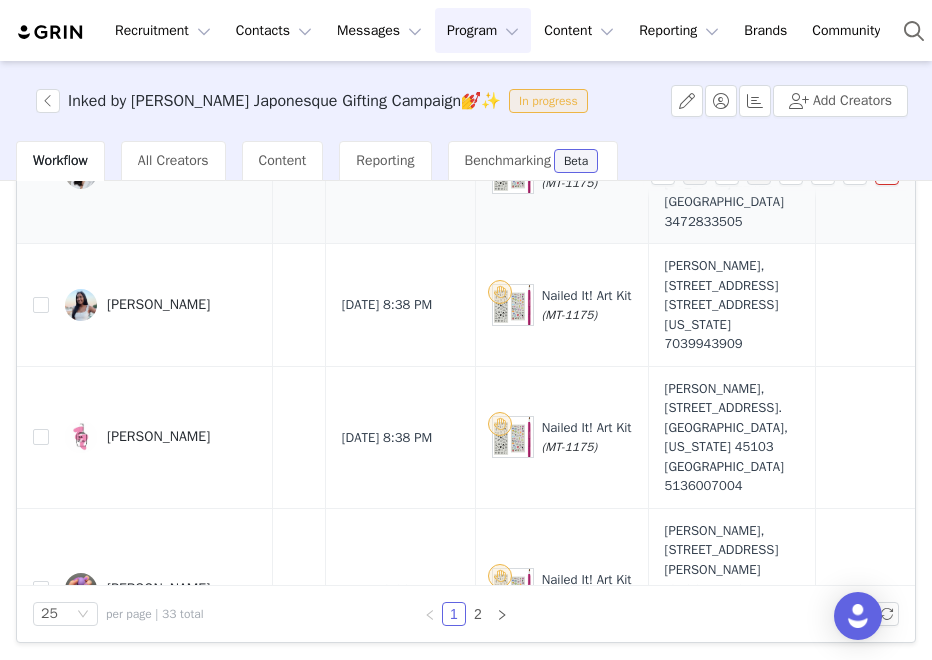 click on "[PERSON_NAME]" at bounding box center (161, 844) 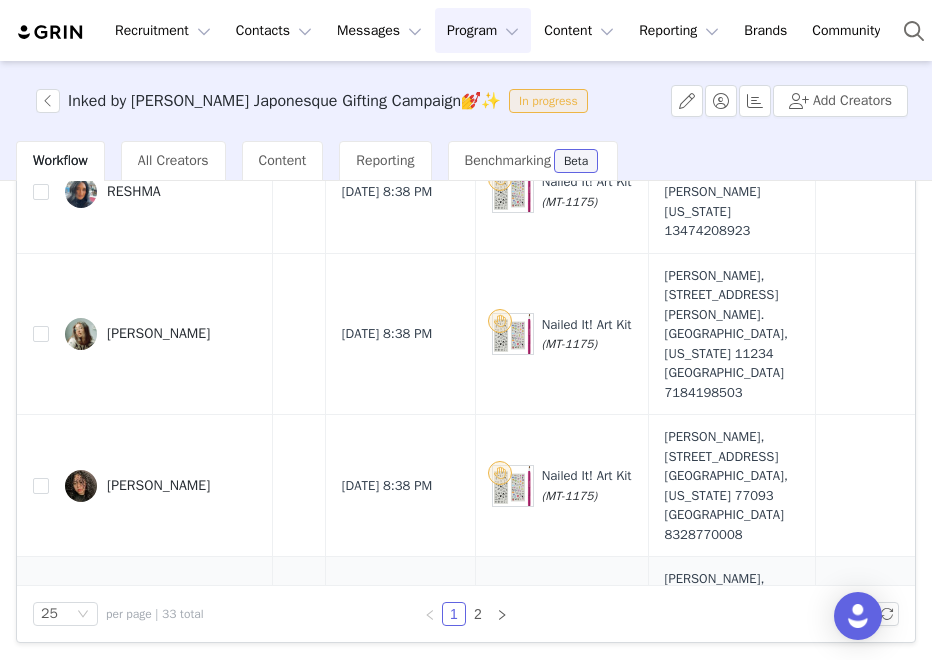 scroll, scrollTop: 1103, scrollLeft: 413, axis: both 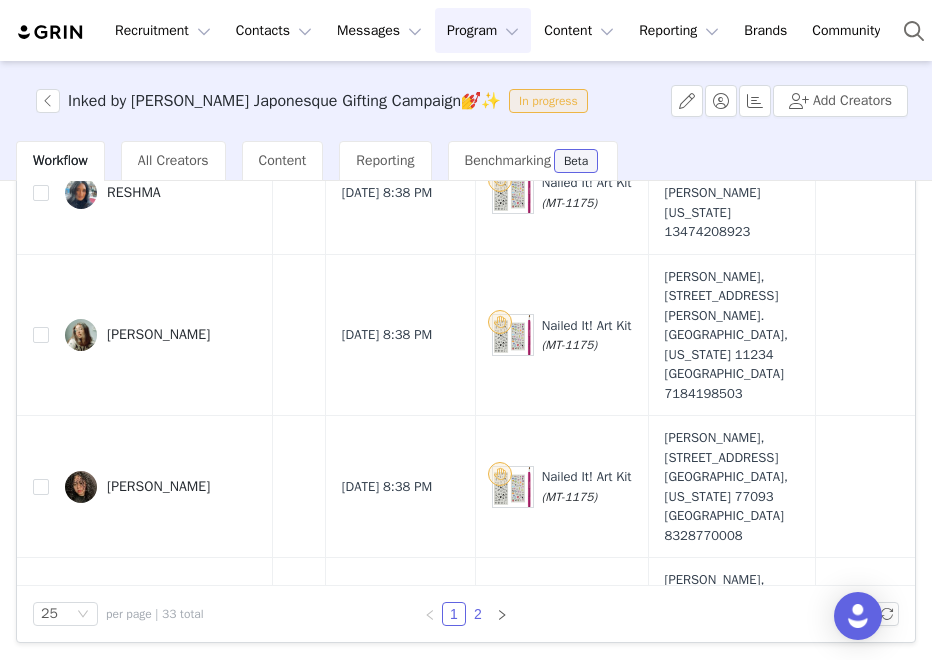 click on "2" at bounding box center (478, 614) 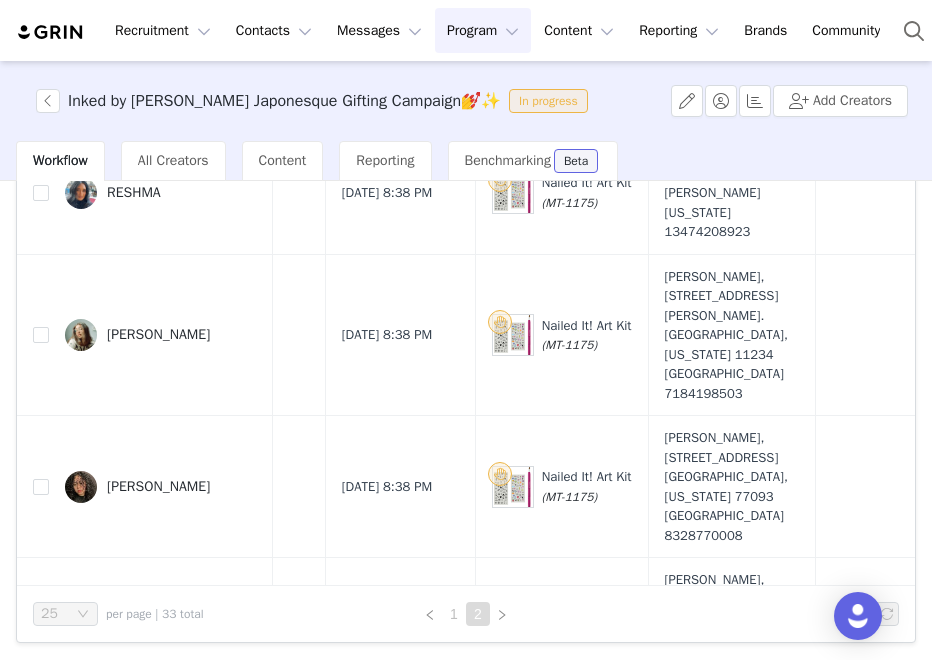 scroll, scrollTop: 0, scrollLeft: 0, axis: both 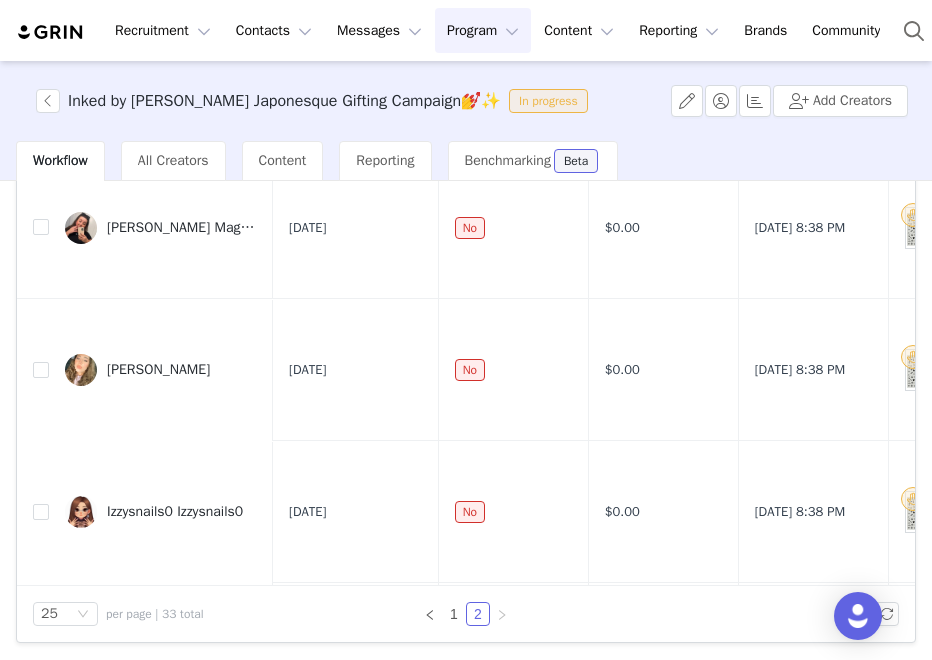click on "Samantha Jade" at bounding box center [161, 370] 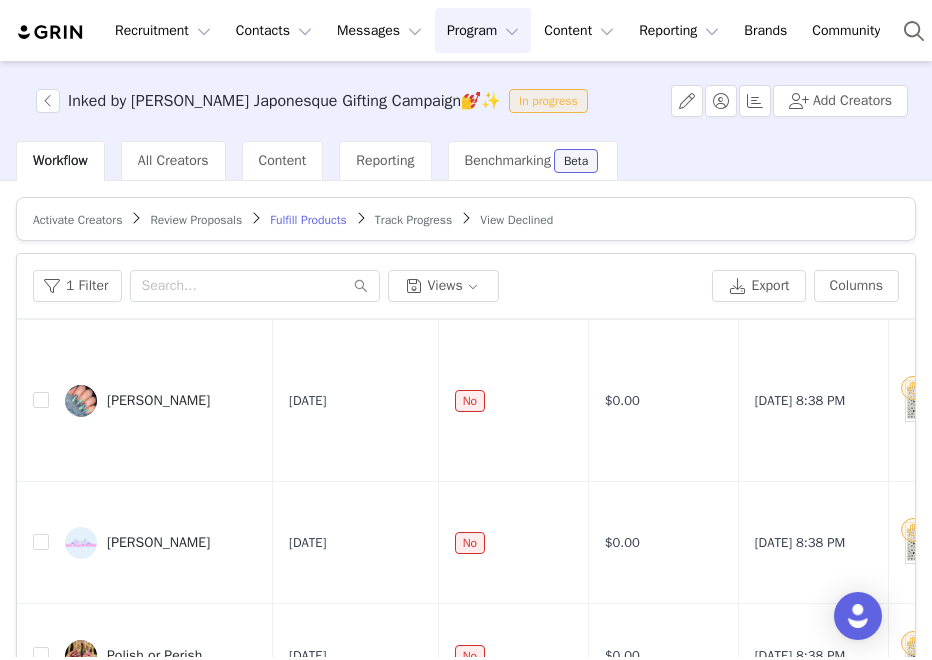 scroll, scrollTop: 642, scrollLeft: 0, axis: vertical 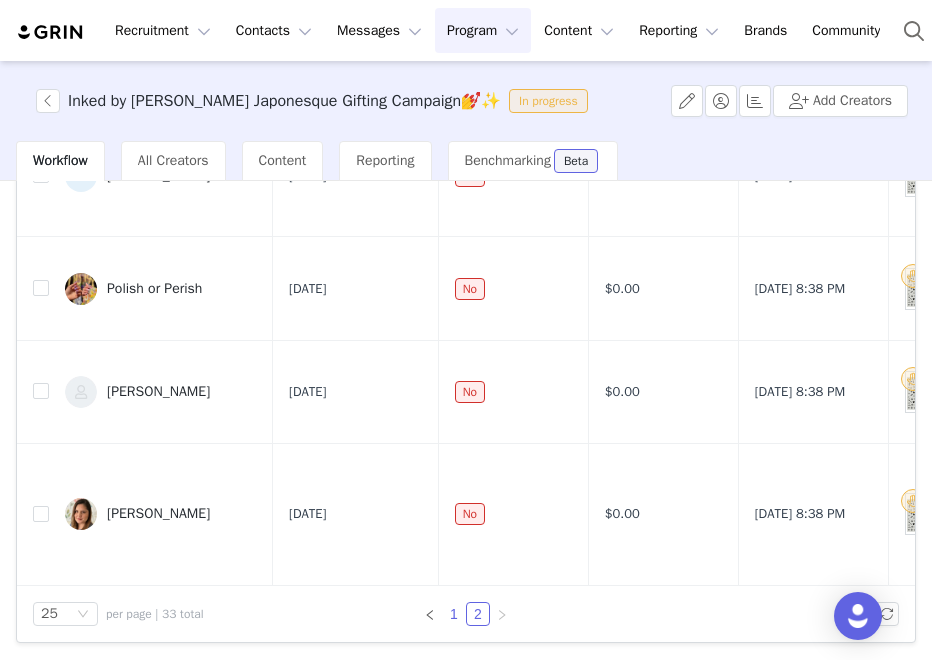 click on "1" at bounding box center [454, 614] 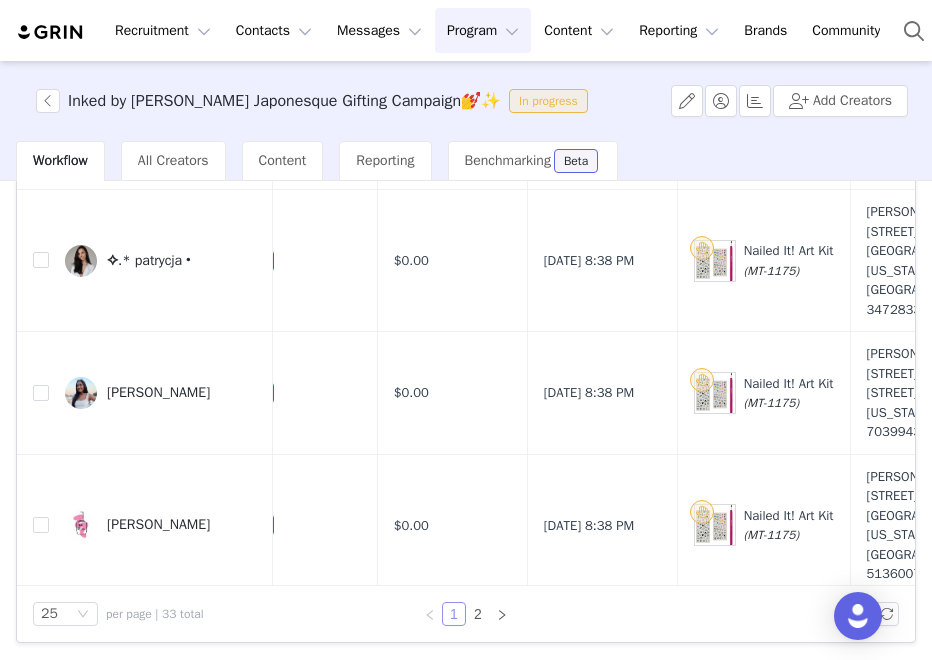 scroll, scrollTop: 2544, scrollLeft: 286, axis: both 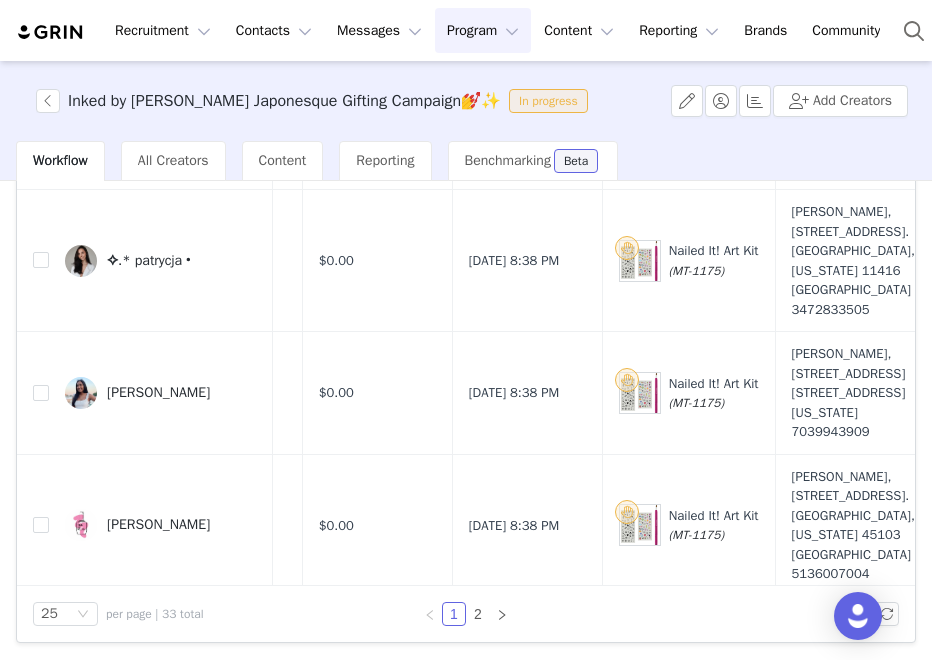 click at bounding box center [81, 677] 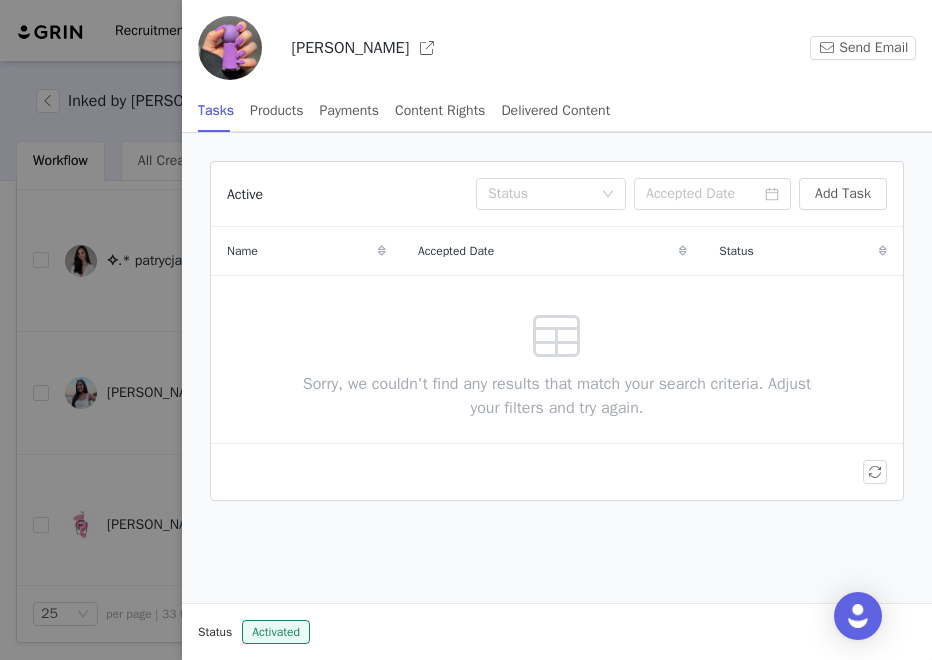 click at bounding box center (466, 330) 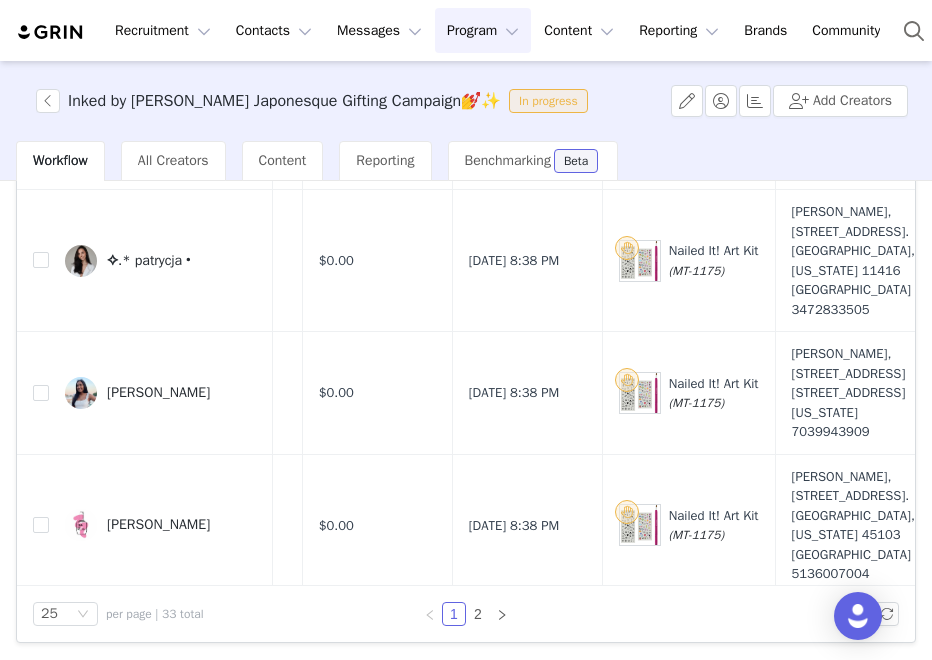 click at bounding box center [81, 810] 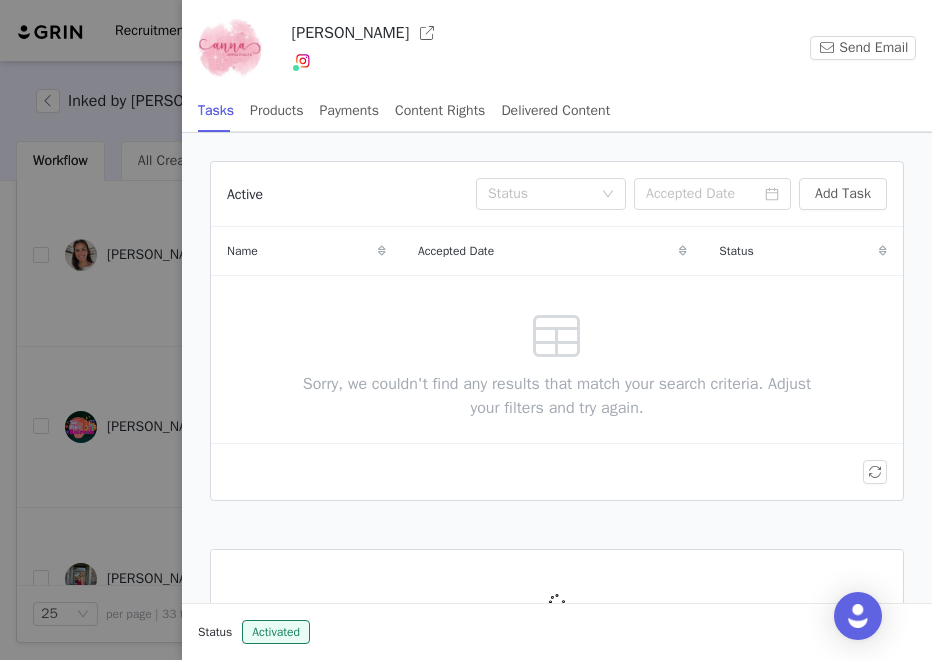 scroll, scrollTop: 2075, scrollLeft: 286, axis: both 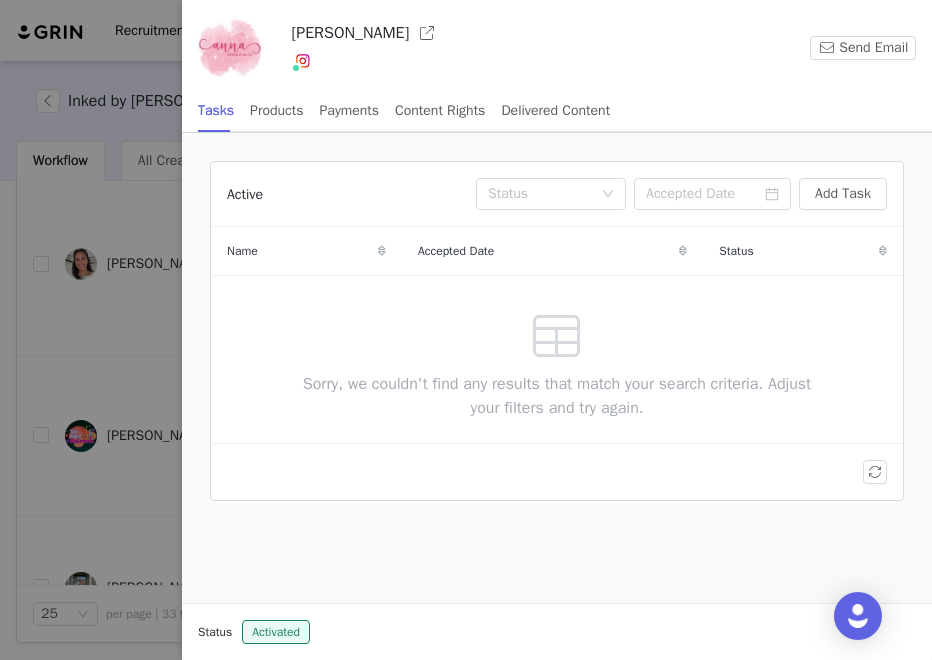 click at bounding box center (466, 330) 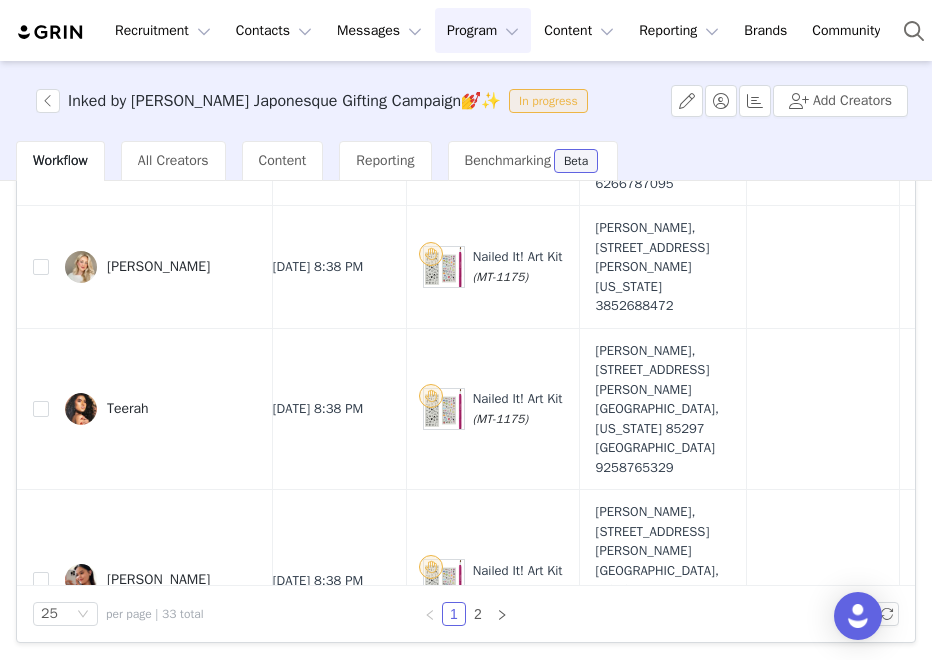 scroll, scrollTop: 1580, scrollLeft: 482, axis: both 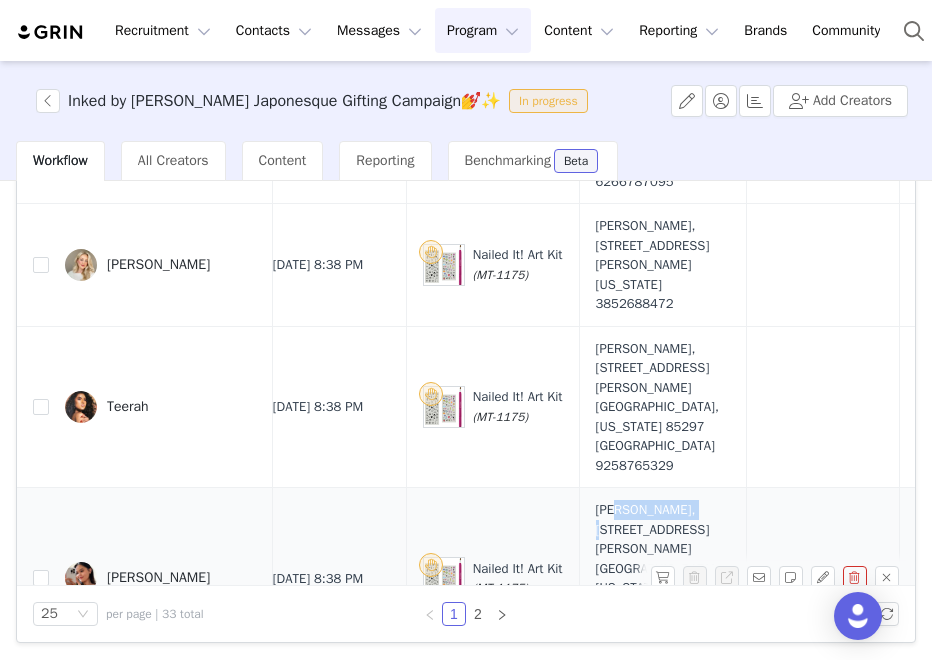 drag, startPoint x: 616, startPoint y: 355, endPoint x: 697, endPoint y: 369, distance: 82.20097 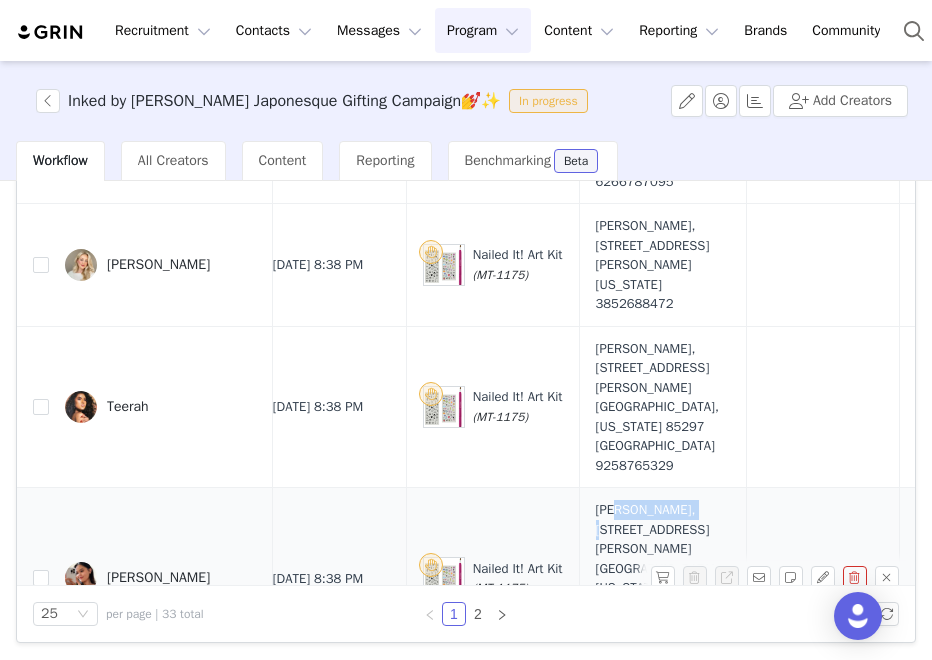 copy on "ittany Nguyen" 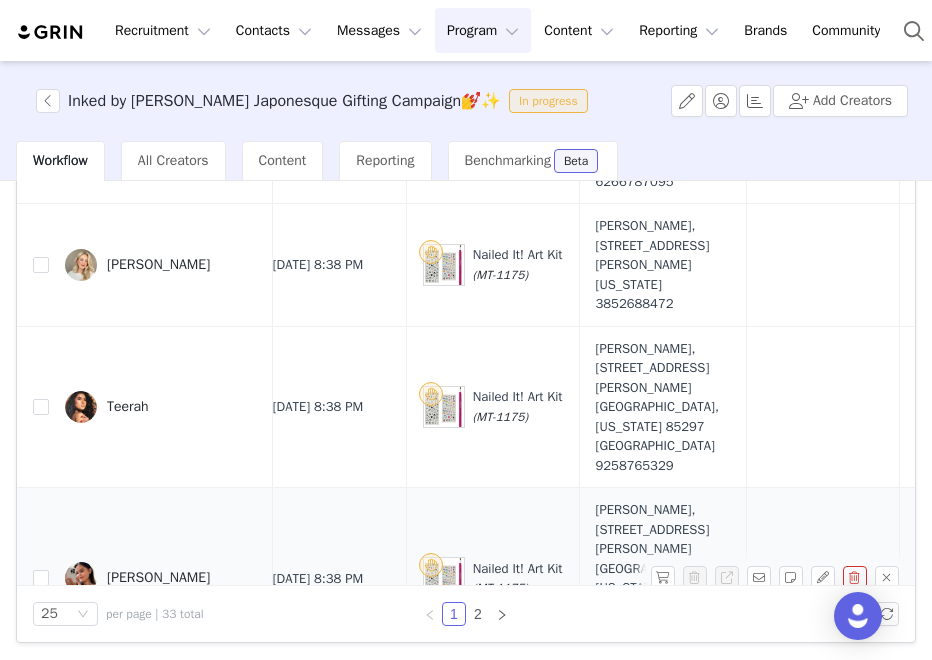 click on "[PERSON_NAME]" at bounding box center (161, 578) 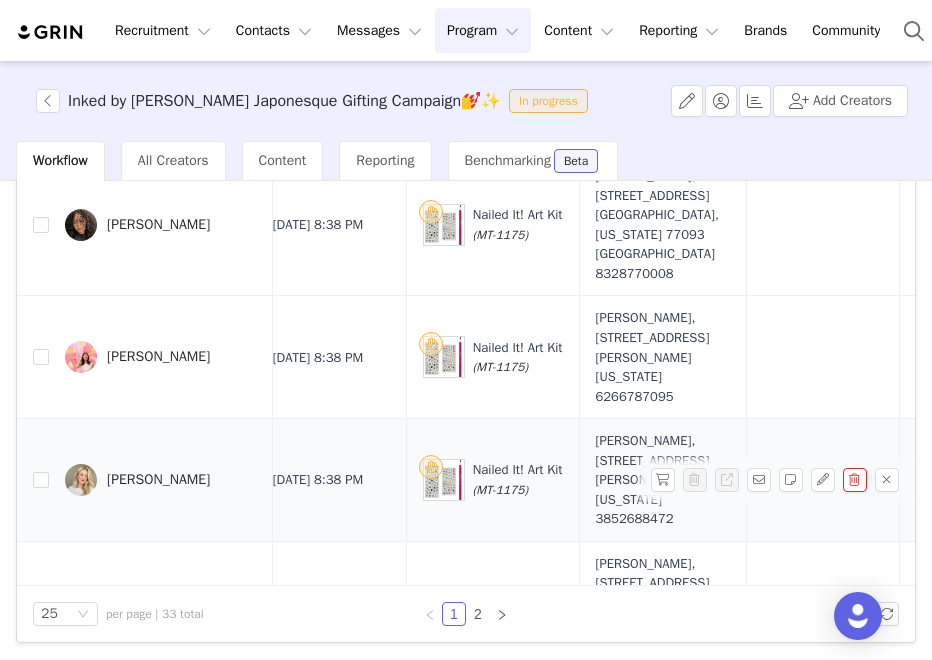 scroll, scrollTop: 1364, scrollLeft: 482, axis: both 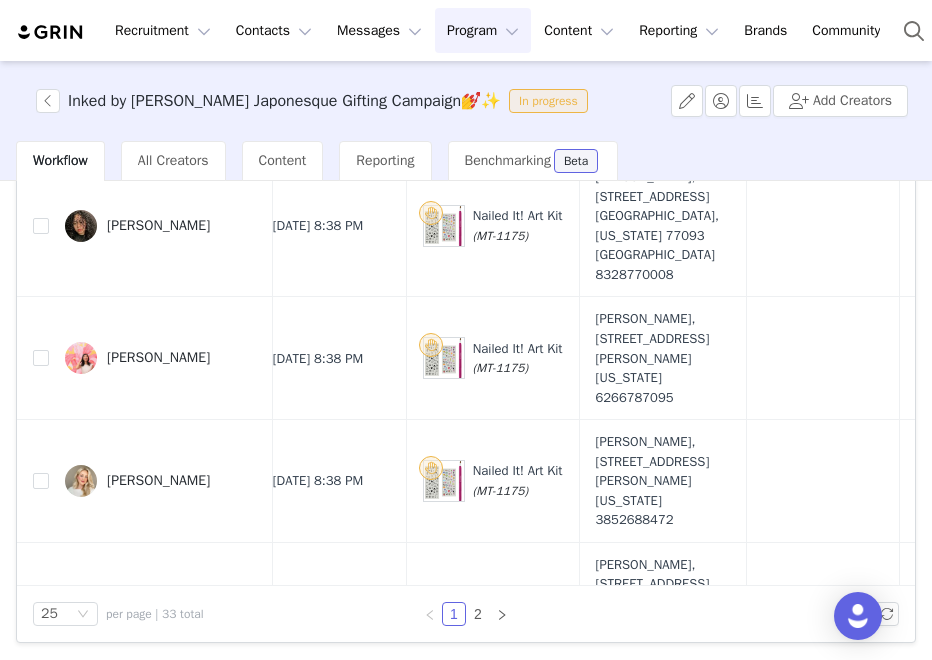 click on "Activate Creators Review Proposals Fulfill Products Track Progress View Declined  Filters   Filter Logic  And Or  Activated Date   ~   Order Submitted Date   Fulfillment Status  Select  Shipment Status  Select  Owner  Select  Contact Tag  Select    Archived  Select No  Advanced Filters   + Add Field  Apply Filters Clear All 1 Filter Views     Export     Columns  Contact   Order Requested Date   Fulfillment Status   Product Cost   Ready At   Products   Shipping Address   Order Updated Date   Order Number   Shipment Status   Order Created Date   Order Status   Fulfillment Errors   Tracking   Jessica Halverson  Jun 16, 2025  Yes  $0.00 Jul 8, 2025 8:38 PM  Nailed It! Art Kit     (MT-1175)   Jessica Halverson, 2349 Nesslewood Drive. Wesley Chapel, Florida 33543 United States   +14148973625  Awaiting Shipment None  Ana Martinez  Jun 19, 2025  Yes  $0.00 Jul 8, 2025 8:38 PM  Nailed It! Art Kit     (MT-1175)   Ana Martinez, 2133 S 35th Ave. Omaha, Nebraska 68105 United States   +15314847017  Awaiting Shipment None" at bounding box center [466, 419] 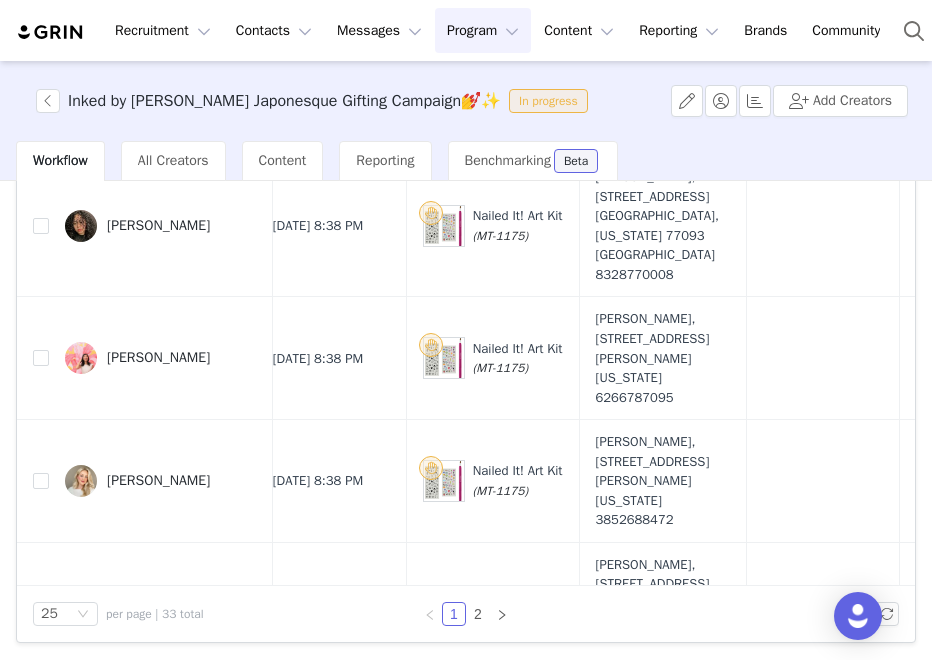 click on "Recruitment Recruitment Creator Search Curated Lists Landing Pages Web Extension AI Creator Search Beta Contacts Contacts Creators Prospects Applicants Messages Messages Dashboard Inbox Templates Sequences Program Program Activations Campaigns Partnerships Payments Affiliates Content Content Creator Content Media Library Social Listening Reporting Reporting Dashboard Report Builder Brands Brands Community Community Inked by Dani x Japonesque Gifting Campaign💅✨ In progress     Add Creators Workflow All Creators Content Reporting Benchmarking Beta Activate Creators Review Proposals Fulfill Products Track Progress View Declined  Filters   Filter Logic  And Or  Activated Date   ~   Order Submitted Date   Fulfillment Status  Select  Shipment Status  Select  Owner  Select  Contact Tag  Select    Archived  Select No  Advanced Filters   + Add Field  Apply Filters Clear All 1 Filter Views     Export     Columns  Contact   Order Requested Date   Fulfillment Status   Product Cost   Ready At   Yes" at bounding box center [466, 330] 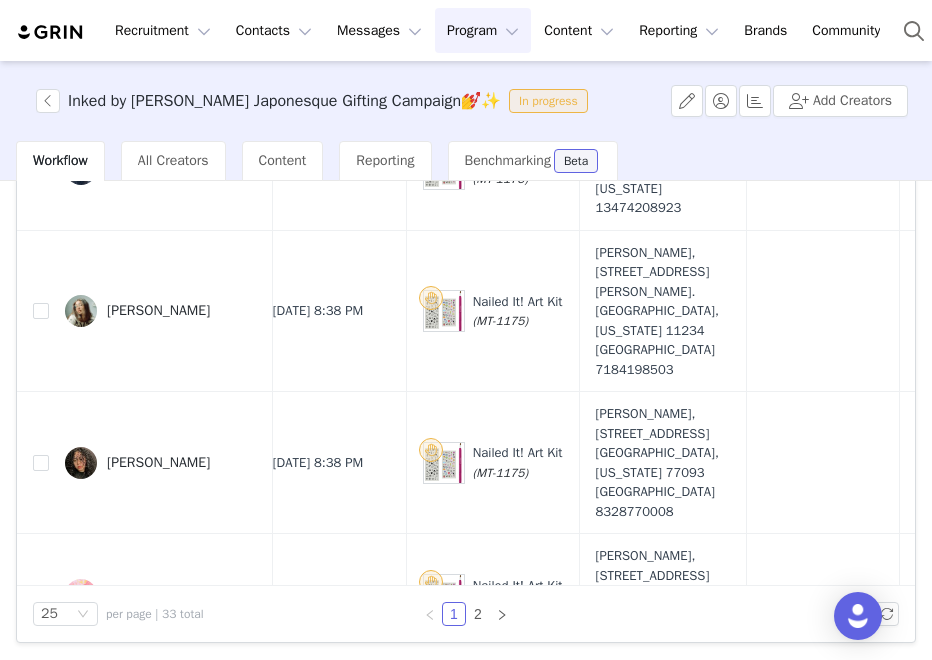 scroll, scrollTop: 1125, scrollLeft: 482, axis: both 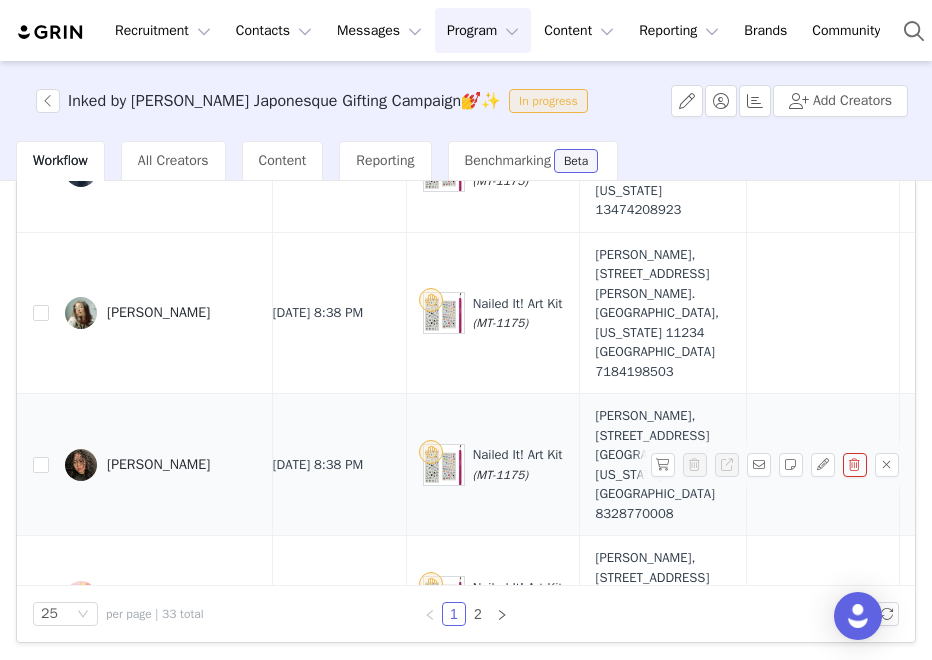 click at bounding box center (33, 465) 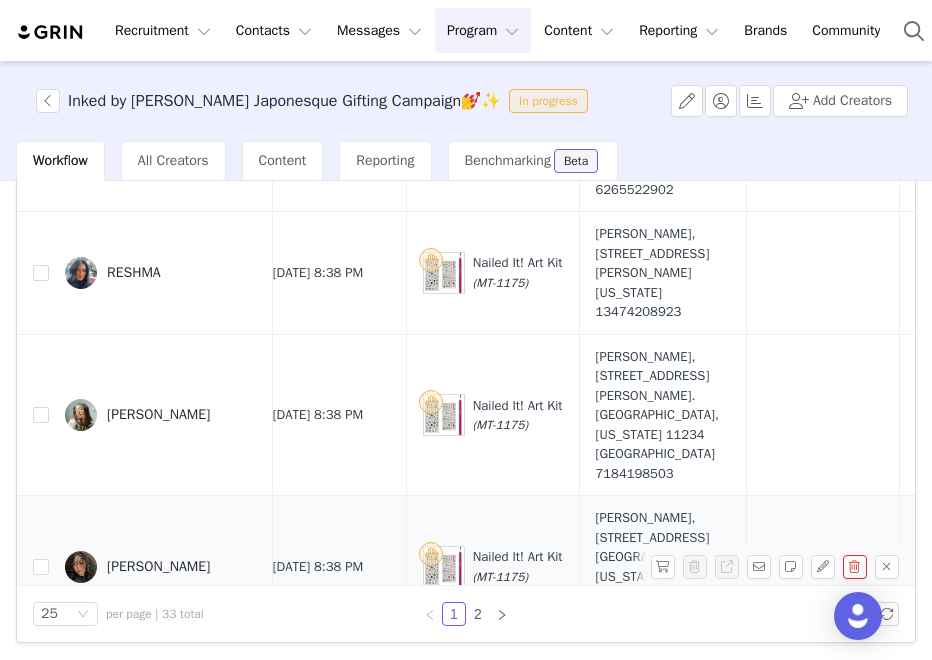 scroll, scrollTop: 1023, scrollLeft: 482, axis: both 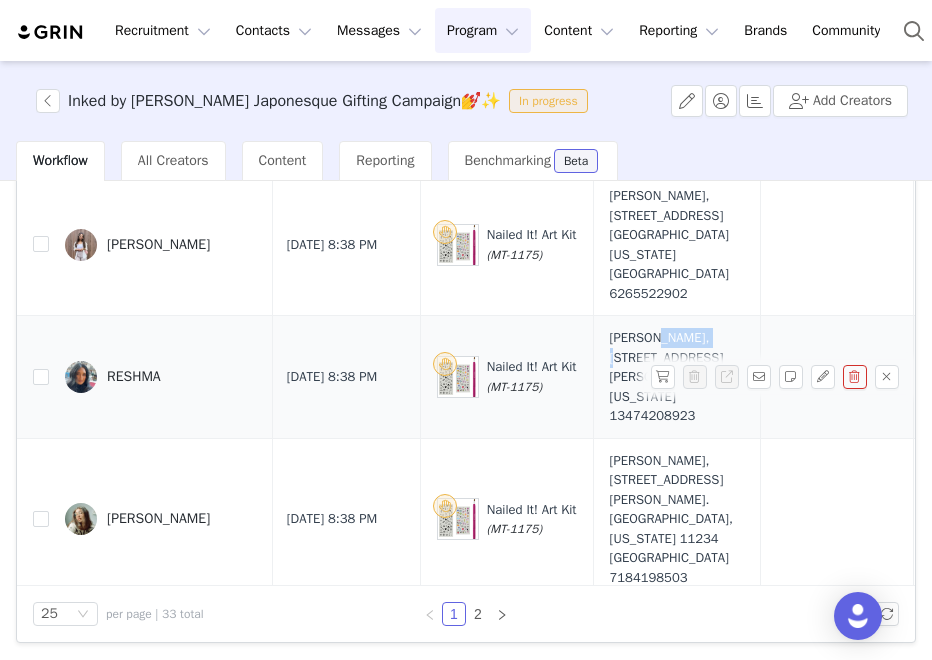 drag, startPoint x: 660, startPoint y: 267, endPoint x: 711, endPoint y: 273, distance: 51.351727 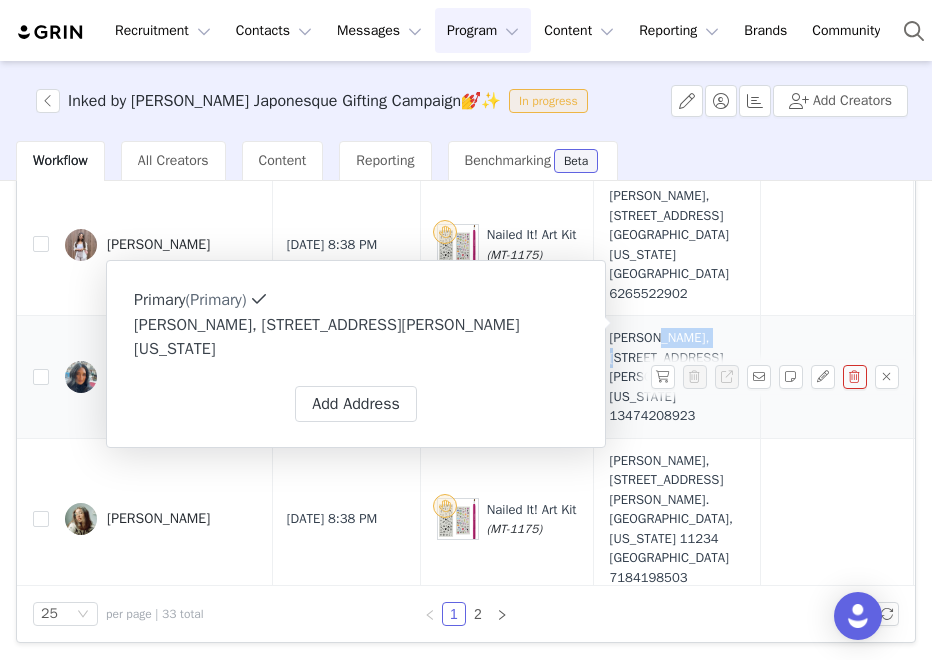 copy on "Balkaran" 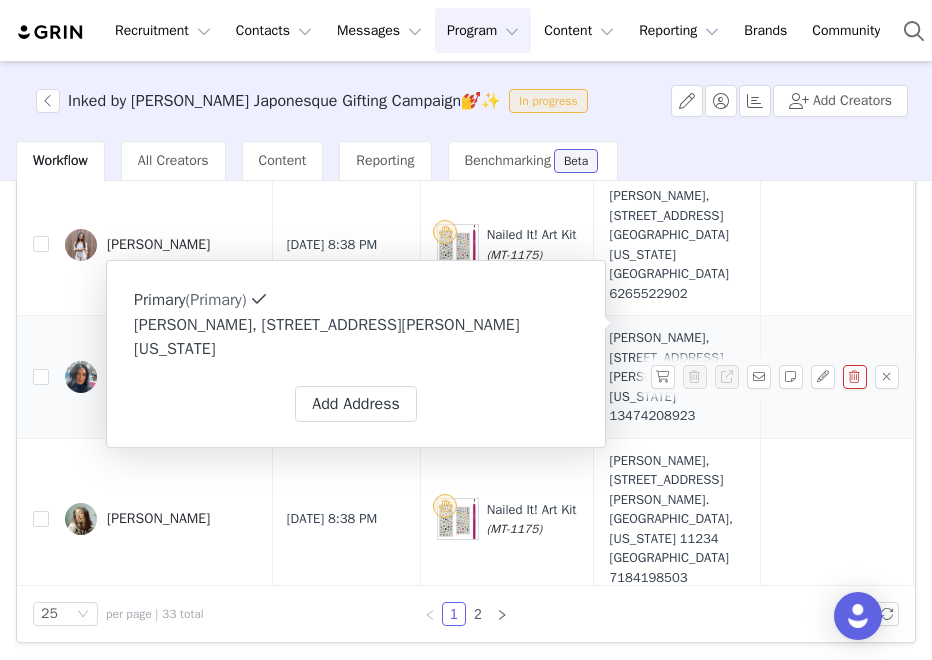 click at bounding box center (33, 377) 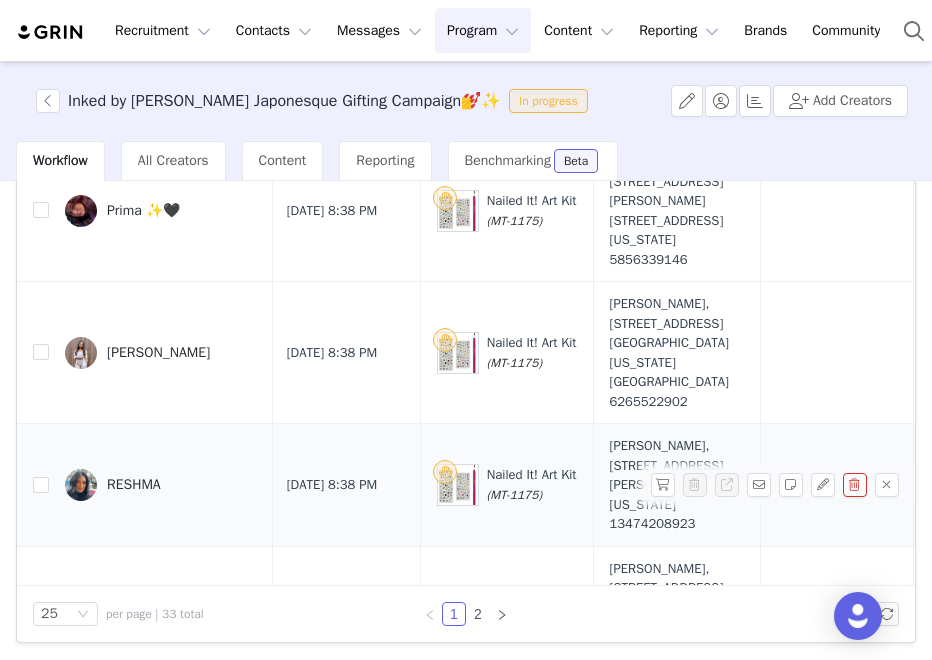 scroll, scrollTop: 810, scrollLeft: 468, axis: both 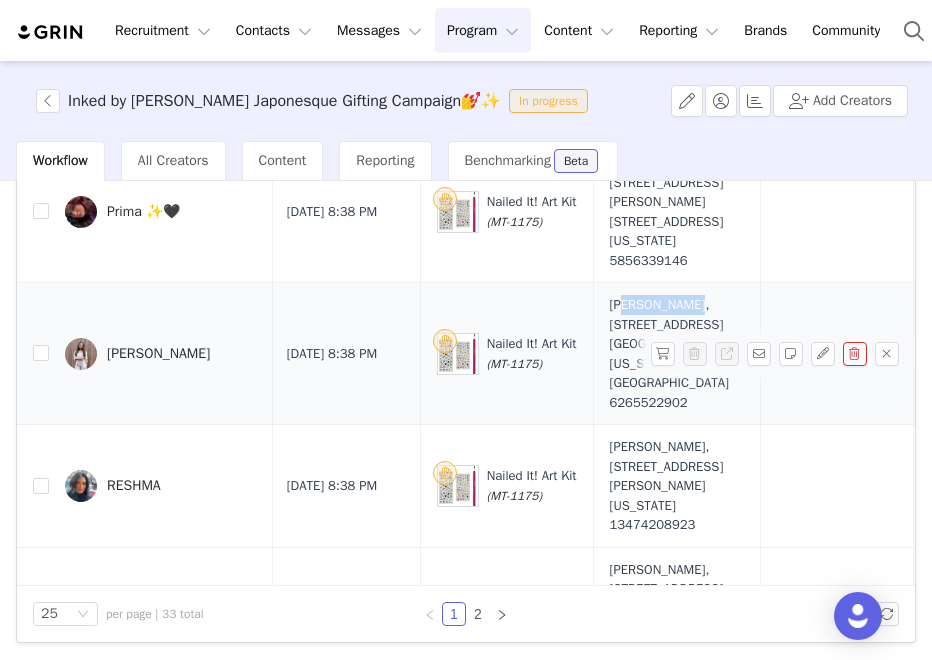 drag, startPoint x: 624, startPoint y: 255, endPoint x: 698, endPoint y: 265, distance: 74.672615 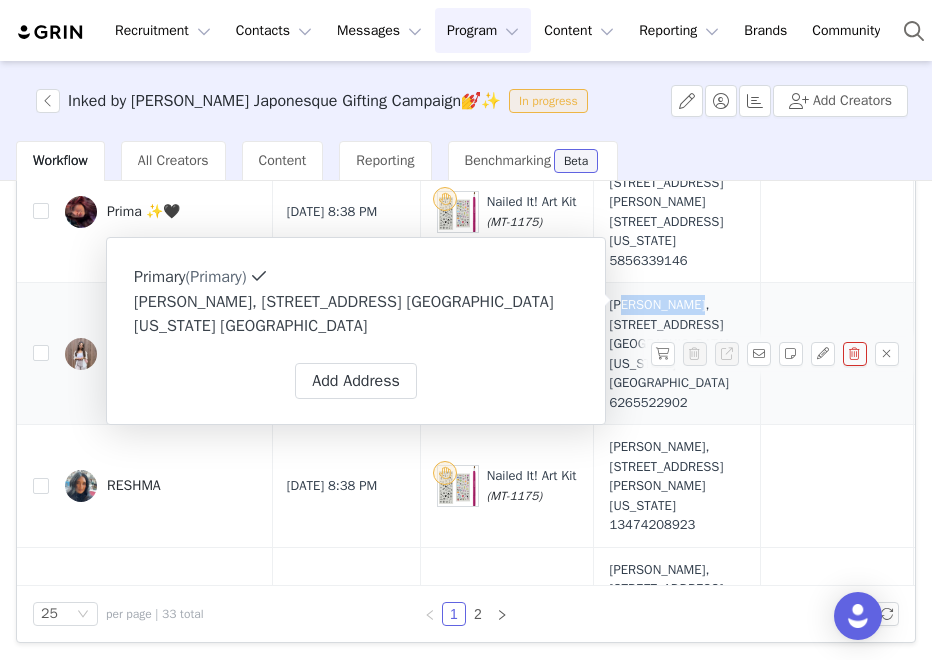 copy on "iana Nguyen" 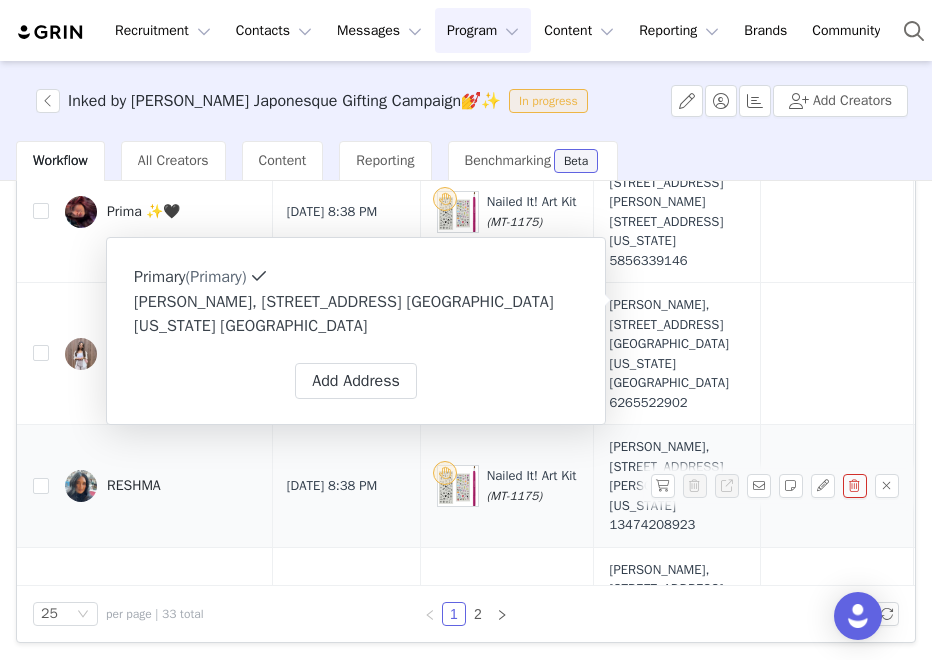click at bounding box center (33, 486) 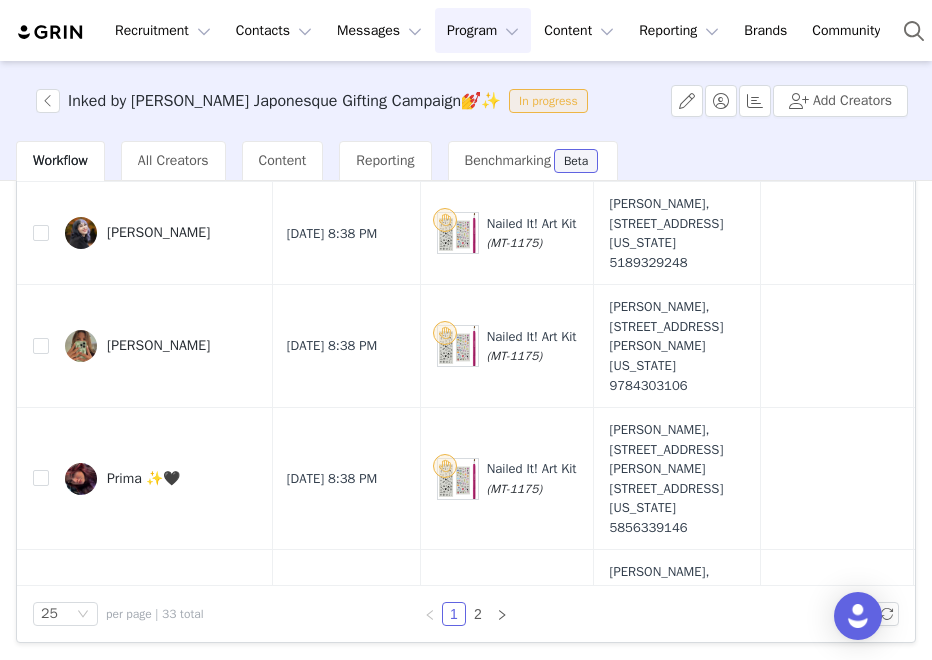 scroll, scrollTop: 537, scrollLeft: 468, axis: both 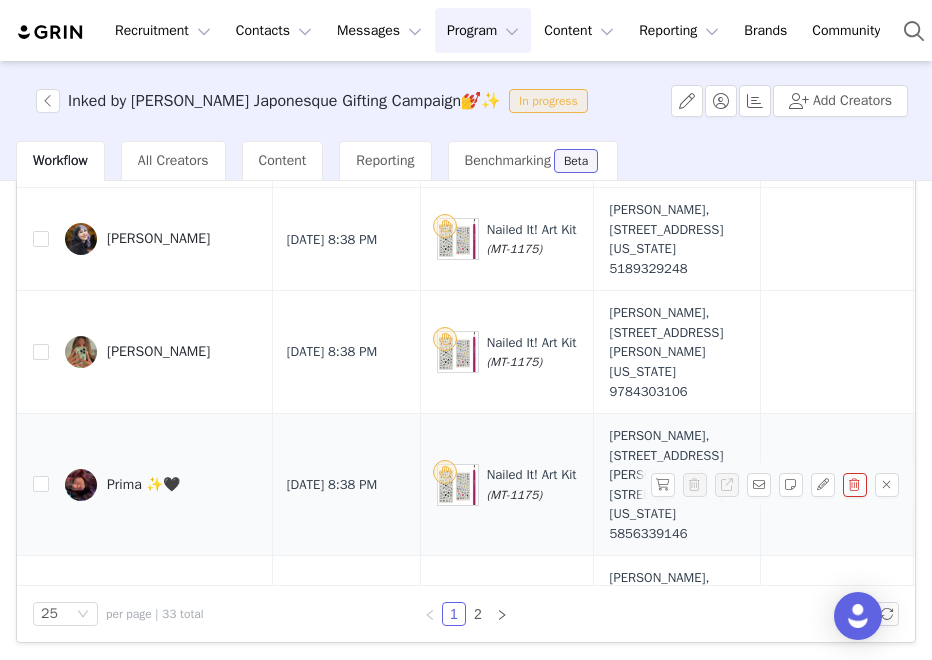 click on "Prima ✨🖤" at bounding box center (161, 485) 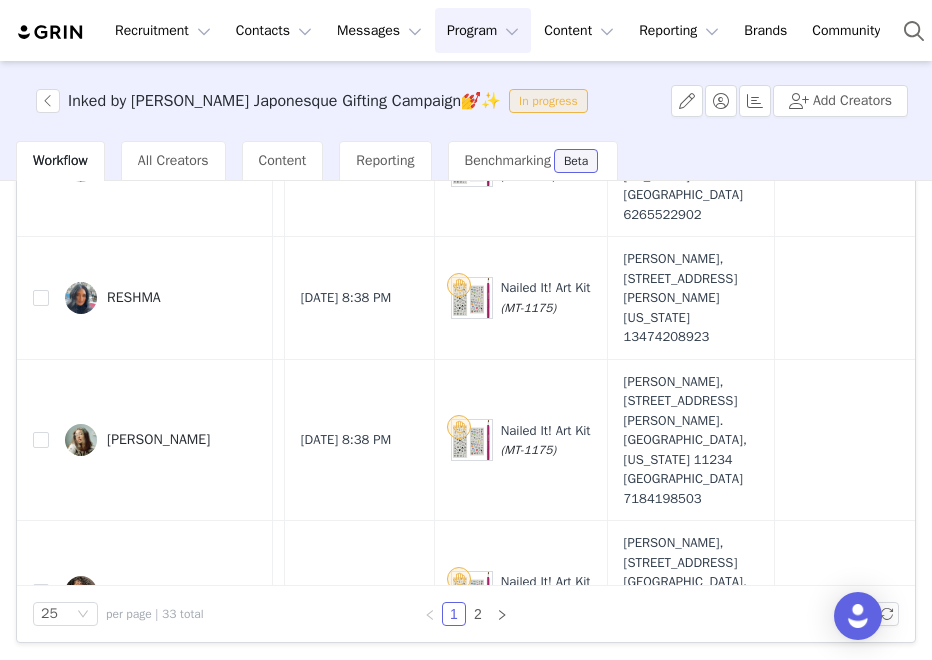 scroll, scrollTop: 1252, scrollLeft: 454, axis: both 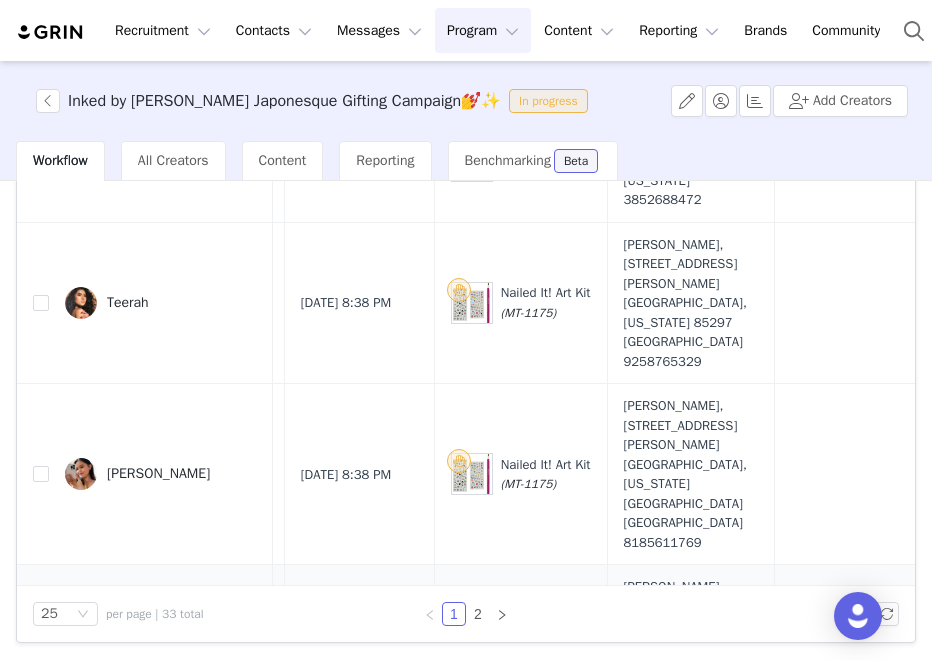 click on "[PERSON_NAME] paytonmanis" at bounding box center (182, 655) 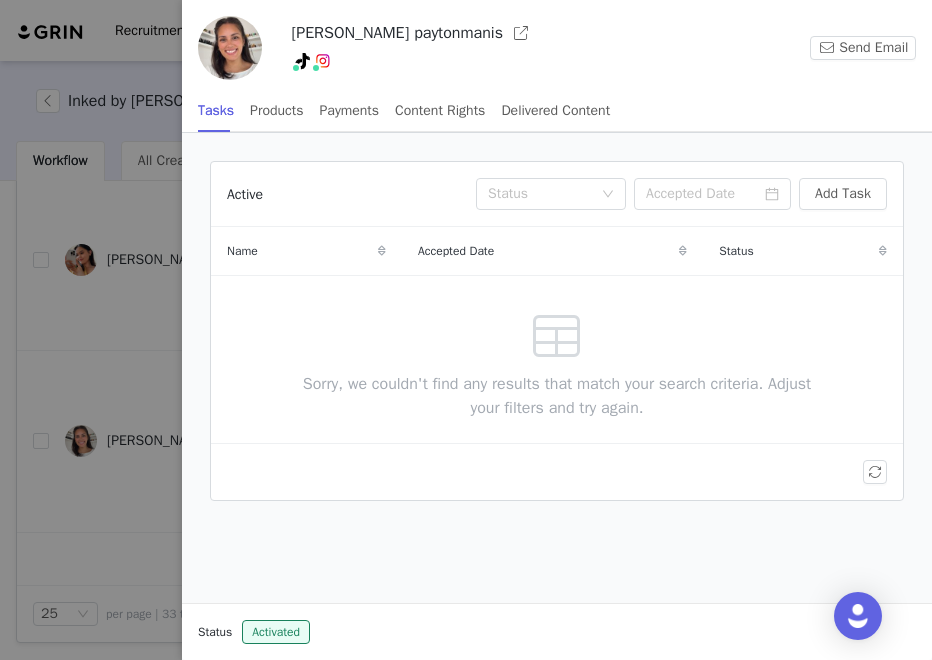 click at bounding box center (466, 330) 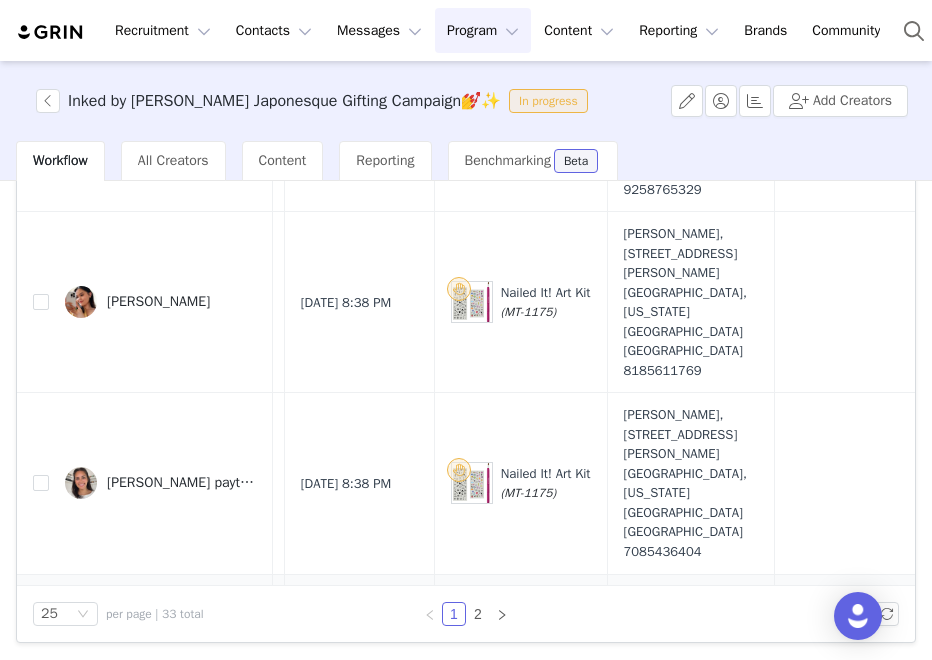 scroll, scrollTop: 1858, scrollLeft: 454, axis: both 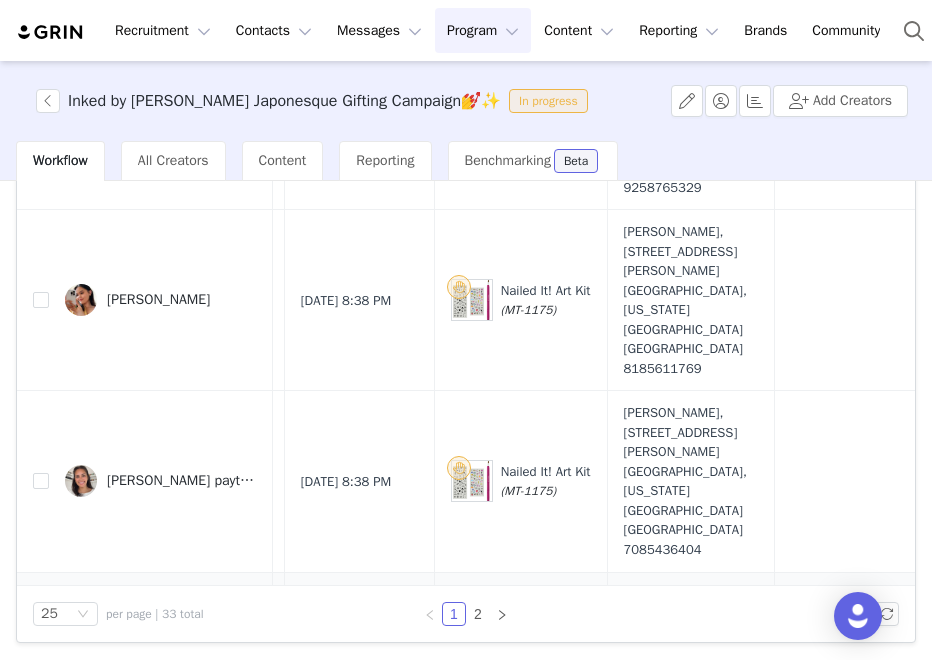 click on "[PERSON_NAME]" at bounding box center [161, 653] 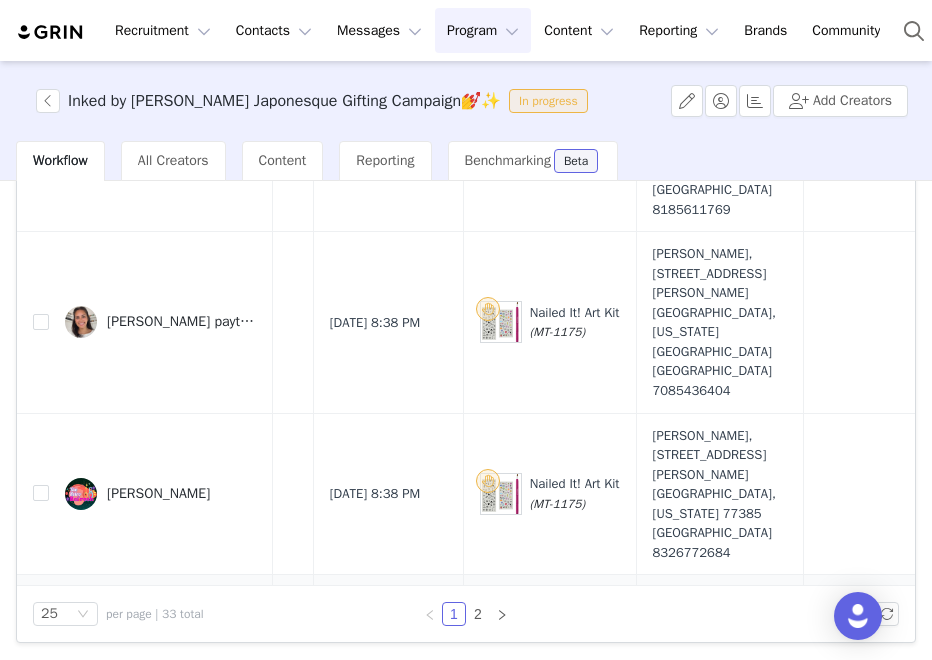 scroll, scrollTop: 2017, scrollLeft: 436, axis: both 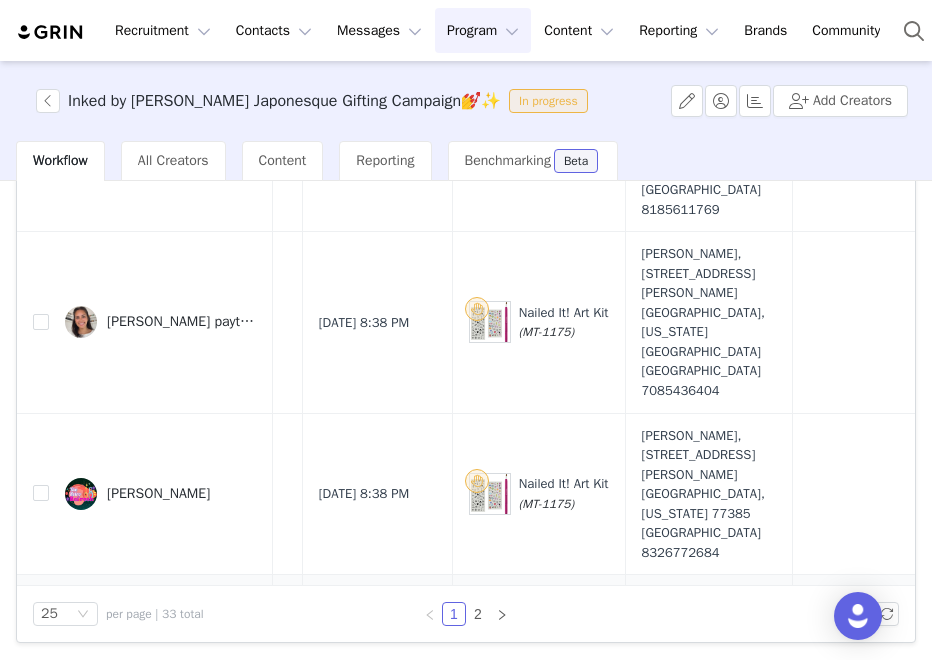 click at bounding box center [81, 646] 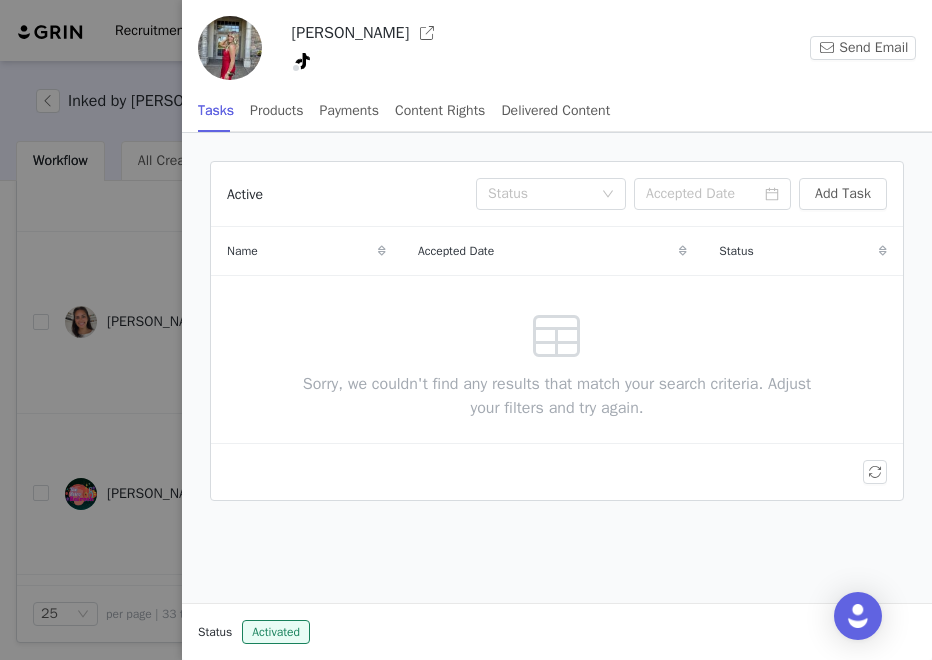 click at bounding box center (466, 330) 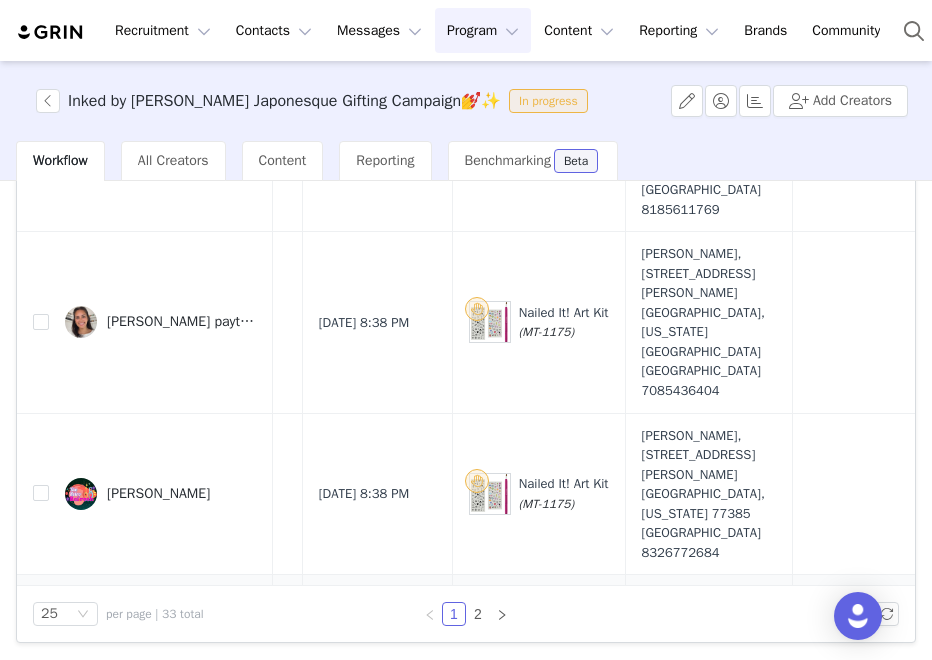 click at bounding box center [81, 646] 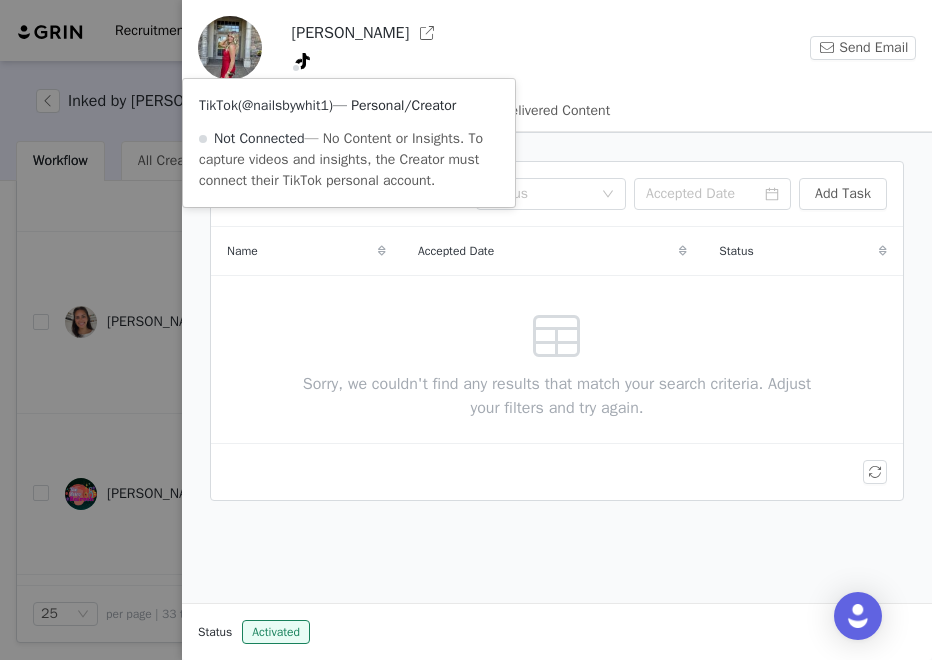 click on "@nailsbywhit1" at bounding box center [285, 105] 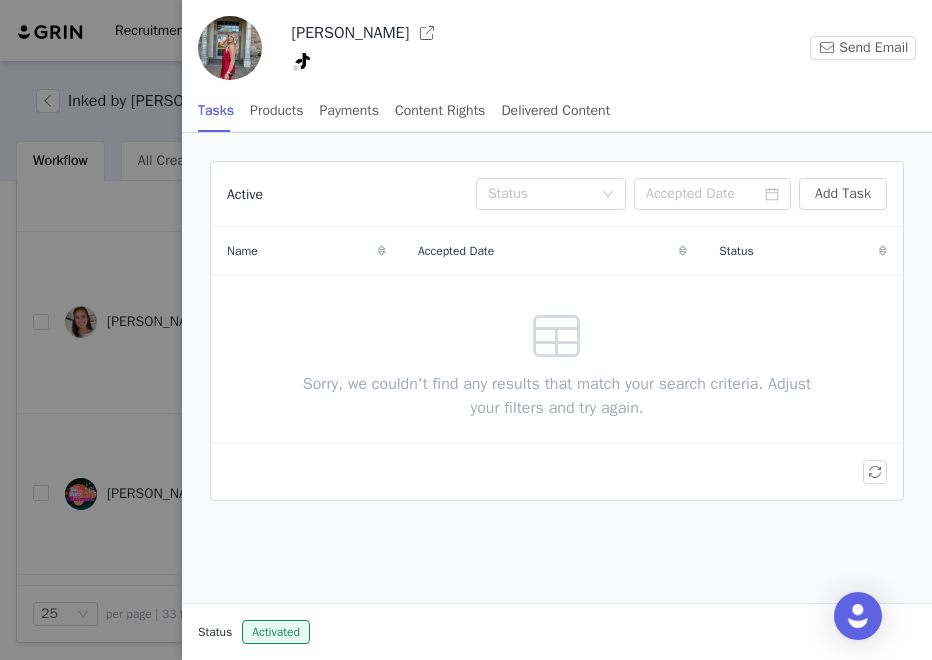 click at bounding box center (466, 330) 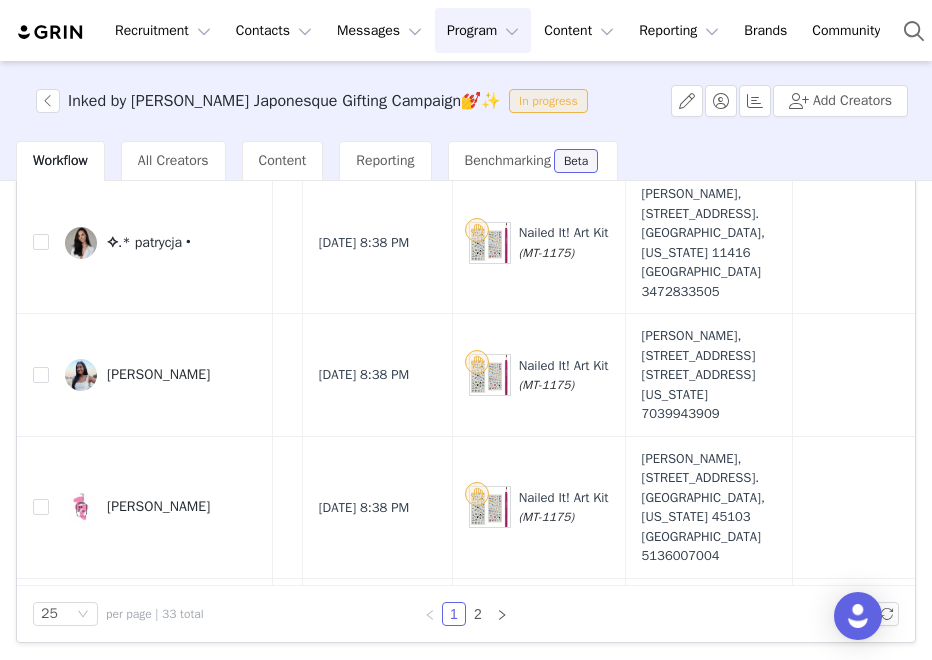scroll, scrollTop: 2563, scrollLeft: 436, axis: both 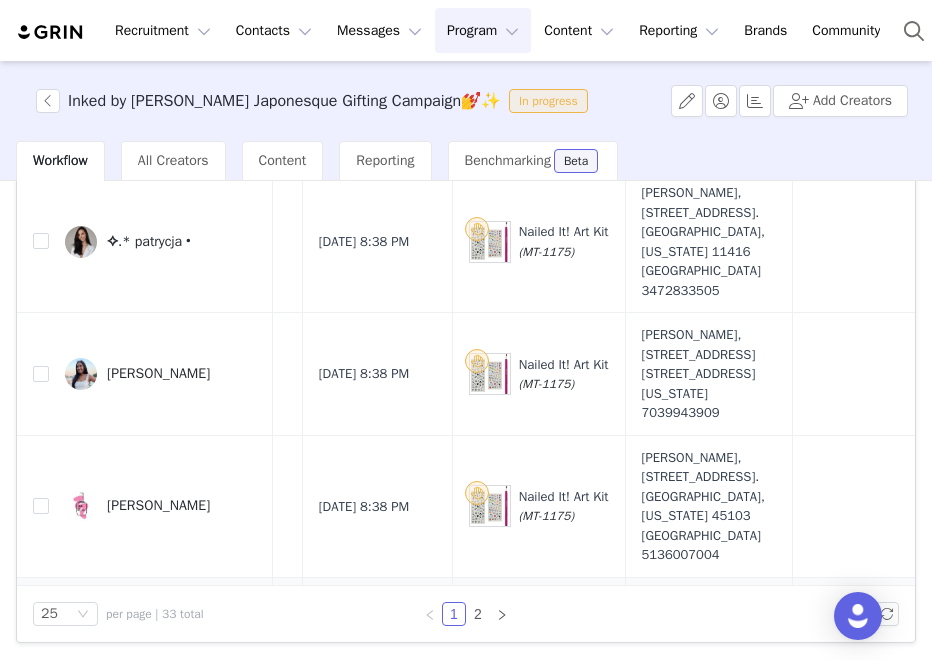 click at bounding box center (81, 658) 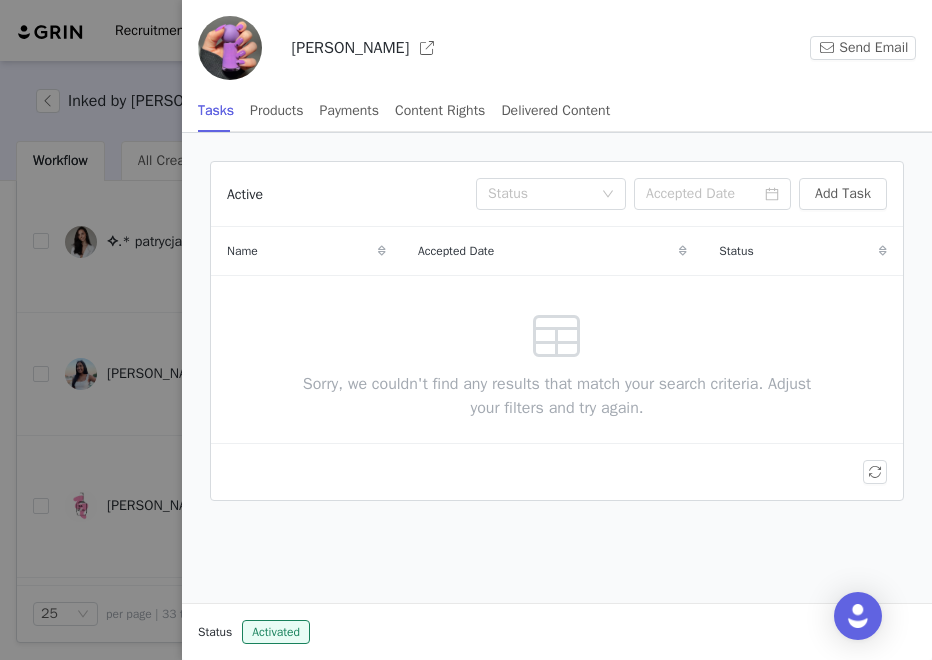 click at bounding box center (466, 330) 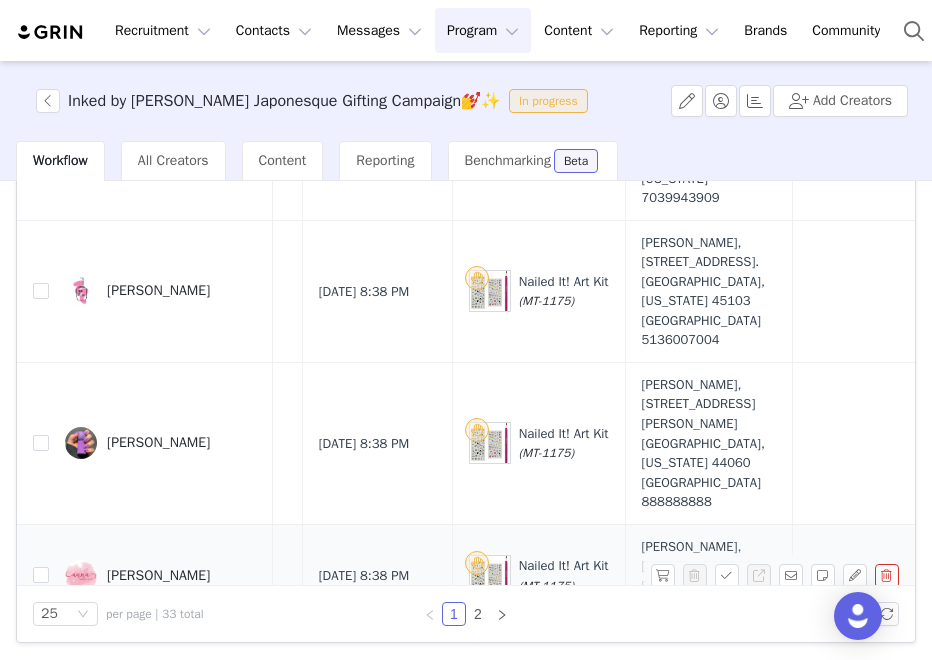 scroll, scrollTop: 2797, scrollLeft: 436, axis: both 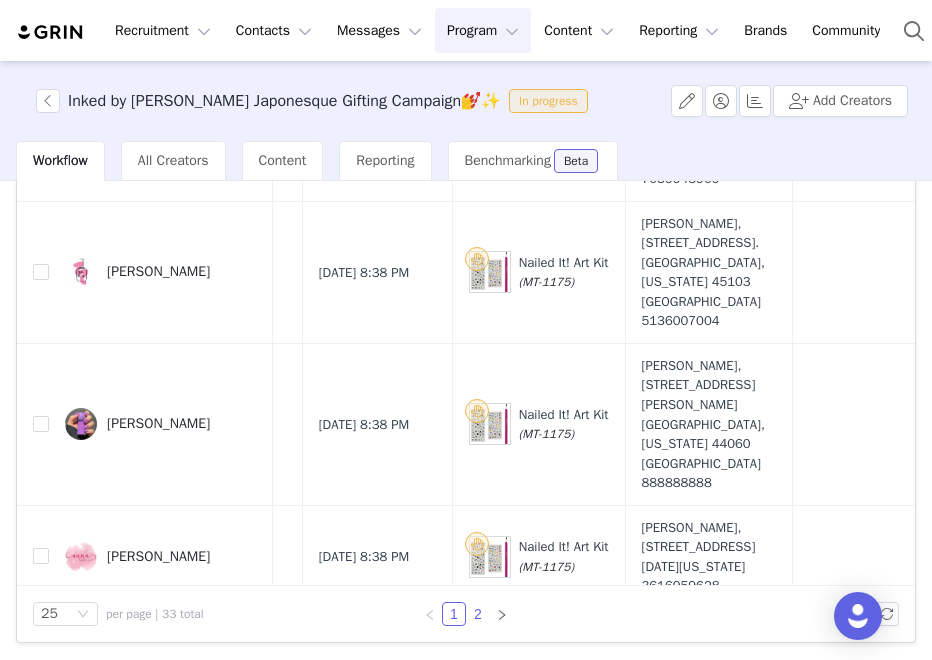click on "2" at bounding box center [478, 614] 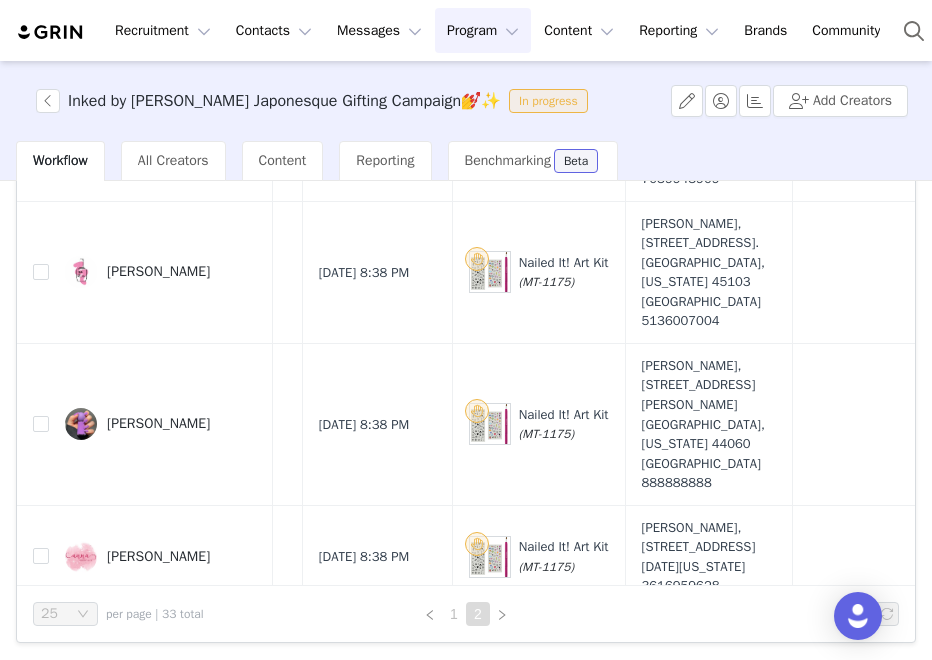 scroll, scrollTop: 0, scrollLeft: 0, axis: both 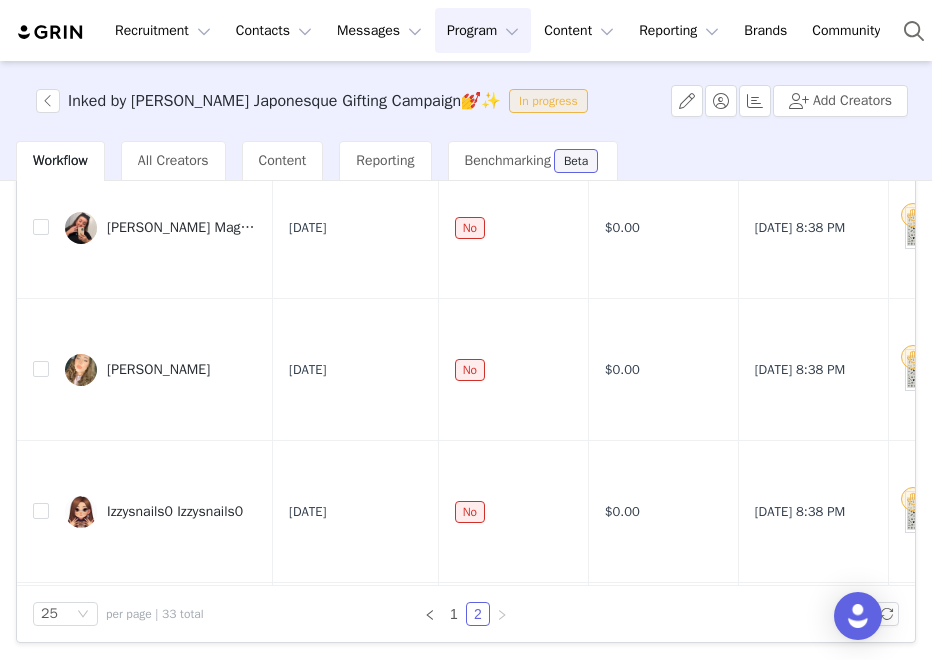 drag, startPoint x: 80, startPoint y: 350, endPoint x: 0, endPoint y: 287, distance: 101.828285 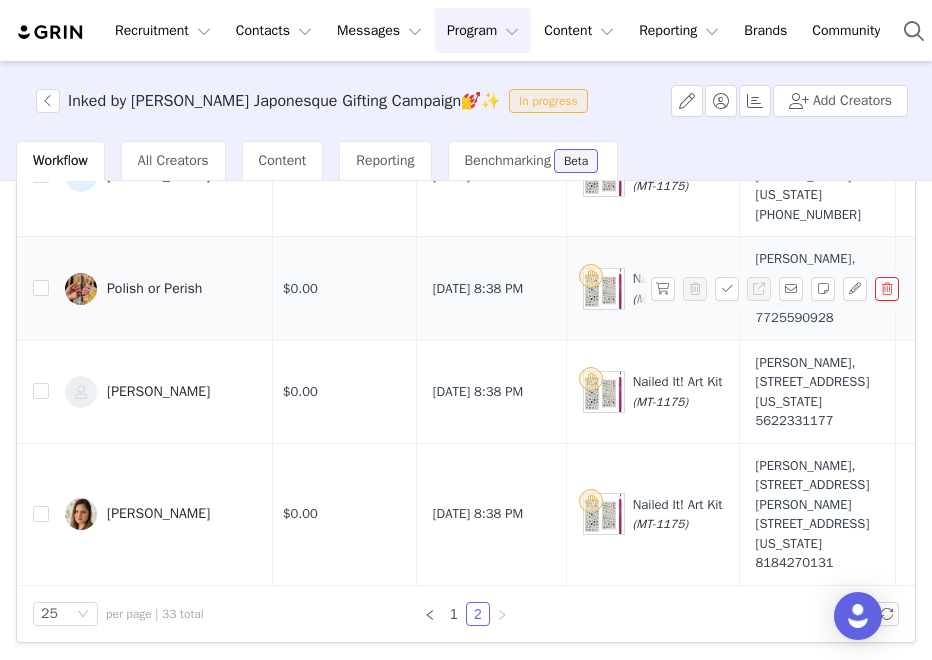 scroll, scrollTop: 642, scrollLeft: 322, axis: both 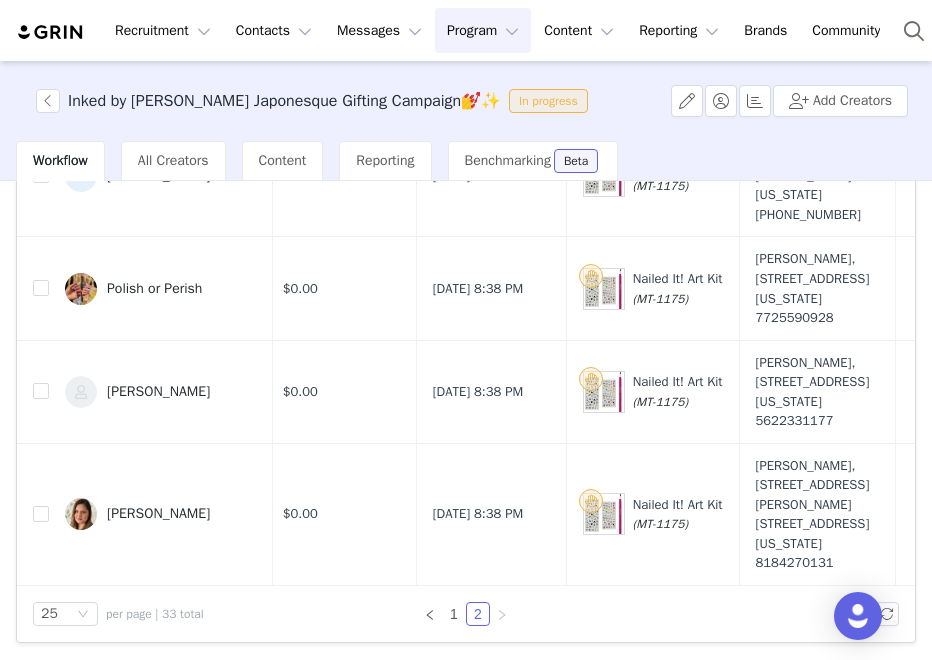 click on "Activate Creators Review Proposals Fulfill Products Track Progress View Declined  Filters   Filter Logic  And Or  Activated Date   ~   Order Submitted Date   Fulfillment Status  Select  Shipment Status  Select  Owner  Select  Contact Tag  Select    Archived  Select No  Advanced Filters   + Add Field  Apply Filters Clear All 1 Filter Views     Export     Columns  Contact   Order Requested Date   Fulfillment Status   Product Cost   Ready At   Products   Shipping Address   Order Updated Date   Order Number   Shipment Status   Order Created Date   Order Status   Fulfillment Errors   Tracking   Christina Magicalgirlmanis  Jul 3, 2025  No  $0.00 Jul 8, 2025 8:38 PM  Nailed It! Art Kit     (MT-1175)   Christina Reynolds, 10 Riverplace Dr. Unit 10105. South Portland, Maine 04106 United States   6152072056  Awaiting Shipment None  Samantha Jade  Jul 3, 2025  No  $0.00 Jul 8, 2025 8:38 PM  Nailed It! Art Kit     (MT-1175)   Samantha Araujo, 88 Hewlett Point Avenue. East Rockaway, New York 11518 United States  None" at bounding box center [466, 419] 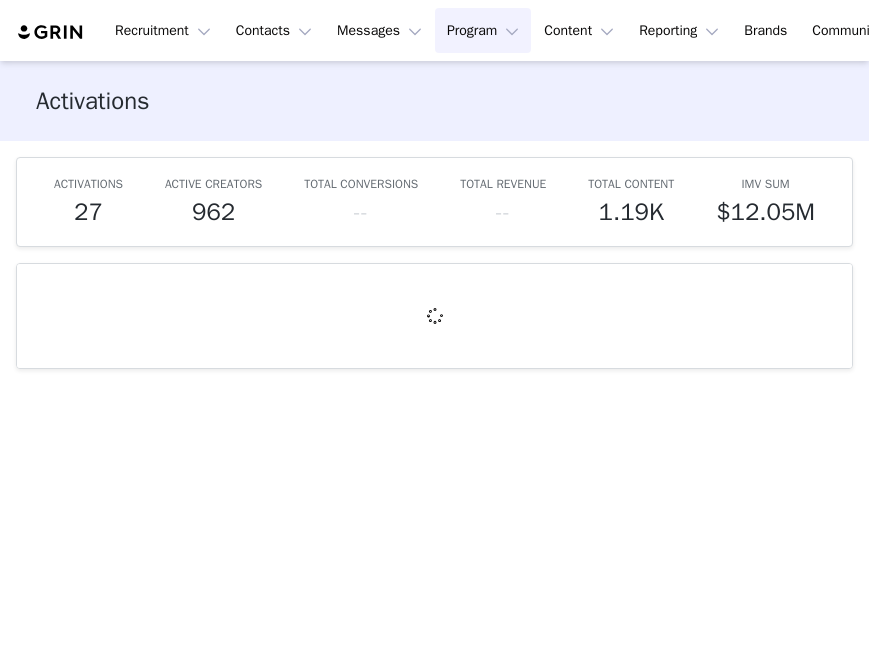 scroll, scrollTop: 0, scrollLeft: 0, axis: both 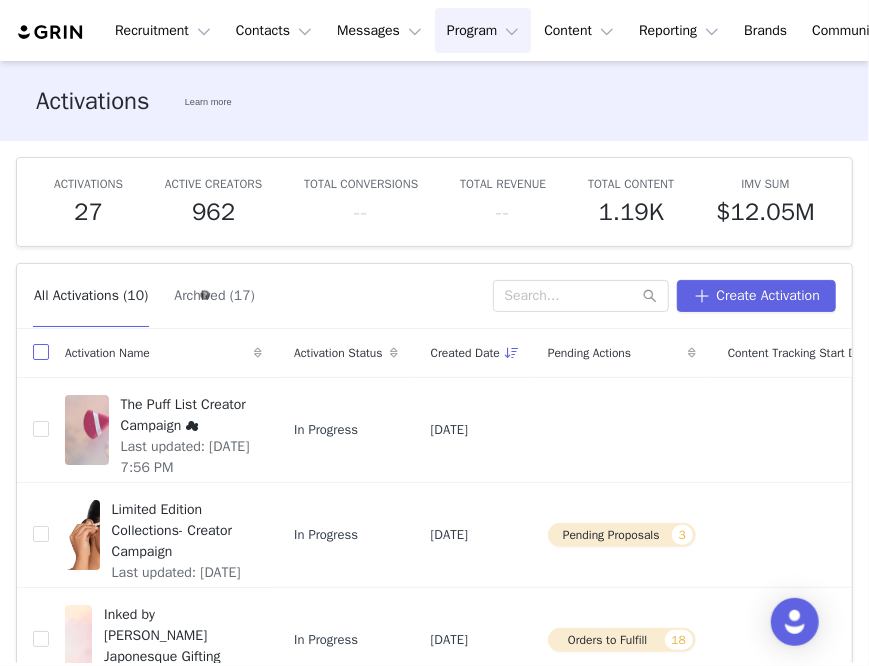 click at bounding box center [41, 352] 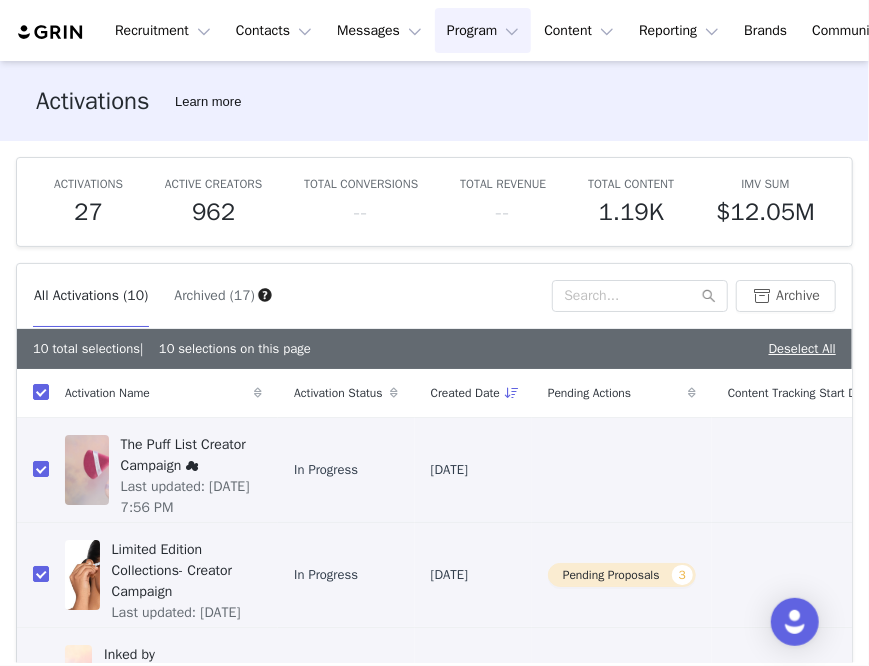 drag, startPoint x: 46, startPoint y: 385, endPoint x: 189, endPoint y: 153, distance: 272.53073 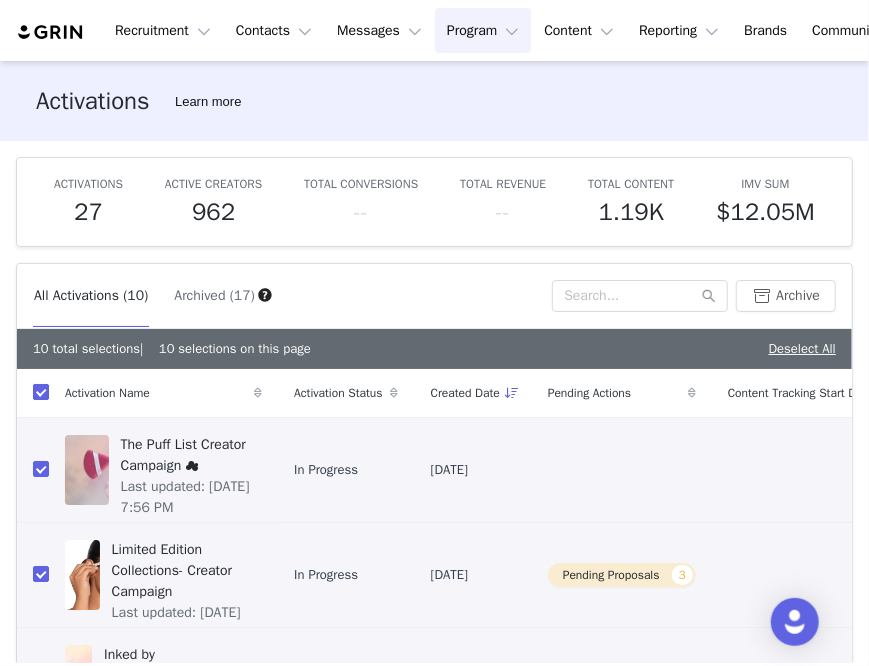 click at bounding box center [41, 392] 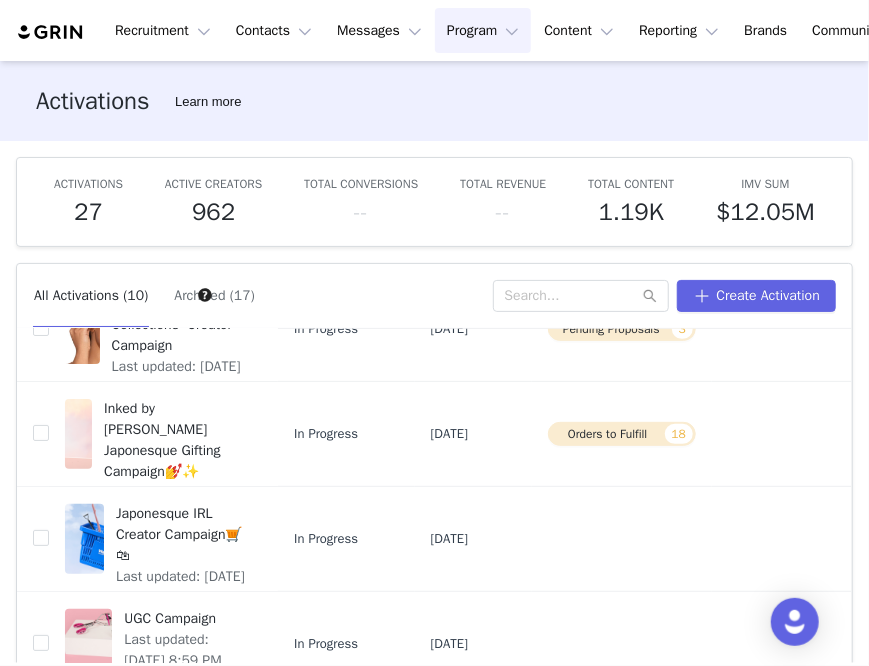 scroll, scrollTop: 207, scrollLeft: 0, axis: vertical 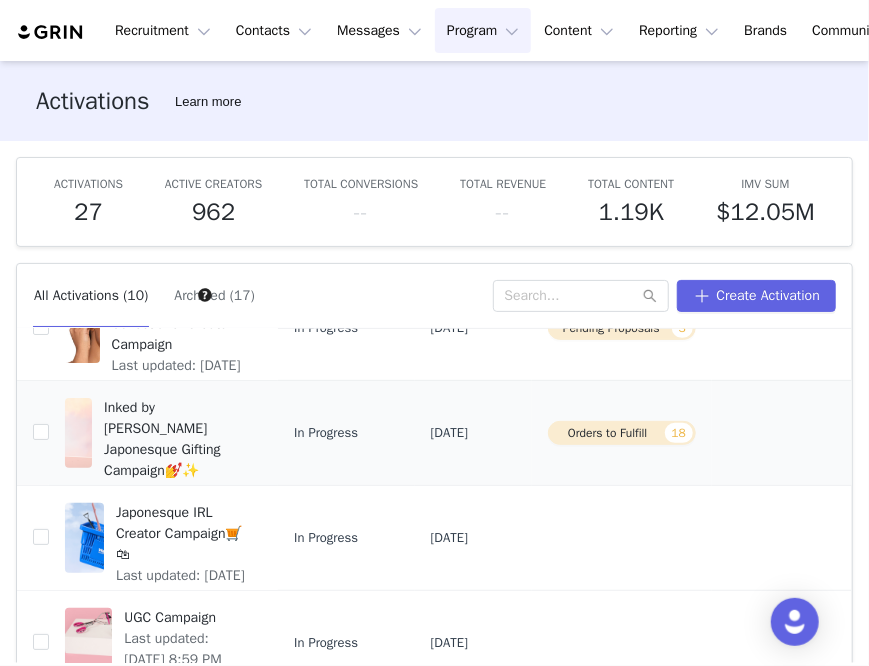 click on "Inked by [PERSON_NAME] Japonesque Gifting Campaign💅✨" at bounding box center [177, 439] 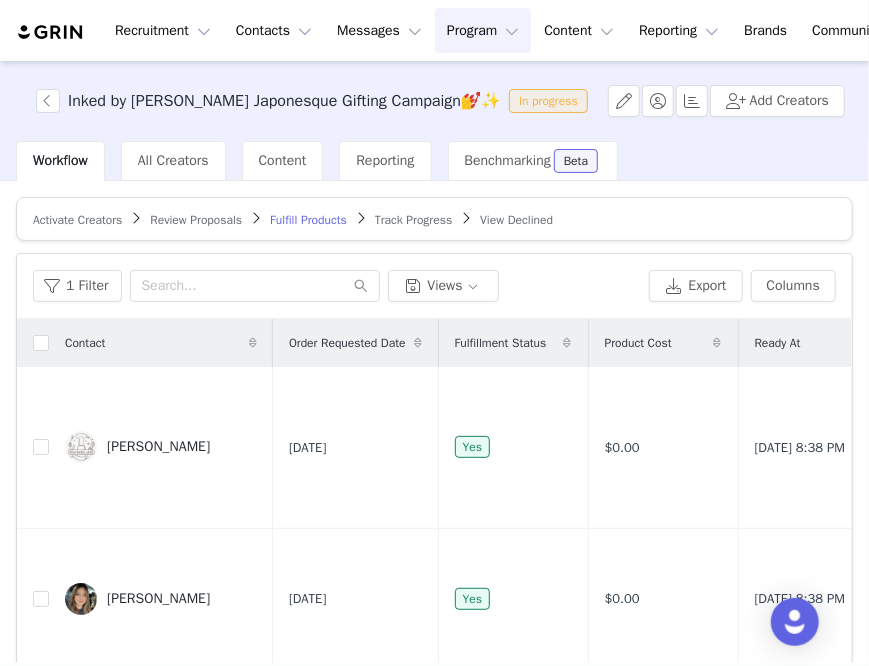 click on "[PERSON_NAME]" at bounding box center (158, 2873) 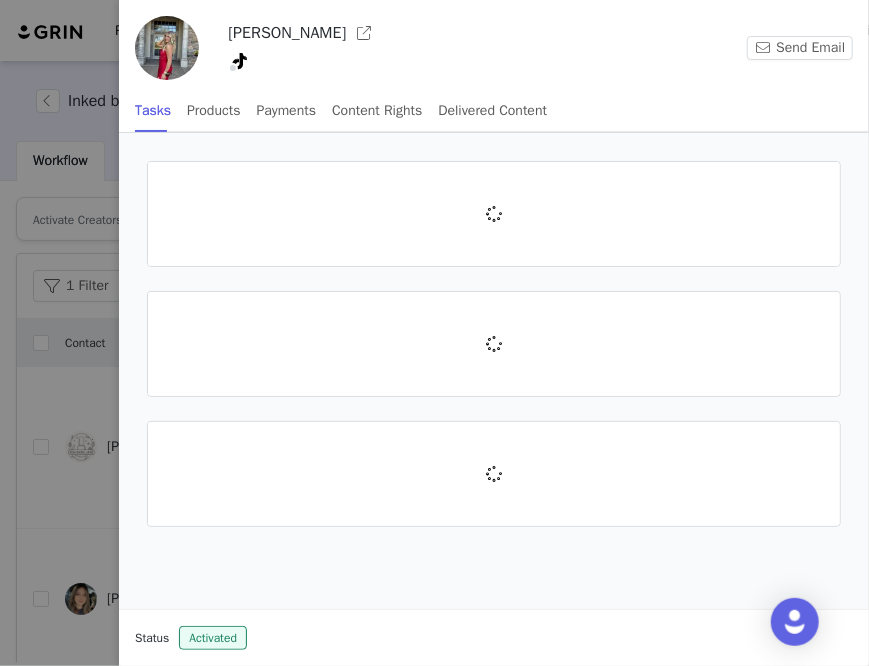 scroll, scrollTop: 2003, scrollLeft: 0, axis: vertical 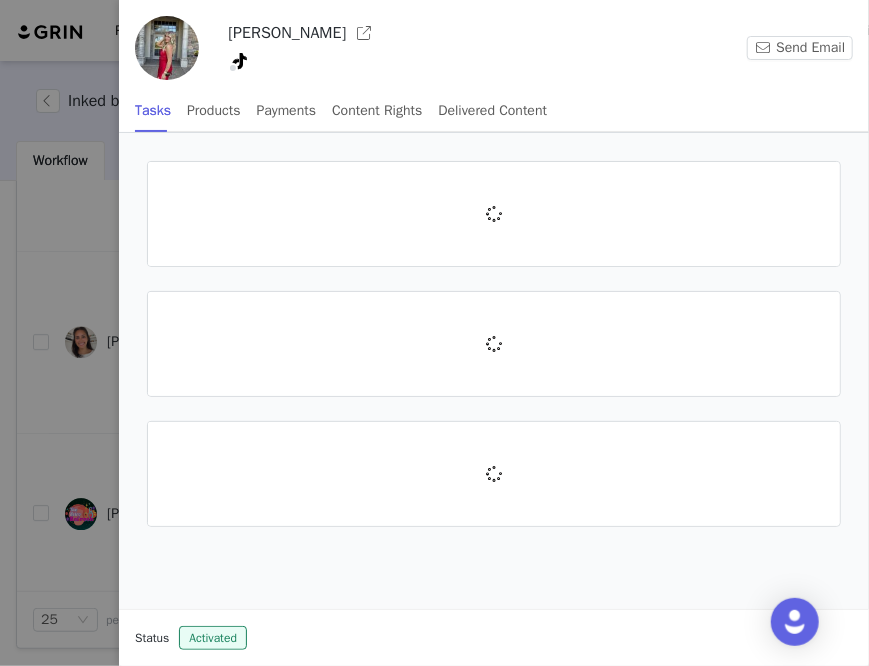 click at bounding box center [434, 333] 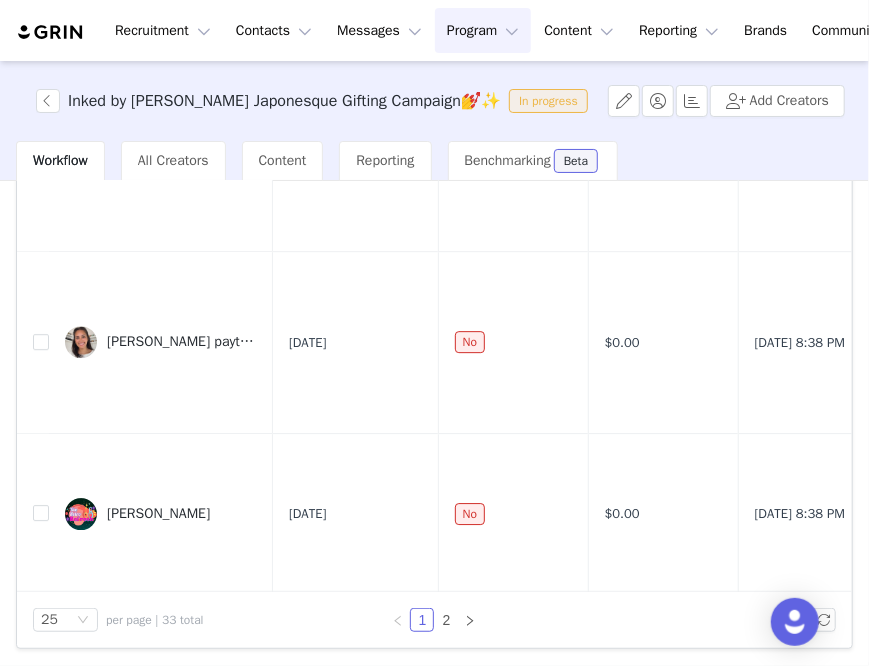 click at bounding box center [81, 666] 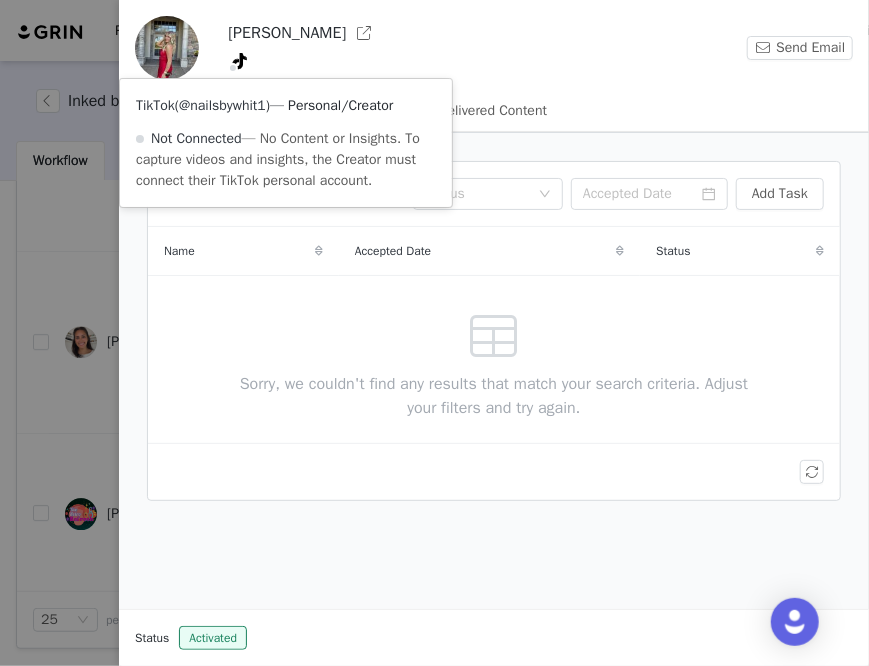 click on "@nailsbywhit1" at bounding box center [222, 105] 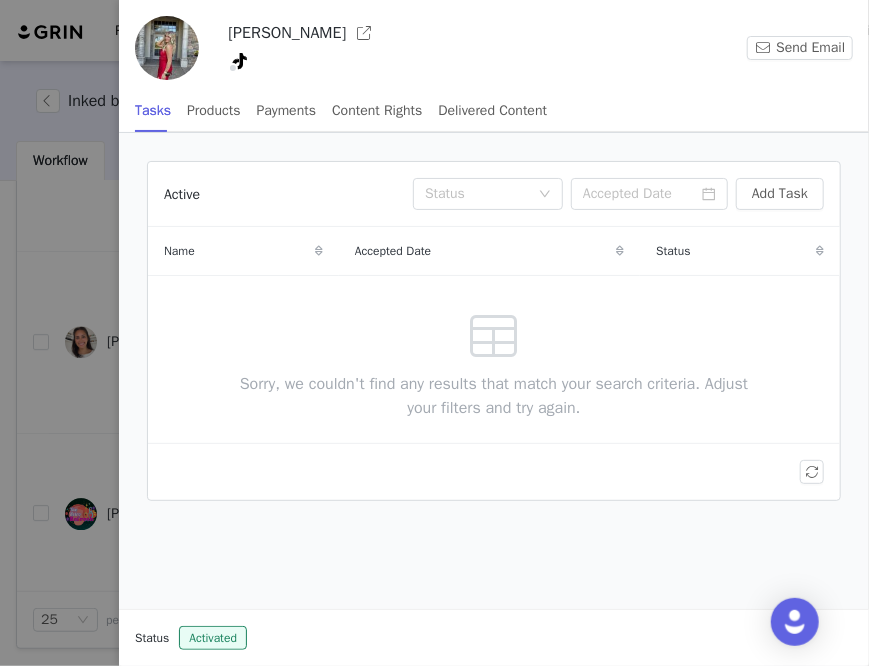 click at bounding box center (434, 333) 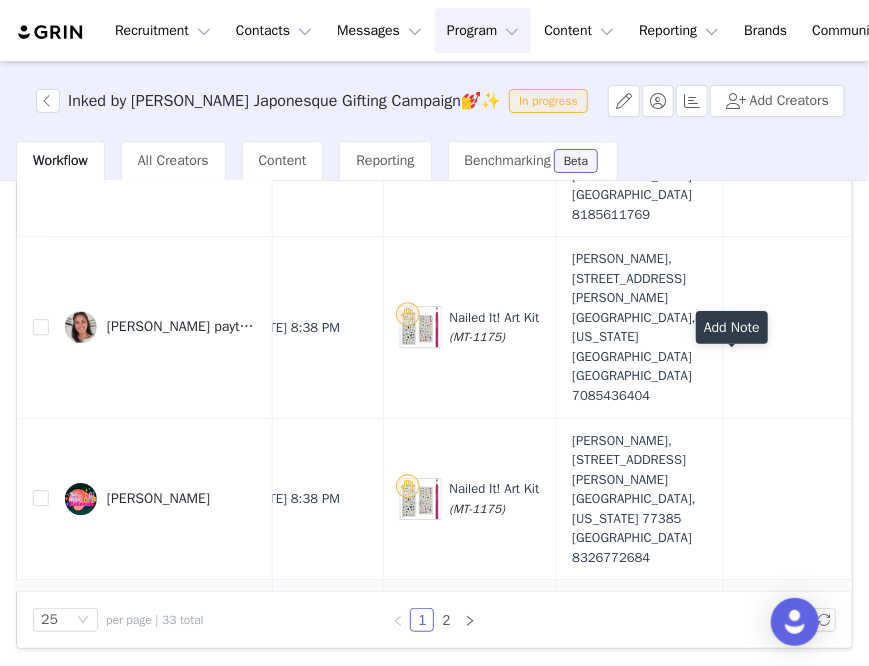 scroll, scrollTop: 2018, scrollLeft: 506, axis: both 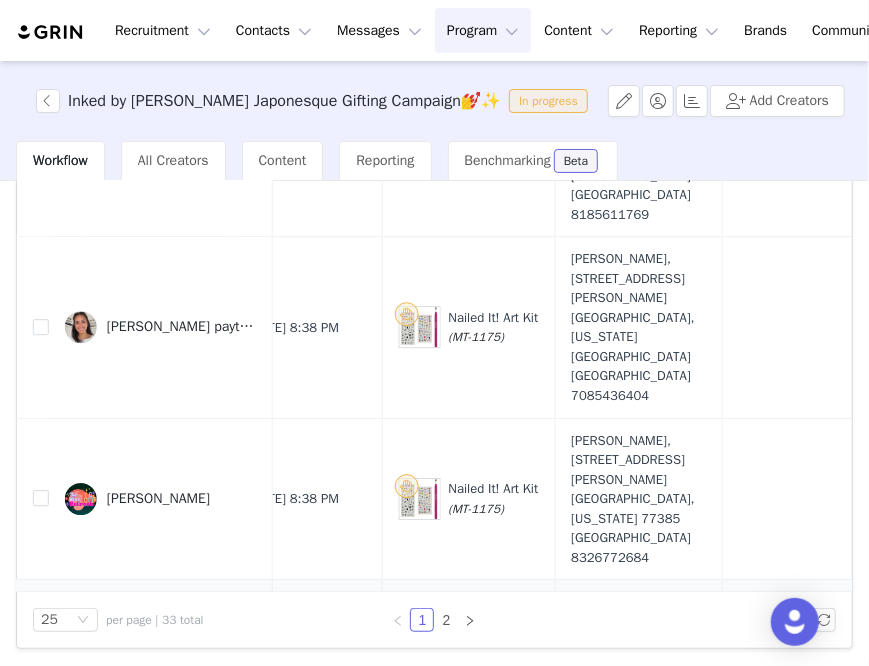 drag, startPoint x: 580, startPoint y: 315, endPoint x: 680, endPoint y: 317, distance: 100.02 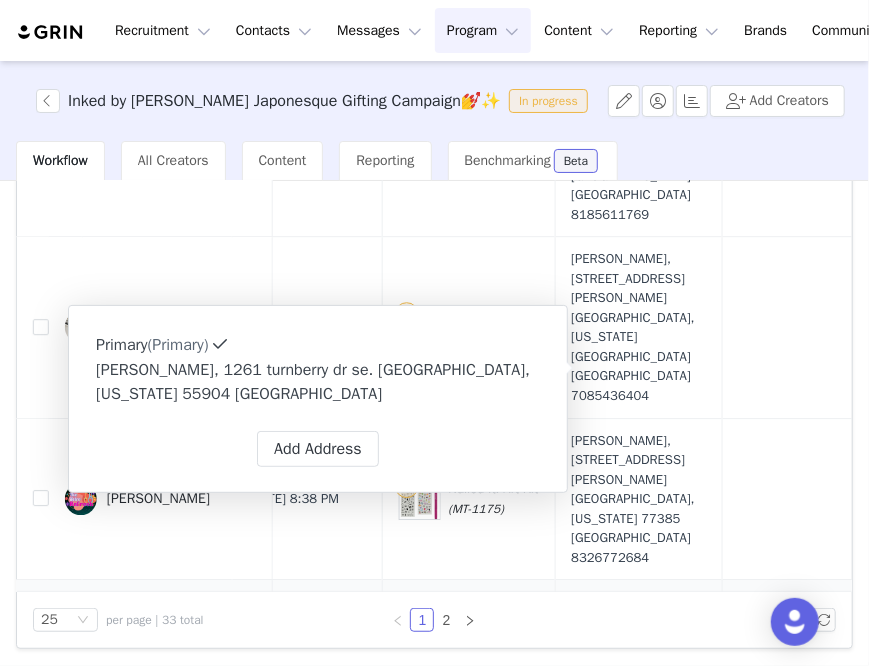 copy on "[PERSON_NAME]" 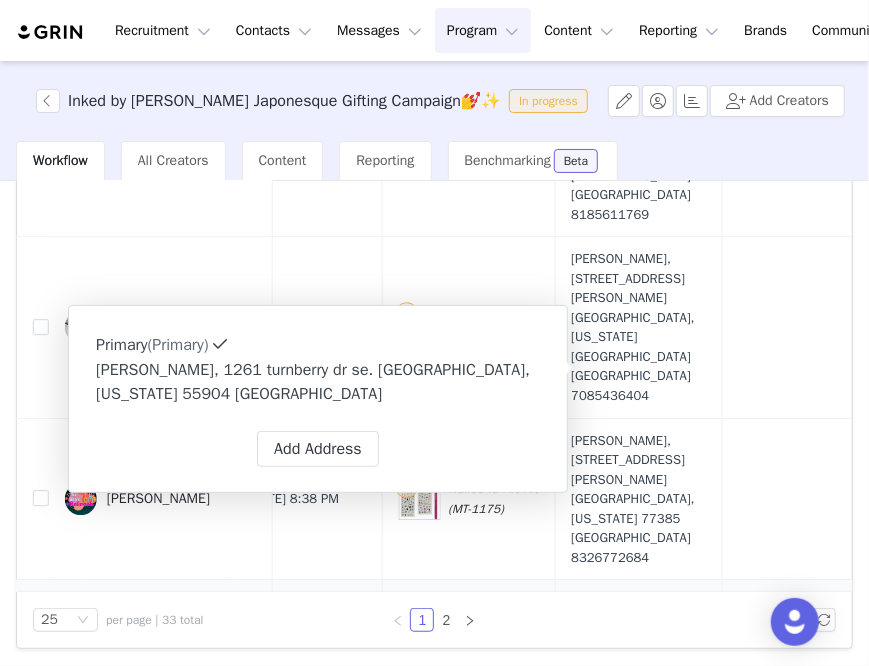 click at bounding box center (41, 650) 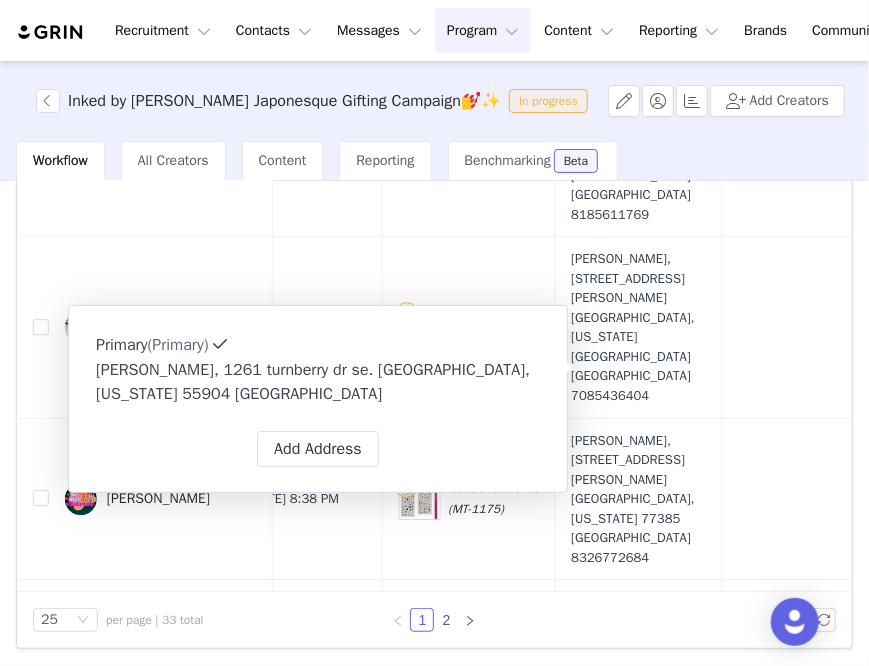 checkbox on "true" 